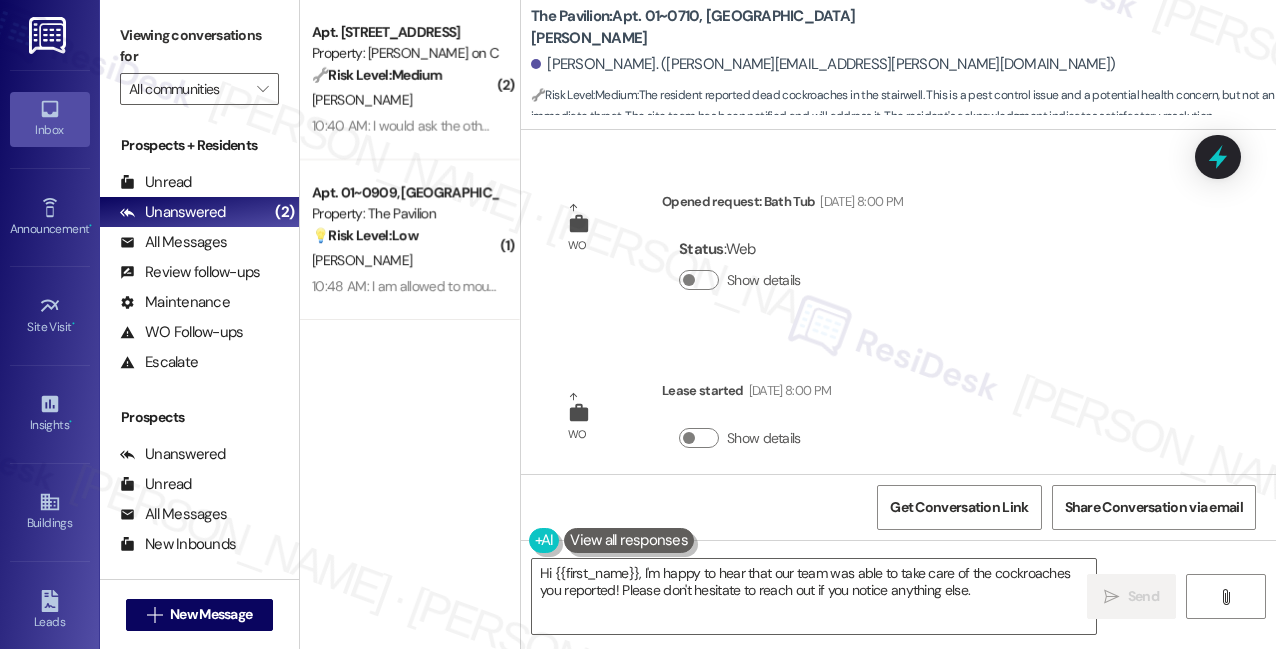 scroll, scrollTop: 0, scrollLeft: 0, axis: both 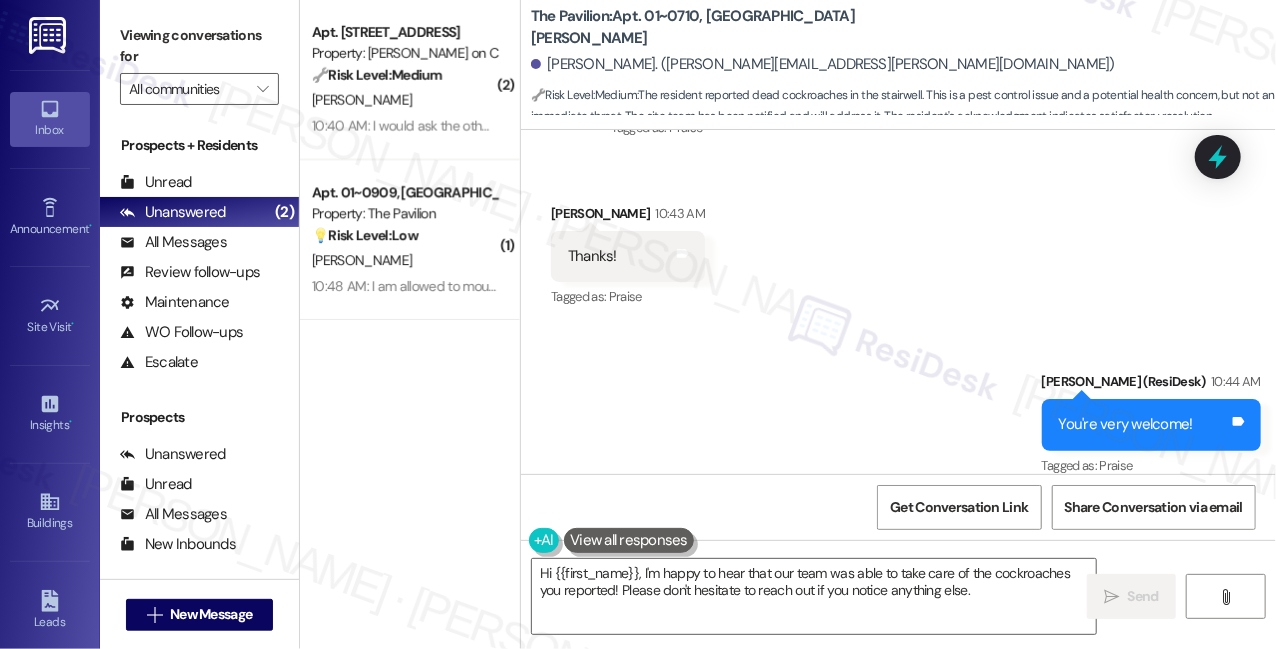 click on "Viewing conversations for" at bounding box center (199, 46) 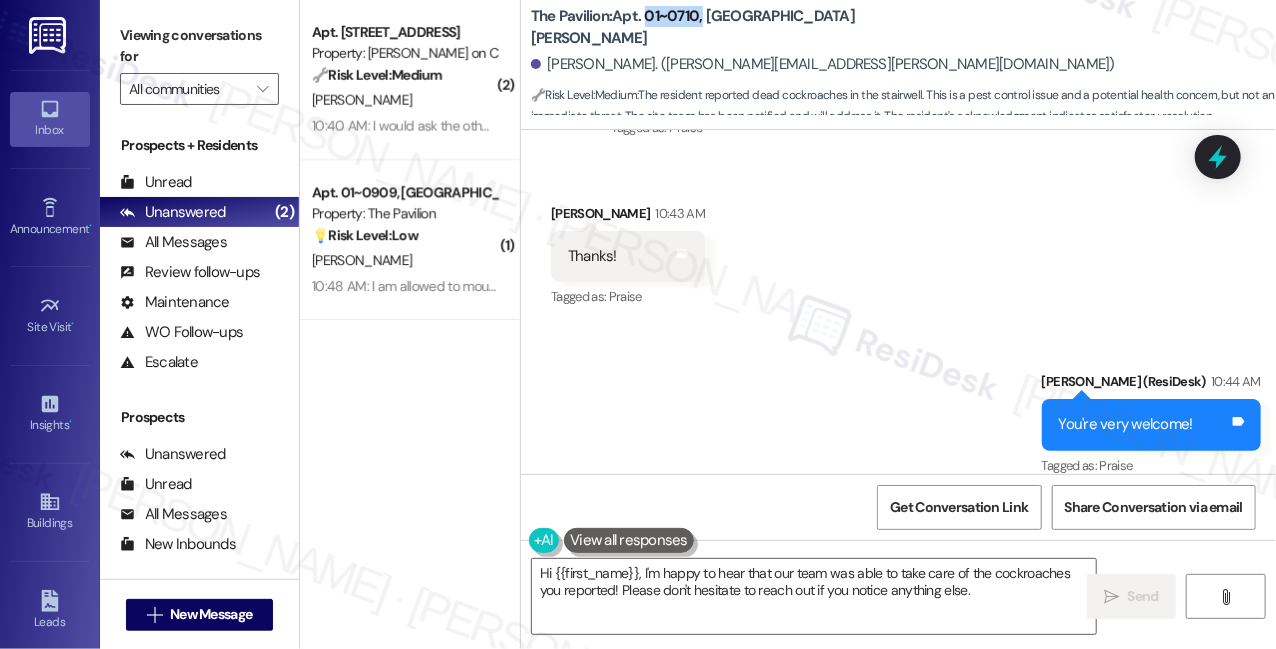 drag, startPoint x: 643, startPoint y: 29, endPoint x: 701, endPoint y: 27, distance: 58.034473 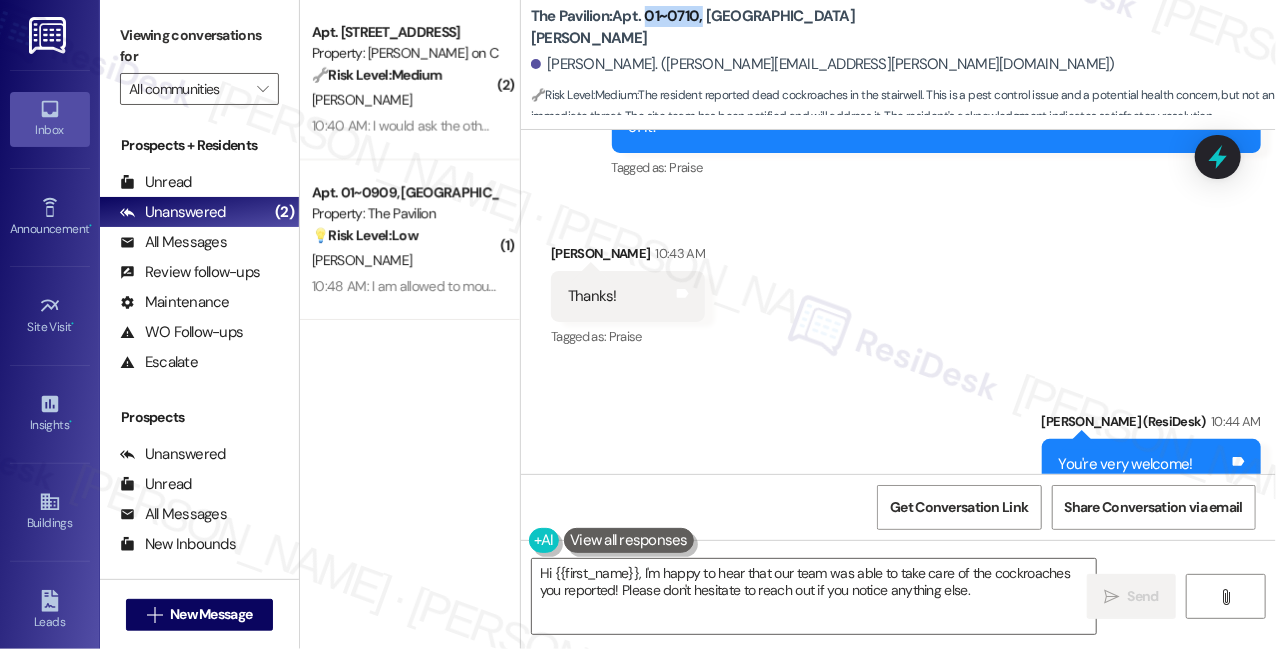 scroll, scrollTop: 2064, scrollLeft: 0, axis: vertical 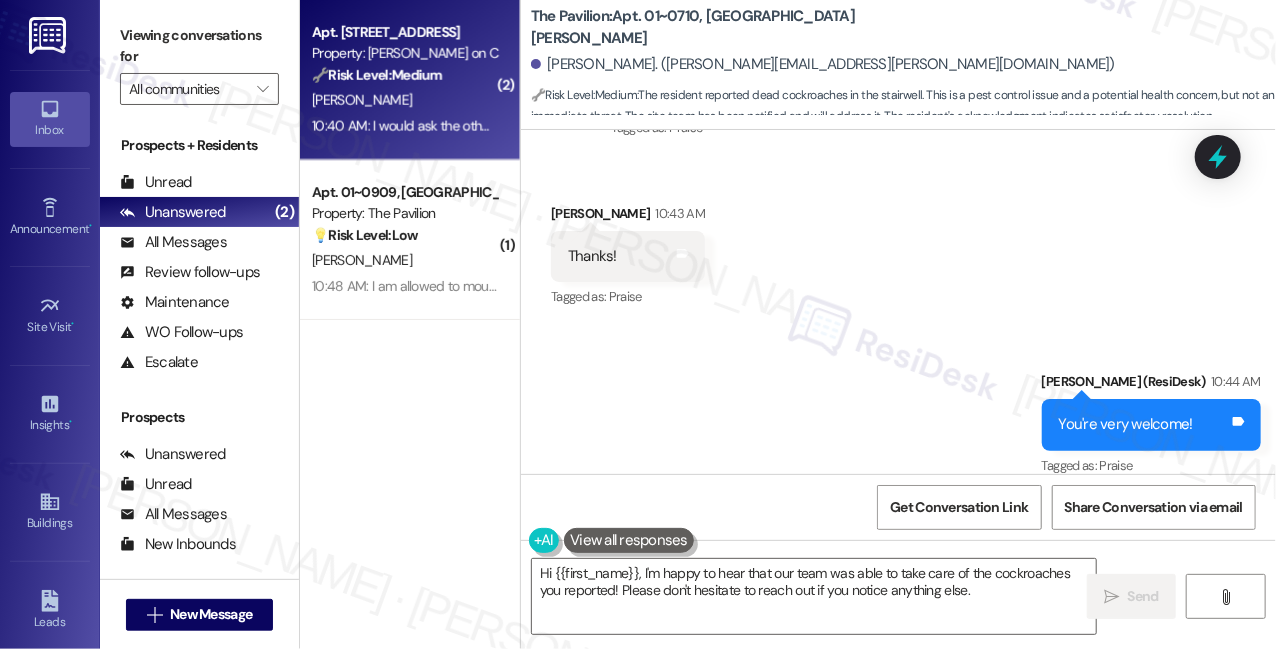 click on "10:40 AM: I would ask the other units 10:40 AM: I would ask the other units" at bounding box center (404, 126) 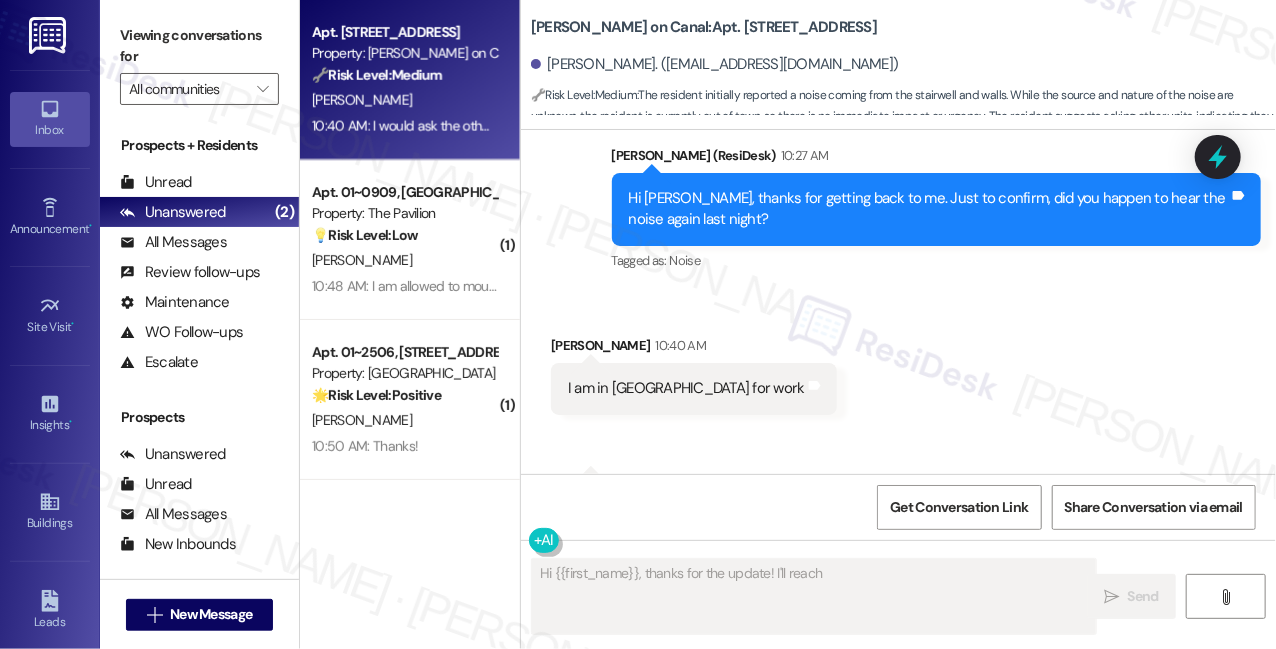 scroll, scrollTop: 12693, scrollLeft: 0, axis: vertical 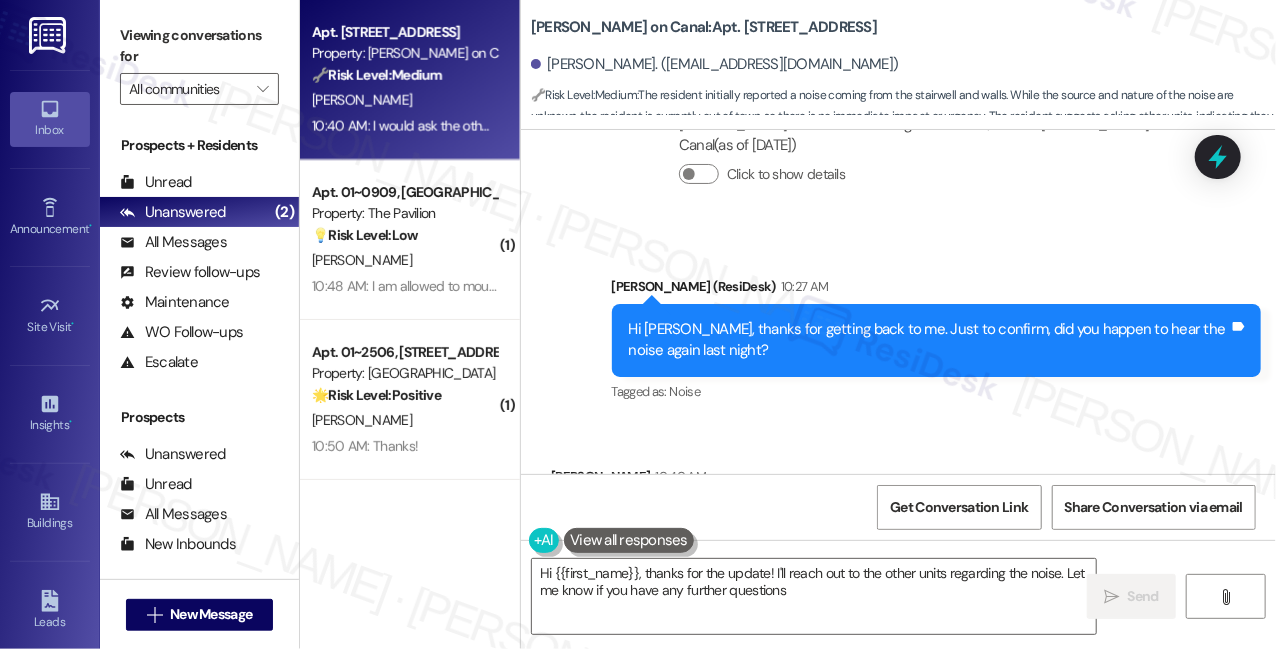 type on "Hi {{first_name}}, thanks for the update! I'll reach out to the other units regarding the noise. Let me know if you have any further questions!" 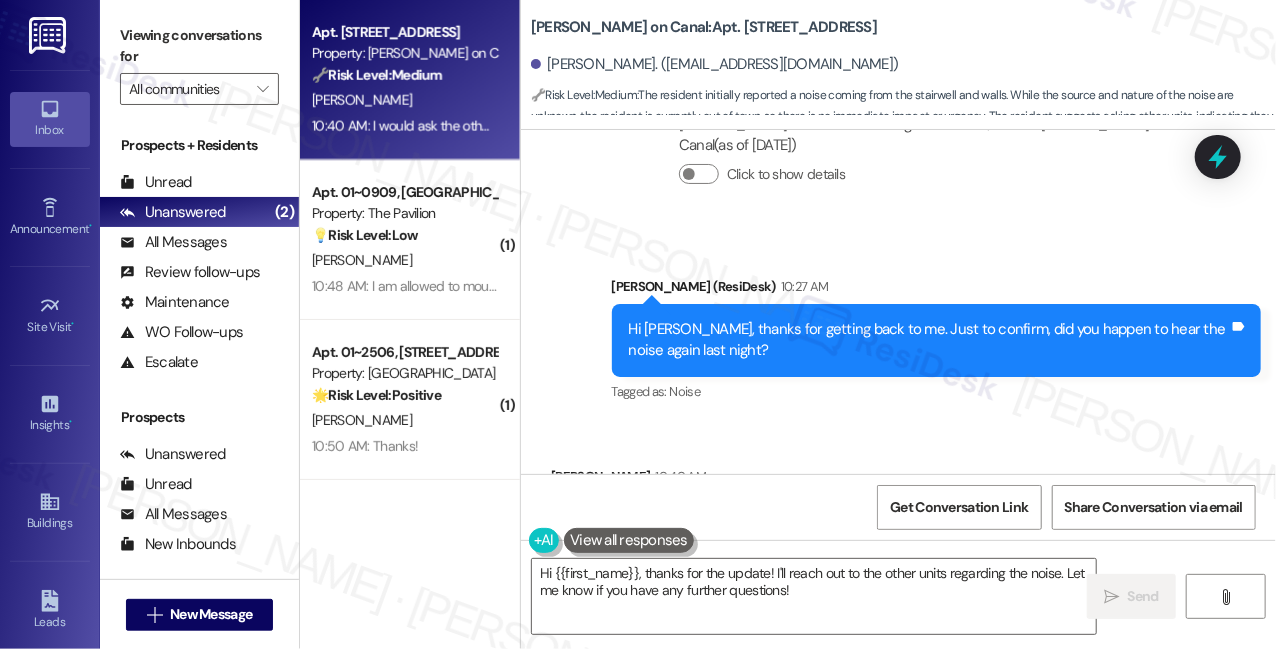 click on "Hi [PERSON_NAME], thanks for getting back to me. Just to confirm, did you happen to hear the noise again last night?" at bounding box center [929, 340] 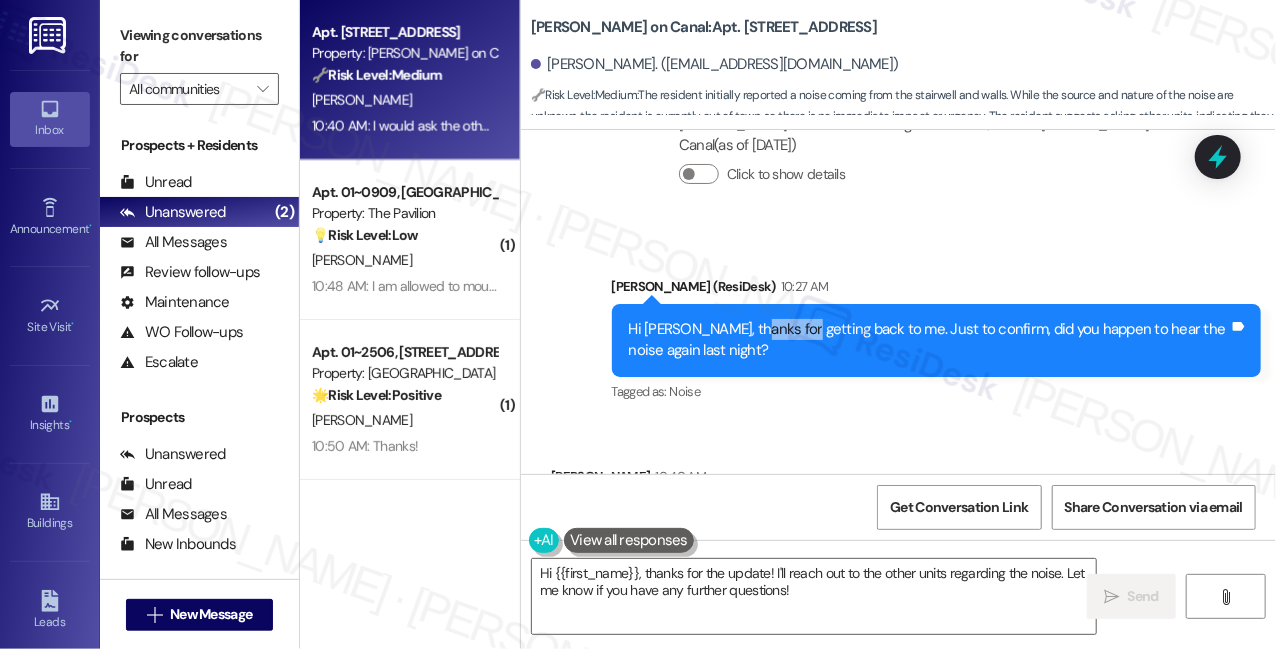 click on "Hi [PERSON_NAME], thanks for getting back to me. Just to confirm, did you happen to hear the noise again last night?" at bounding box center (929, 340) 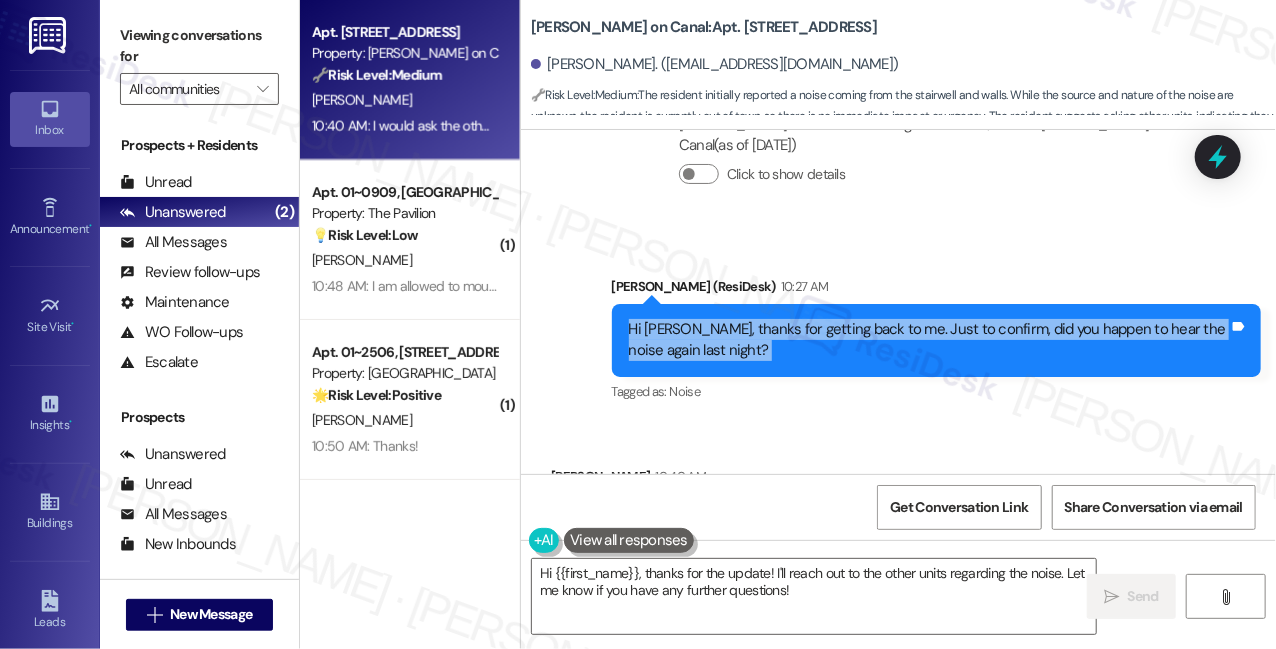 click on "Hi [PERSON_NAME], thanks for getting back to me. Just to confirm, did you happen to hear the noise again last night?" at bounding box center (929, 340) 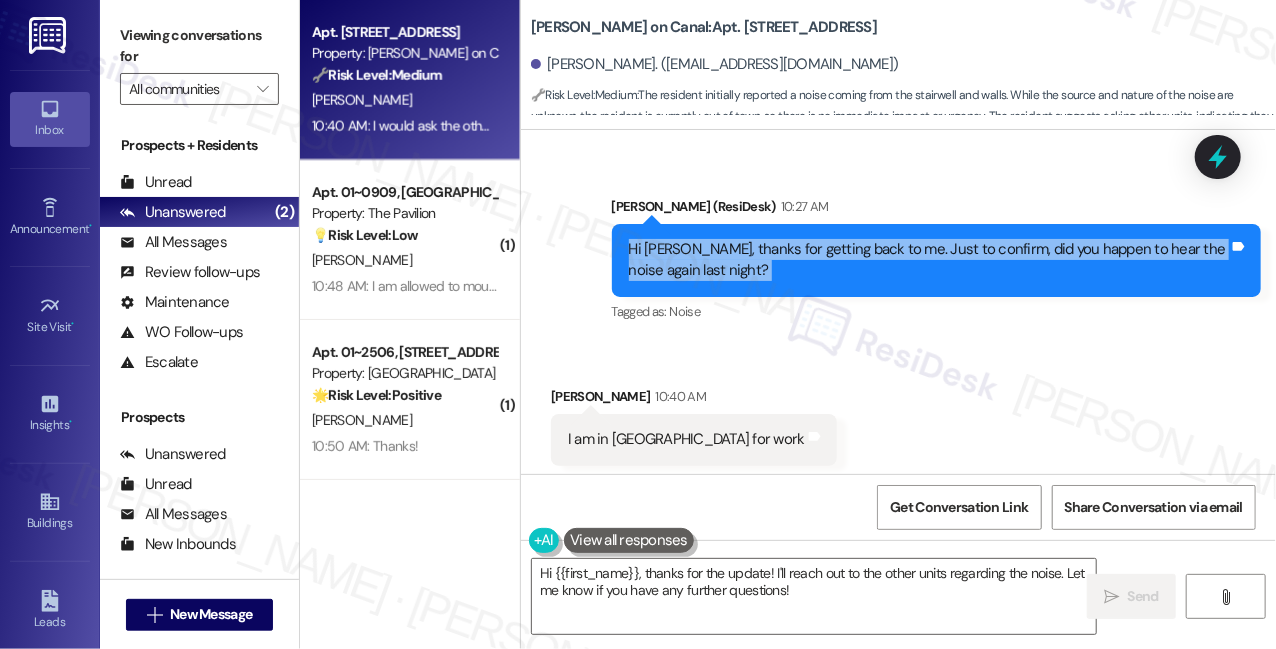 scroll, scrollTop: 12875, scrollLeft: 0, axis: vertical 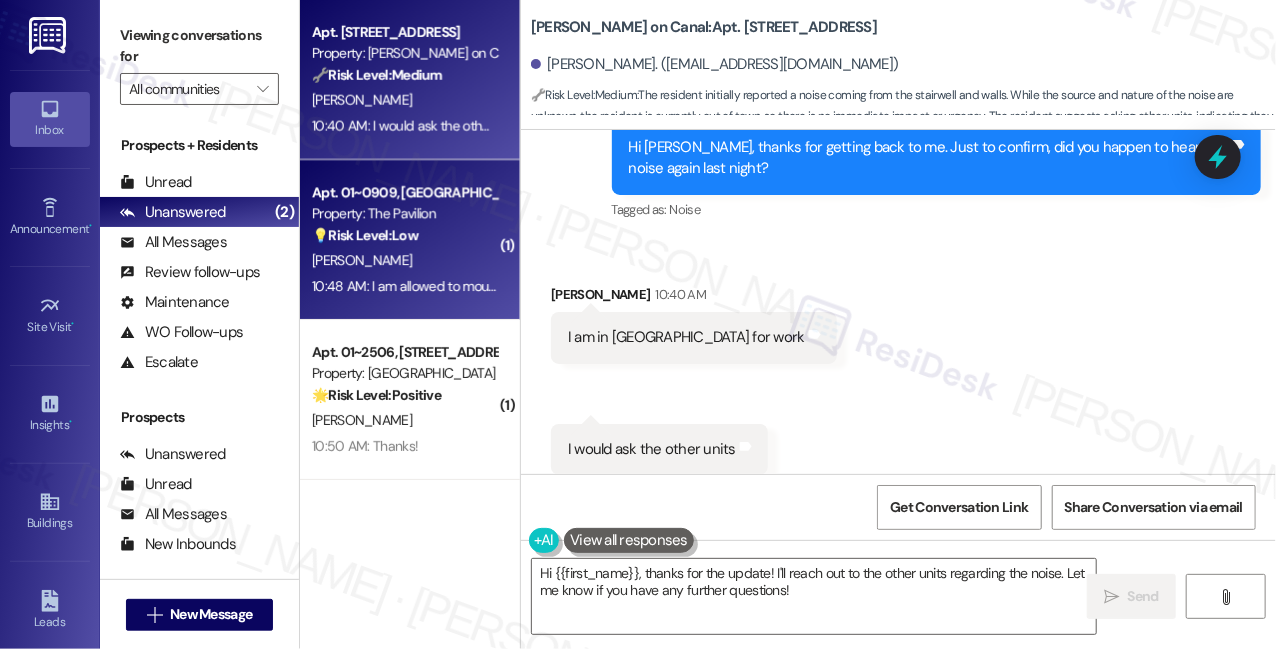 click on "Apt. 01~0909, [GEOGRAPHIC_DATA][PERSON_NAME] Property: The Pavilion 💡  Risk Level:  Low The resident is asking a question about mounting TVs, which is a non-essential request and falls under cosmetic enhancements. There is no indication of damage, policy violation, or safety concern. [PERSON_NAME] 10:48 AM: I am allowed to mount tvs on the corner wall pillar wall right?  10:48 AM: I am allowed to mount tvs on the corner wall pillar wall right?" at bounding box center [410, 240] 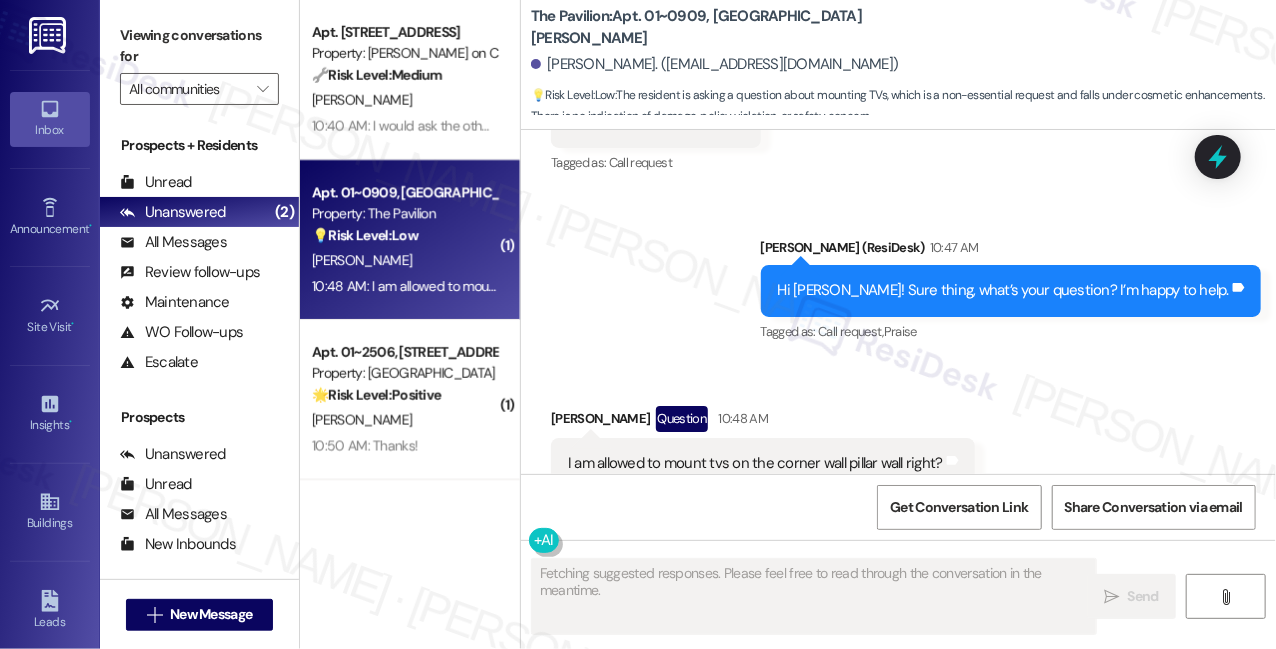 scroll, scrollTop: 2194, scrollLeft: 0, axis: vertical 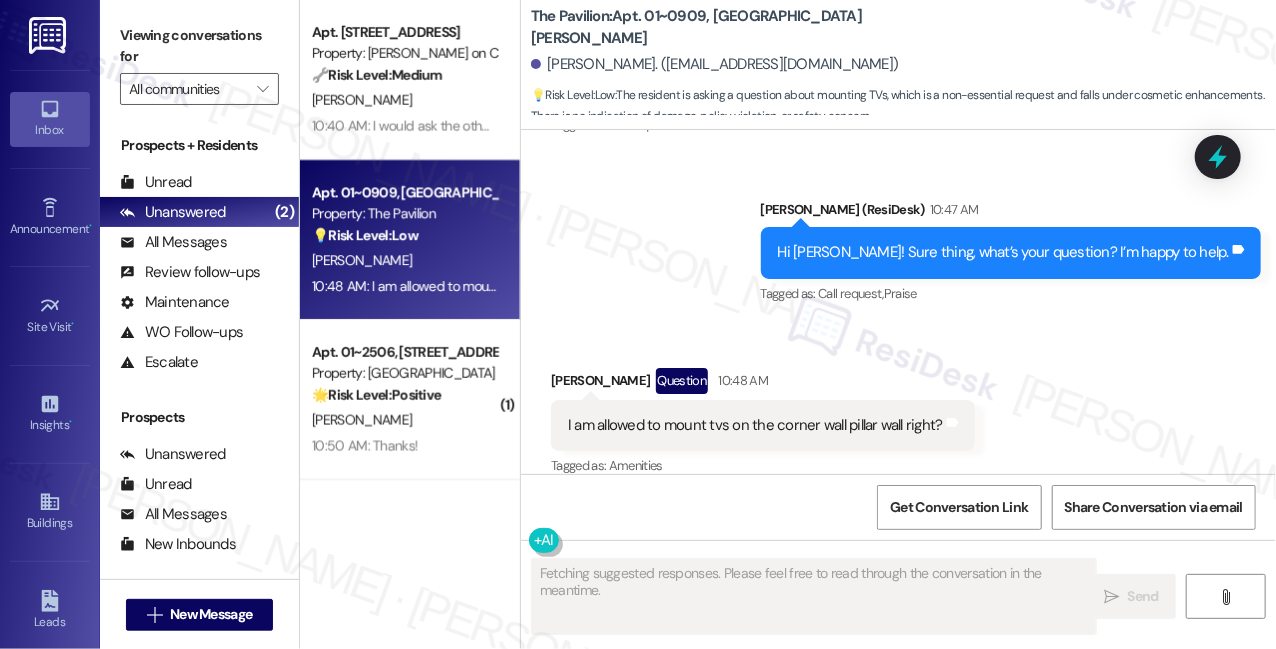 click on "I am allowed to mount tvs on the corner wall pillar wall right?" at bounding box center (755, 425) 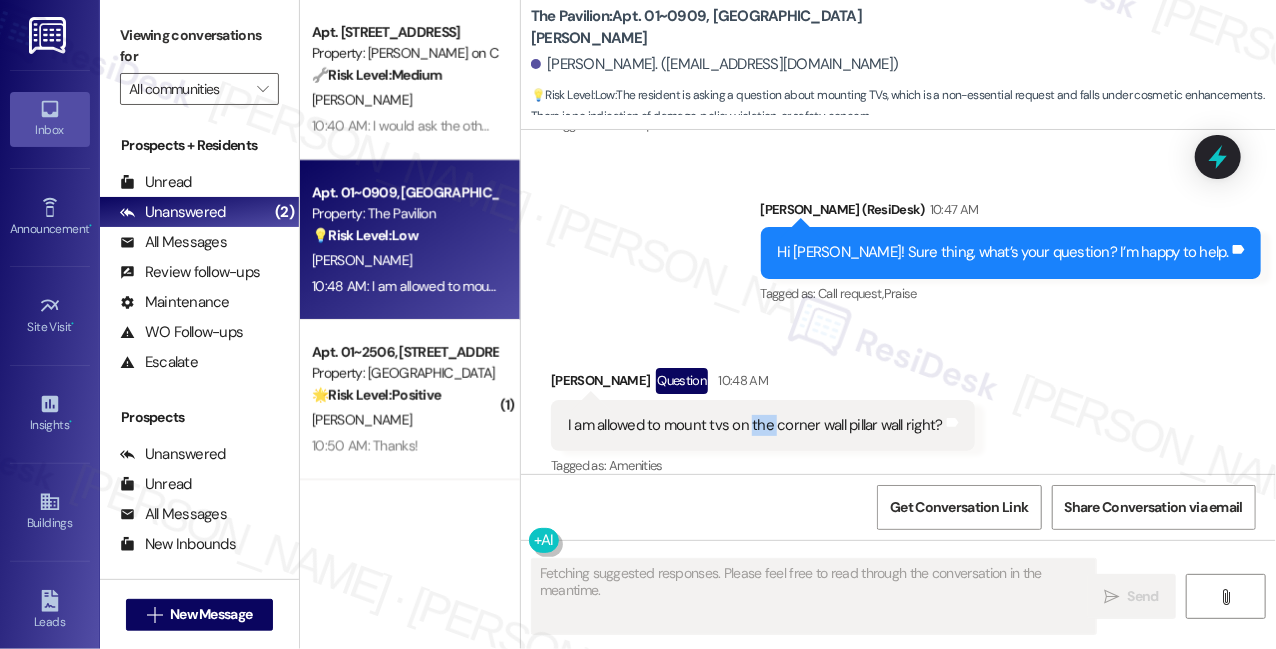 click on "I am allowed to mount tvs on the corner wall pillar wall right?" at bounding box center [755, 425] 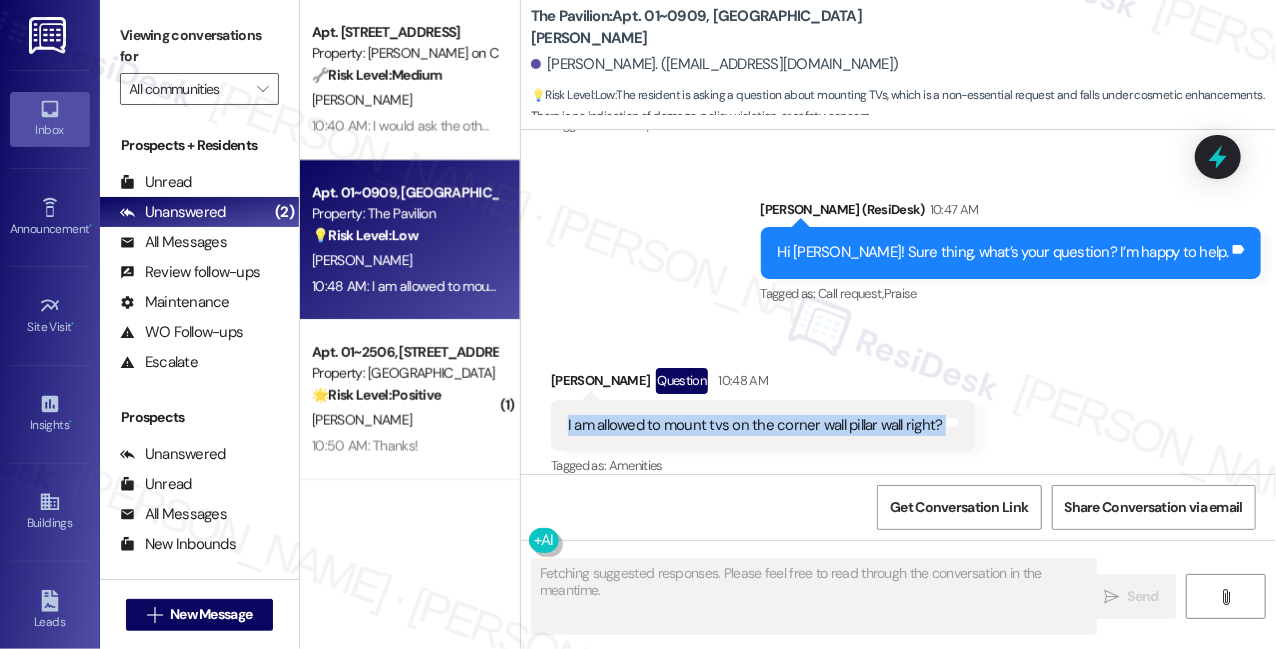 click on "I am allowed to mount tvs on the corner wall pillar wall right?" at bounding box center [755, 425] 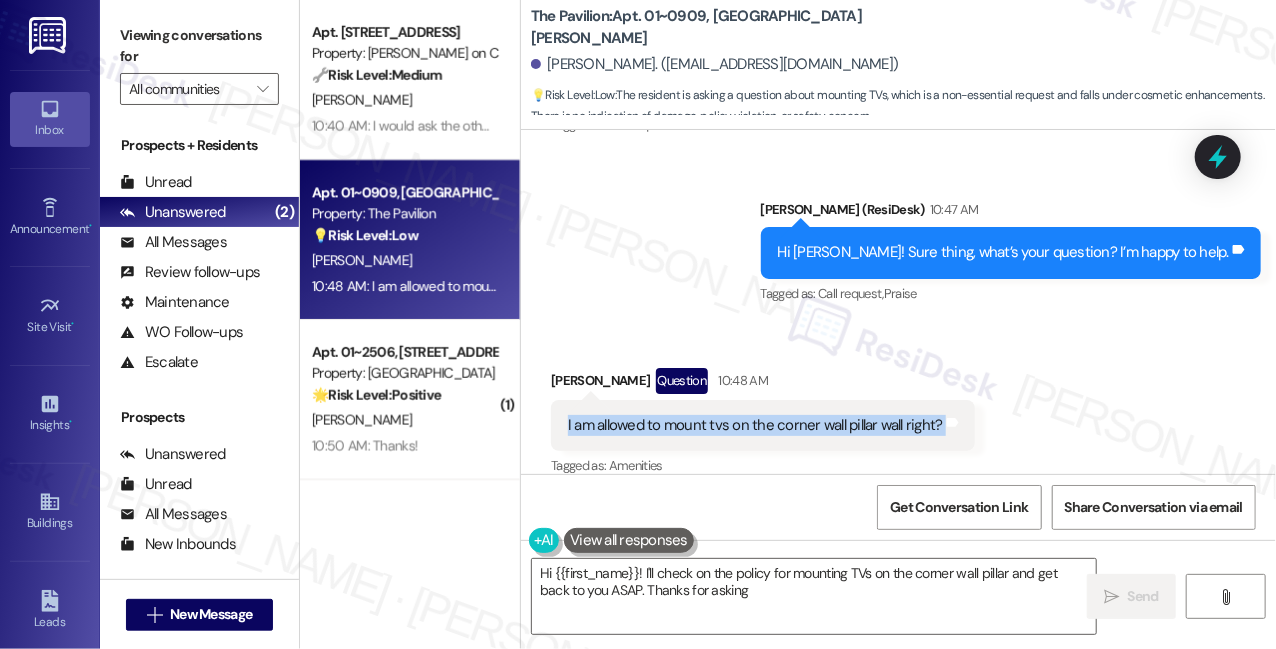type on "Hi {{first_name}}! I'll check on the policy for mounting TVs on the corner wall pillar and get back to you ASAP. Thanks for asking!" 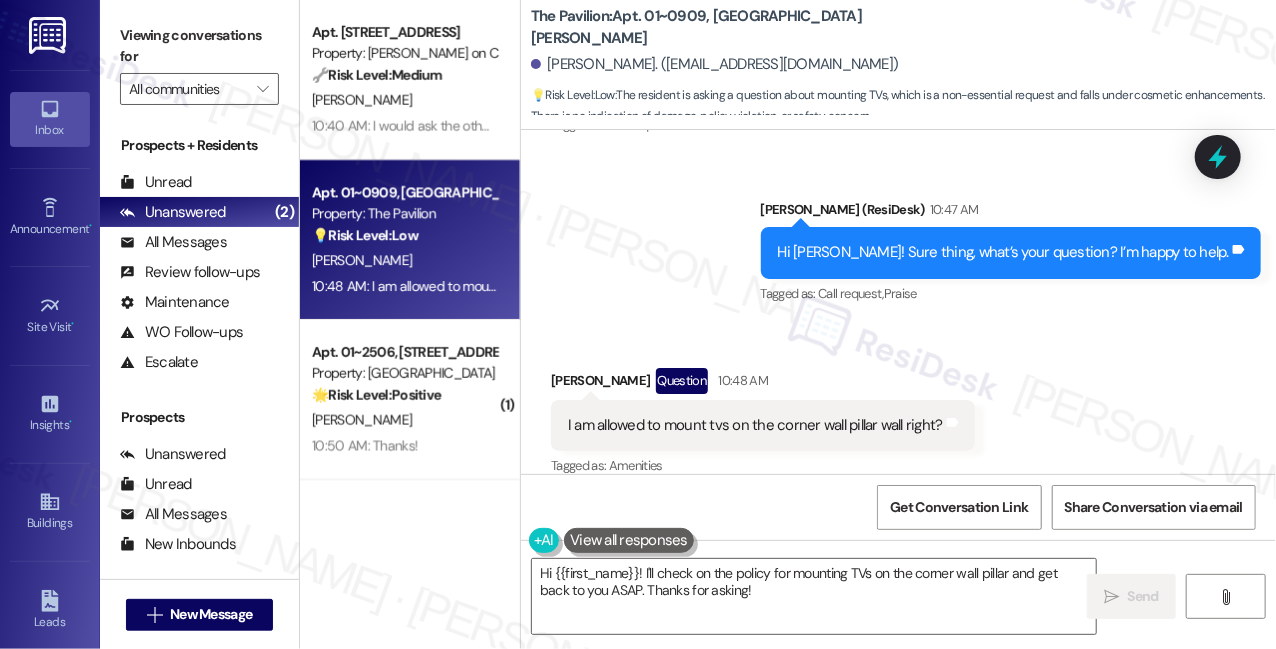 click on "Hi [PERSON_NAME]! Sure thing, what’s your question? I’m happy to help. Tags and notes" at bounding box center [1011, 252] 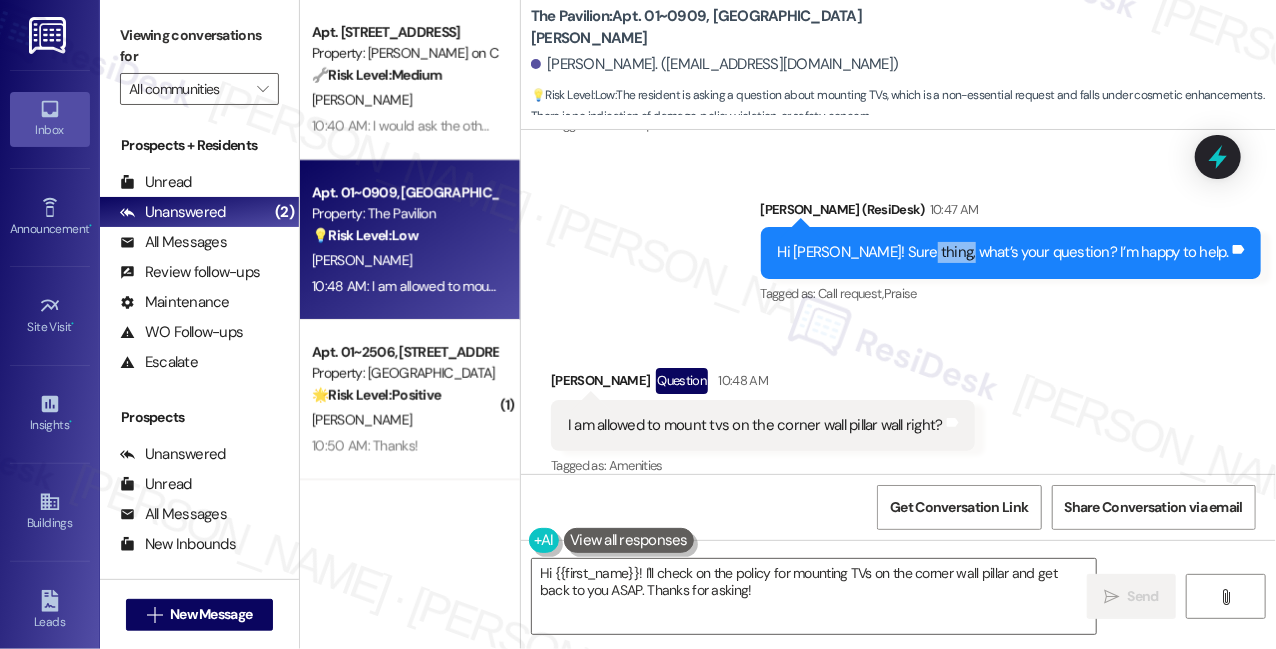click on "Hi [PERSON_NAME]! Sure thing, what’s your question? I’m happy to help." at bounding box center [1004, 252] 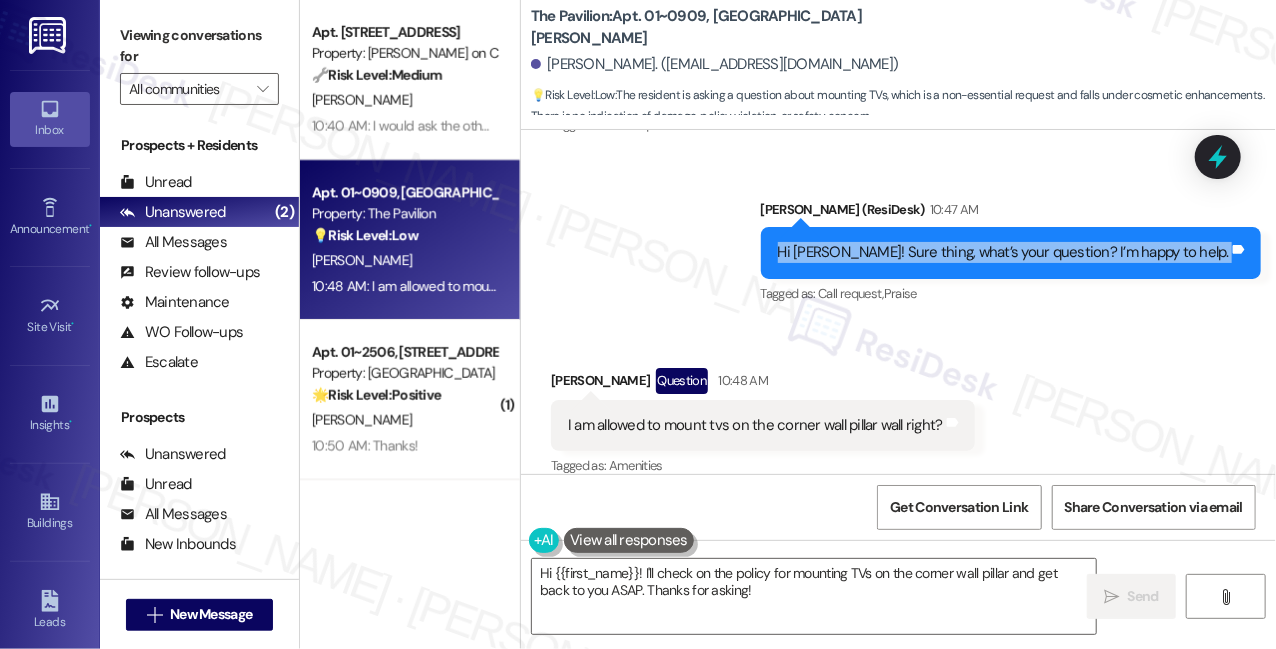 click on "Hi [PERSON_NAME]! Sure thing, what’s your question? I’m happy to help." at bounding box center [1004, 252] 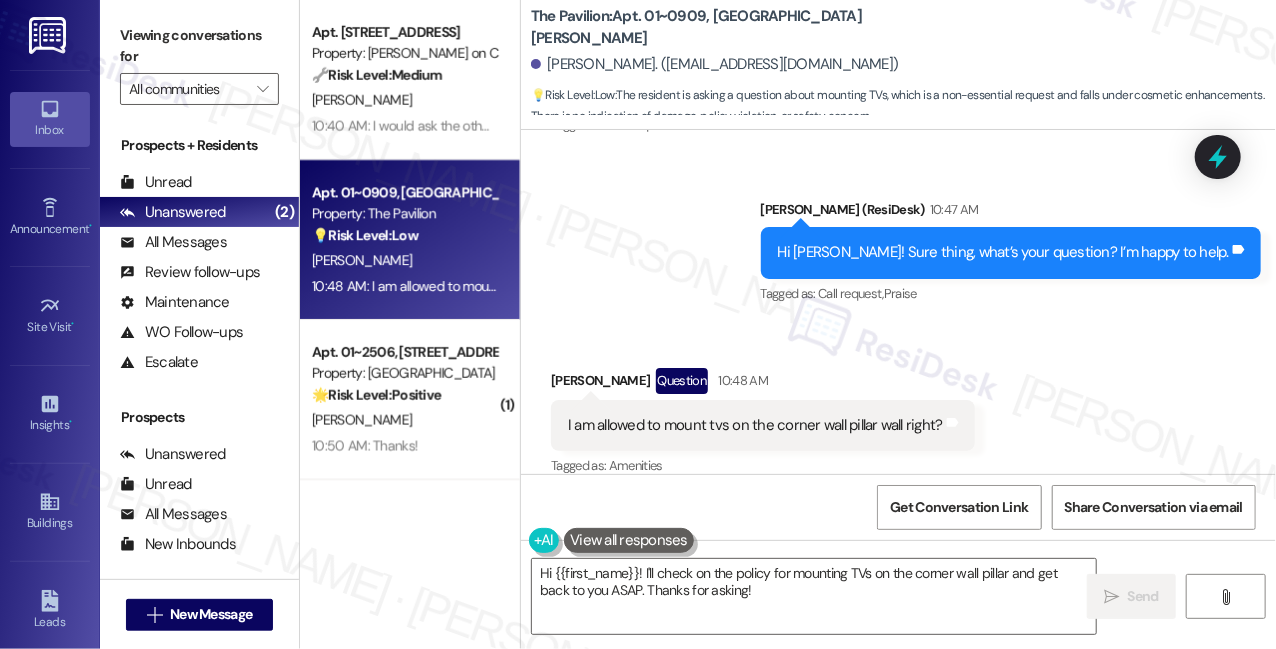 click on "I am allowed to mount tvs on the corner wall pillar wall right?" at bounding box center (755, 425) 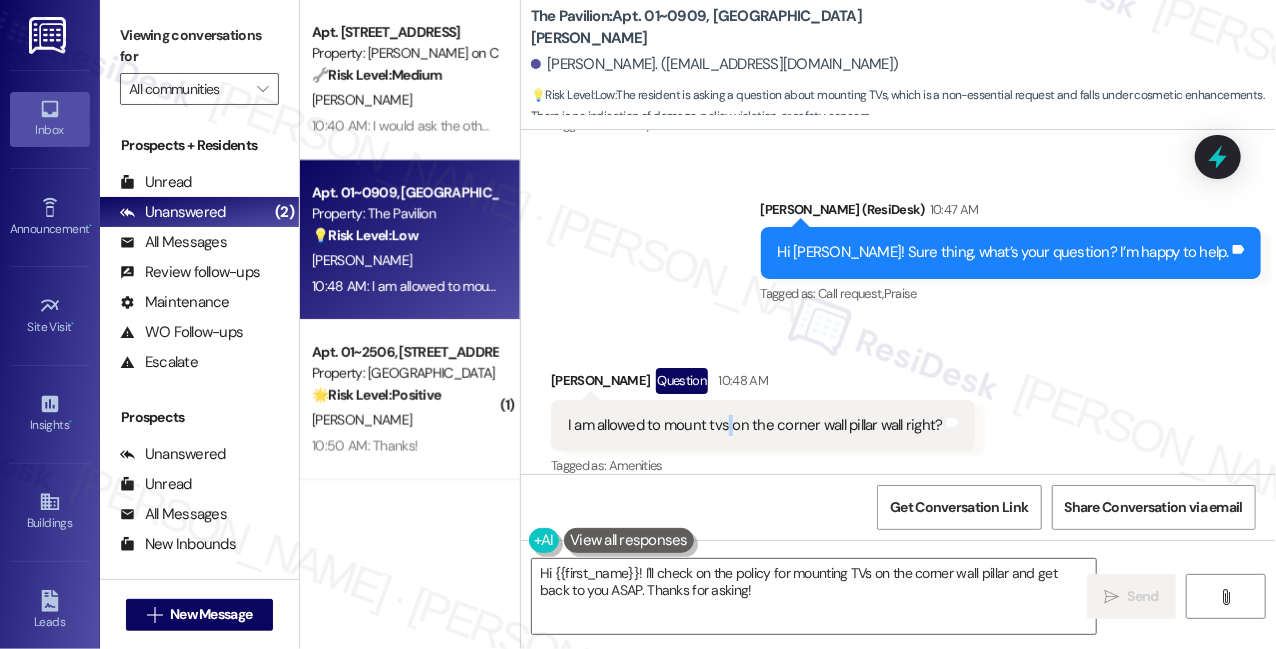 click on "I am allowed to mount tvs on the corner wall pillar wall right?" at bounding box center (755, 425) 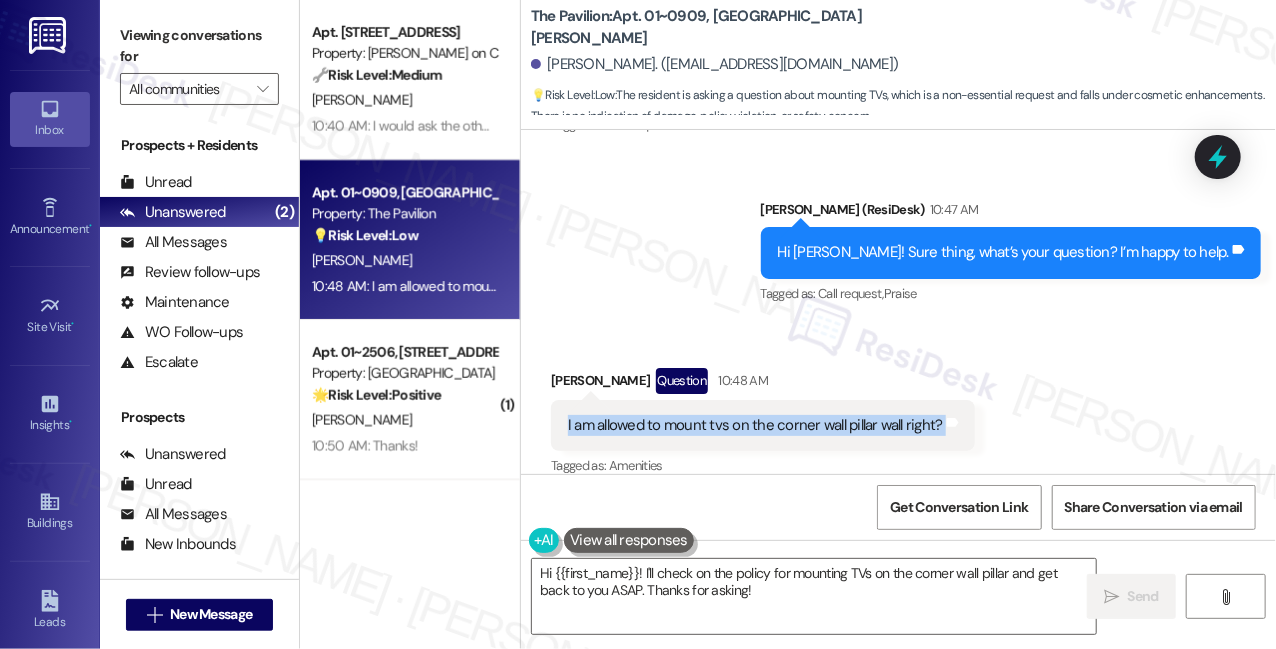 click on "I am allowed to mount tvs on the corner wall pillar wall right?" at bounding box center [755, 425] 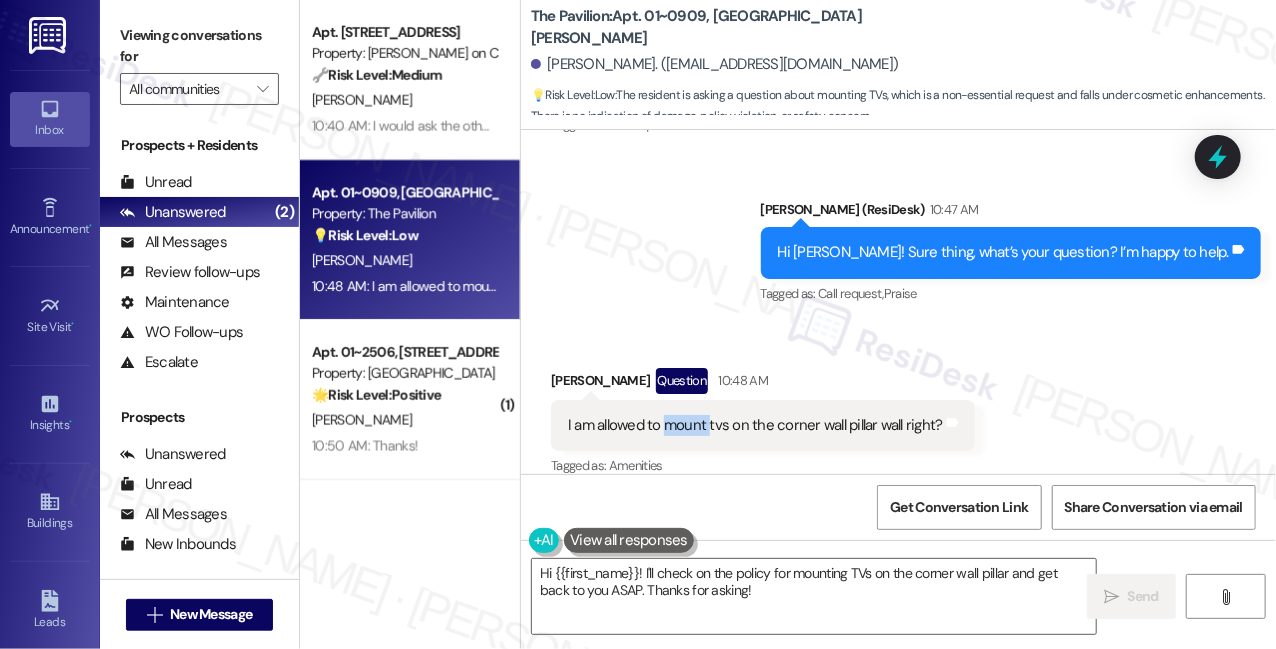 click on "I am allowed to mount tvs on the corner wall pillar wall right?" at bounding box center [755, 425] 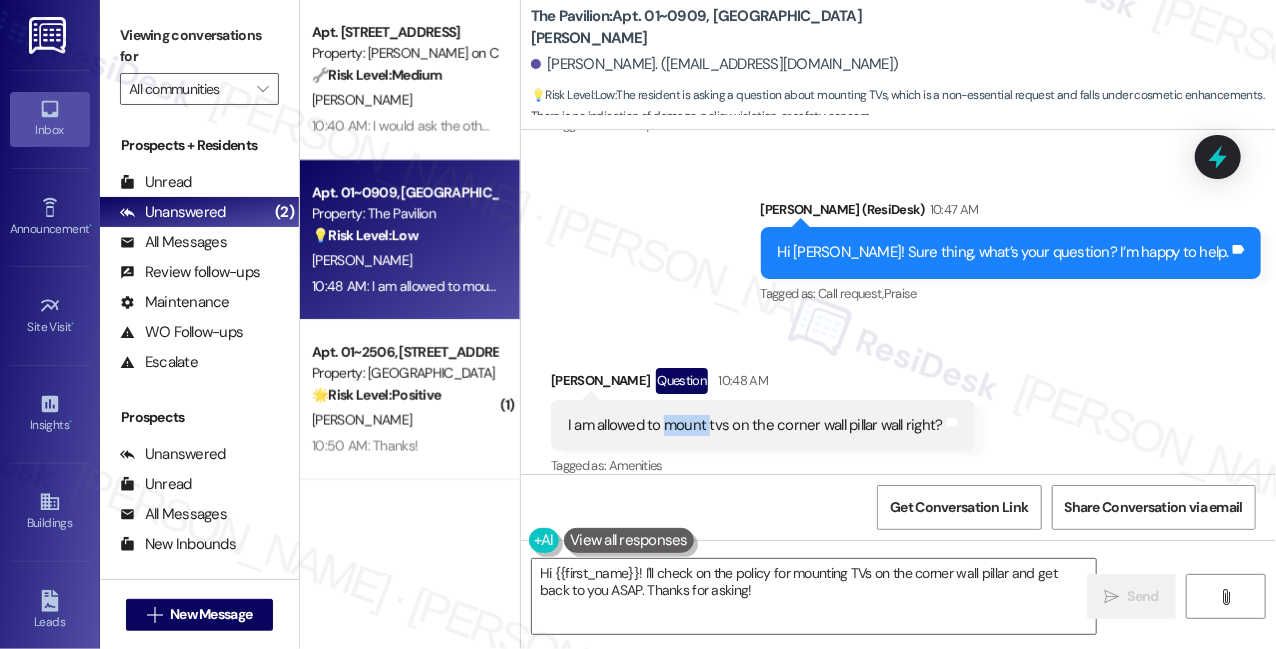 scroll, scrollTop: 2195, scrollLeft: 0, axis: vertical 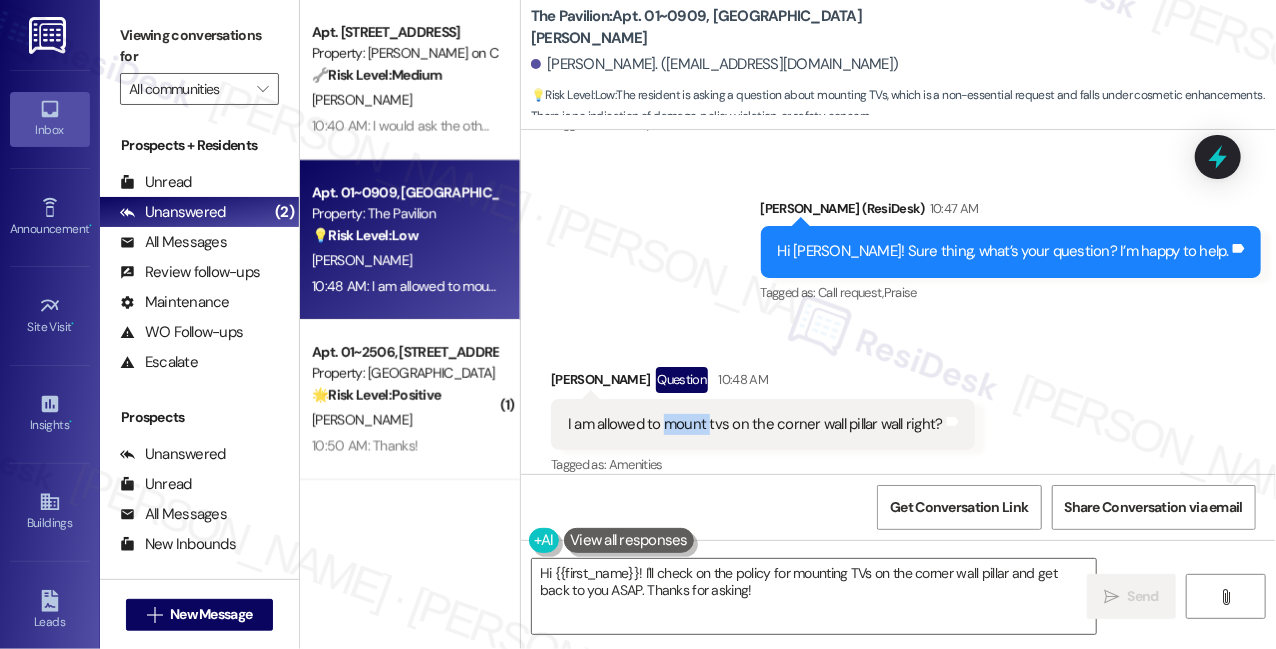 click on "I am allowed to mount tvs on the corner wall pillar wall right?" at bounding box center [755, 424] 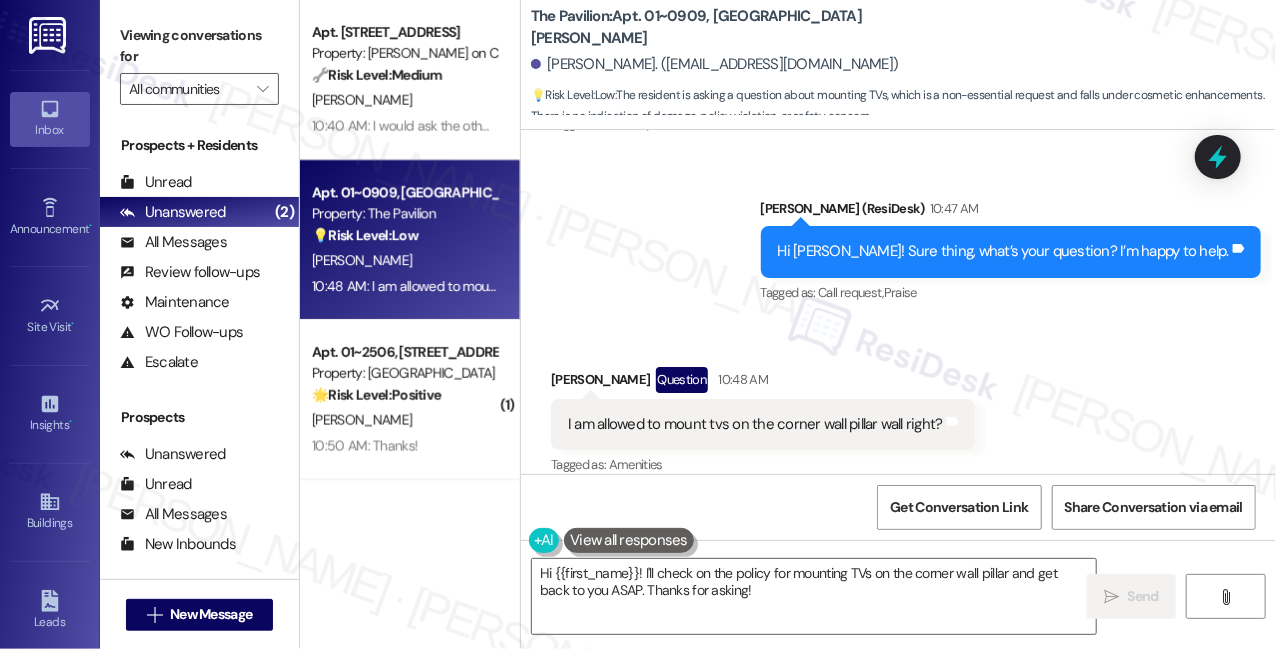 click on "I am allowed to mount tvs on the corner wall pillar wall right?" at bounding box center [755, 424] 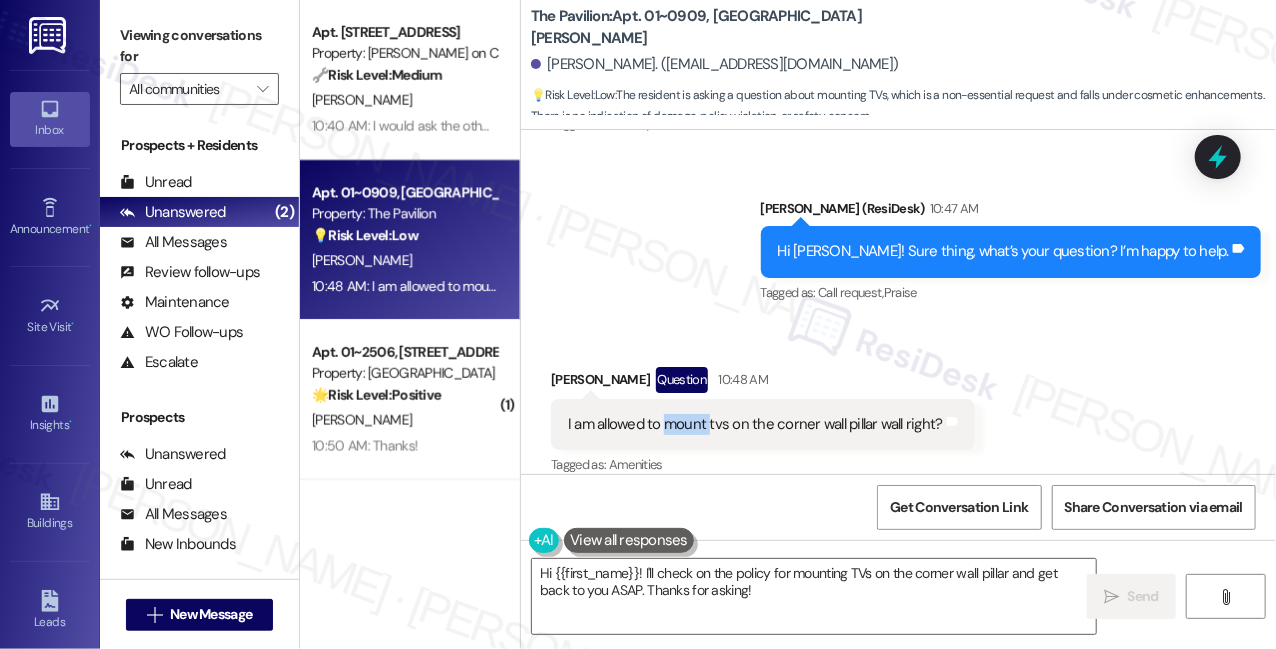 click on "I am allowed to mount tvs on the corner wall pillar wall right?  Tags and notes" at bounding box center (763, 424) 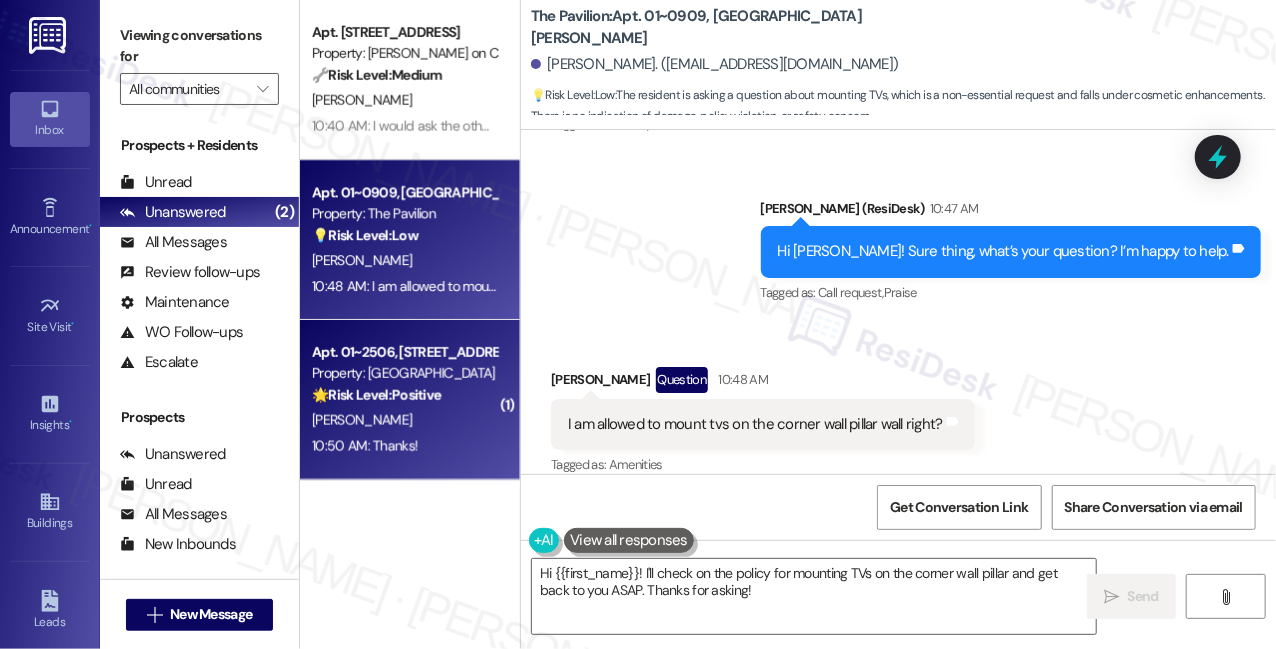 click on "🌟  Risk Level:  Positive" at bounding box center (376, 395) 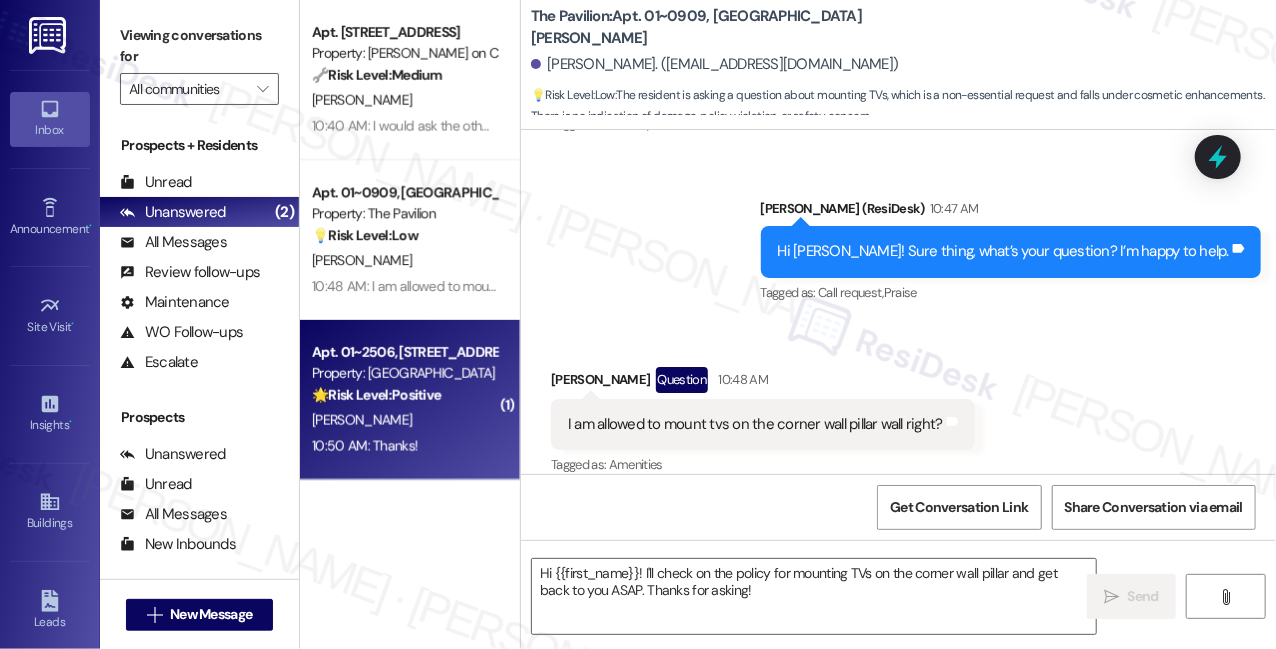 type on "Fetching suggested responses. Please feel free to read through the conversation in the meantime." 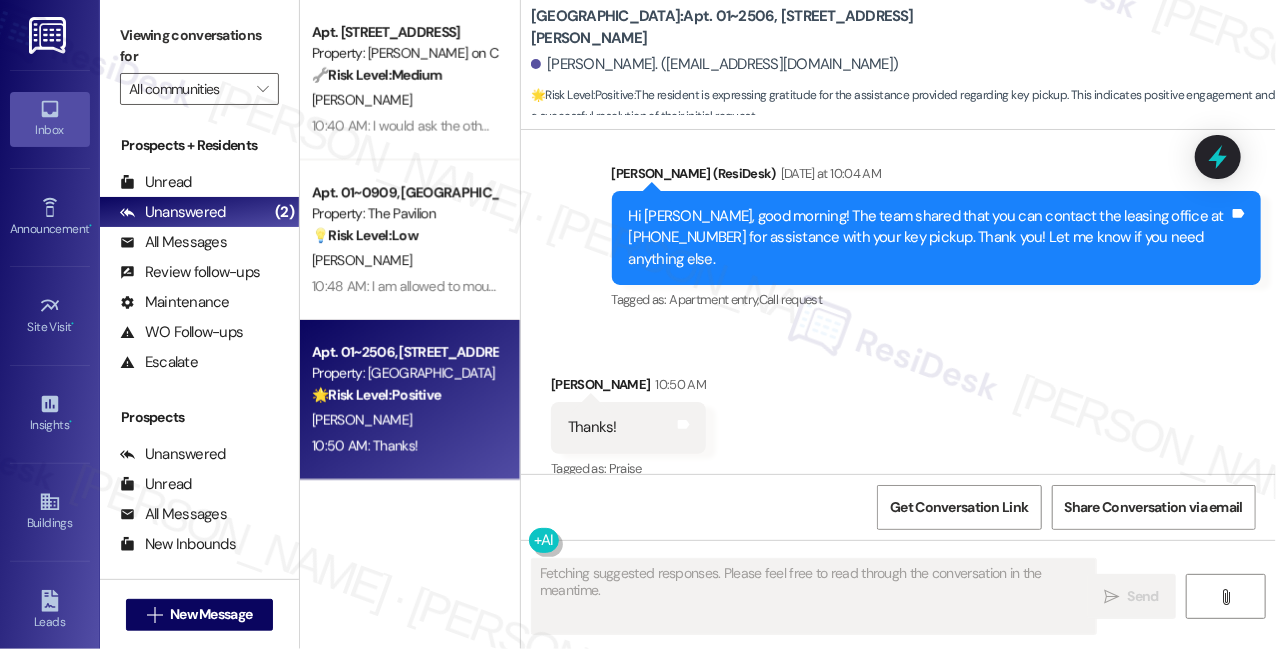 scroll, scrollTop: 1493, scrollLeft: 0, axis: vertical 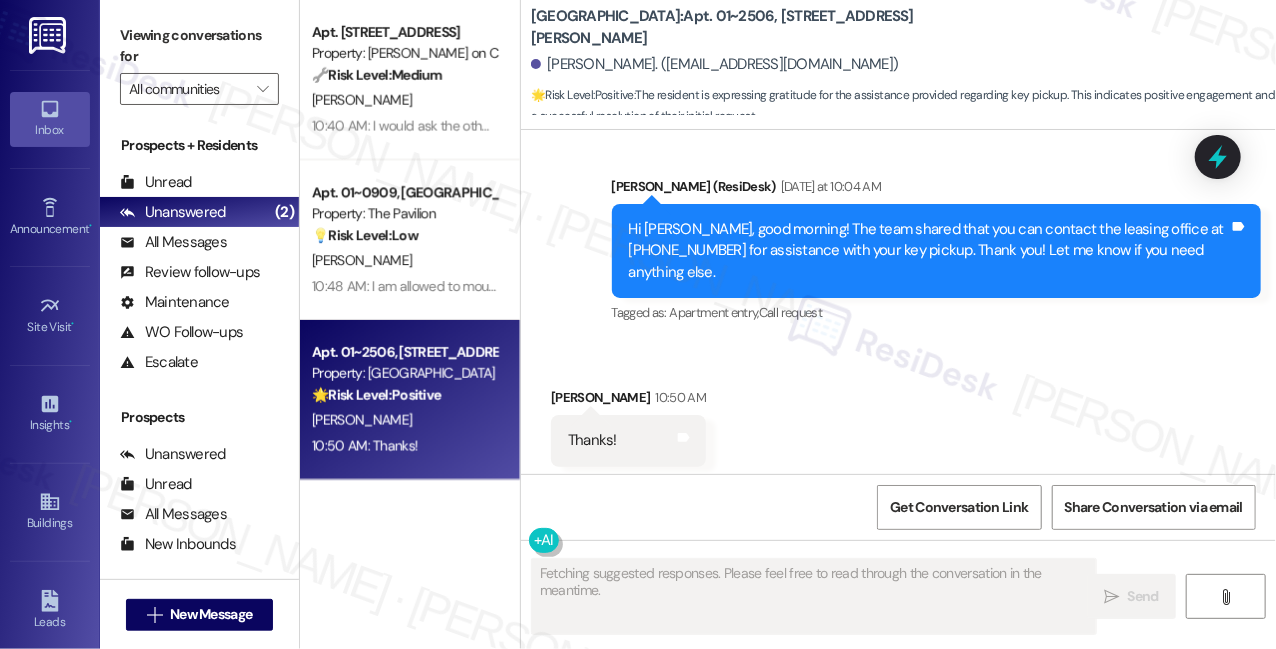 click on "Hi [PERSON_NAME], good morning! The team shared that you can contact the leasing office at [PHONE_NUMBER] for assistance with your key pickup. Thank you! Let me know if you need anything else." at bounding box center (929, 251) 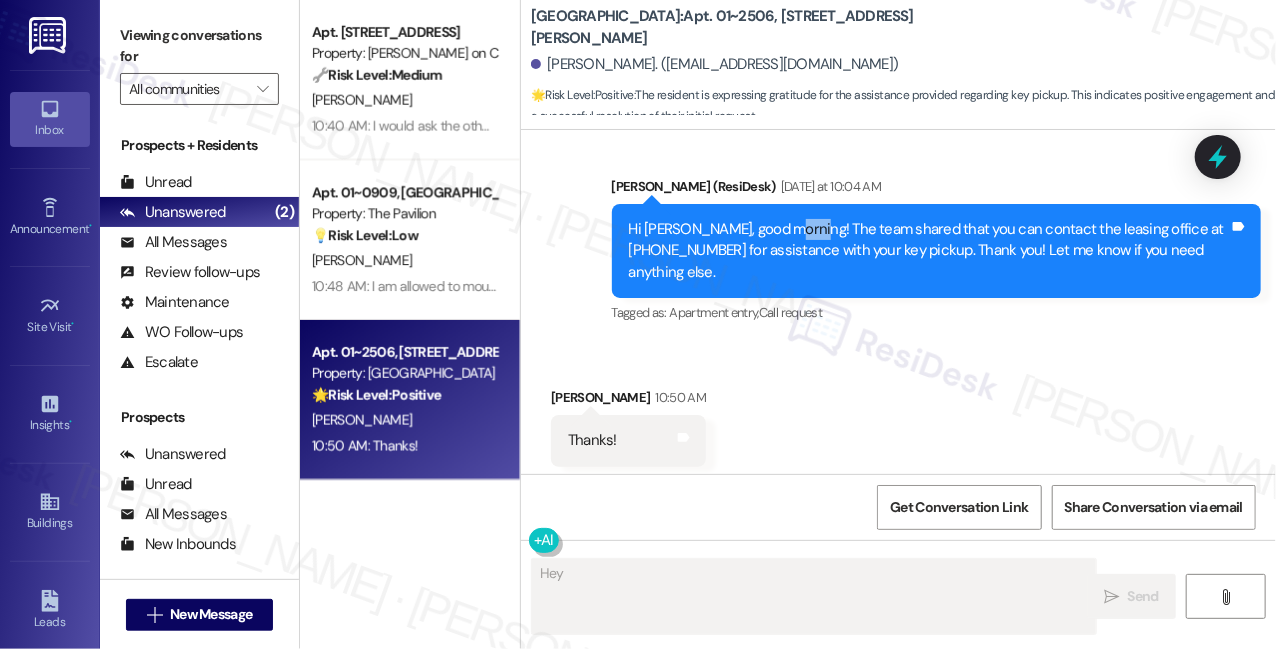 click on "Hi [PERSON_NAME], good morning! The team shared that you can contact the leasing office at [PHONE_NUMBER] for assistance with your key pickup. Thank you! Let me know if you need anything else." at bounding box center [929, 251] 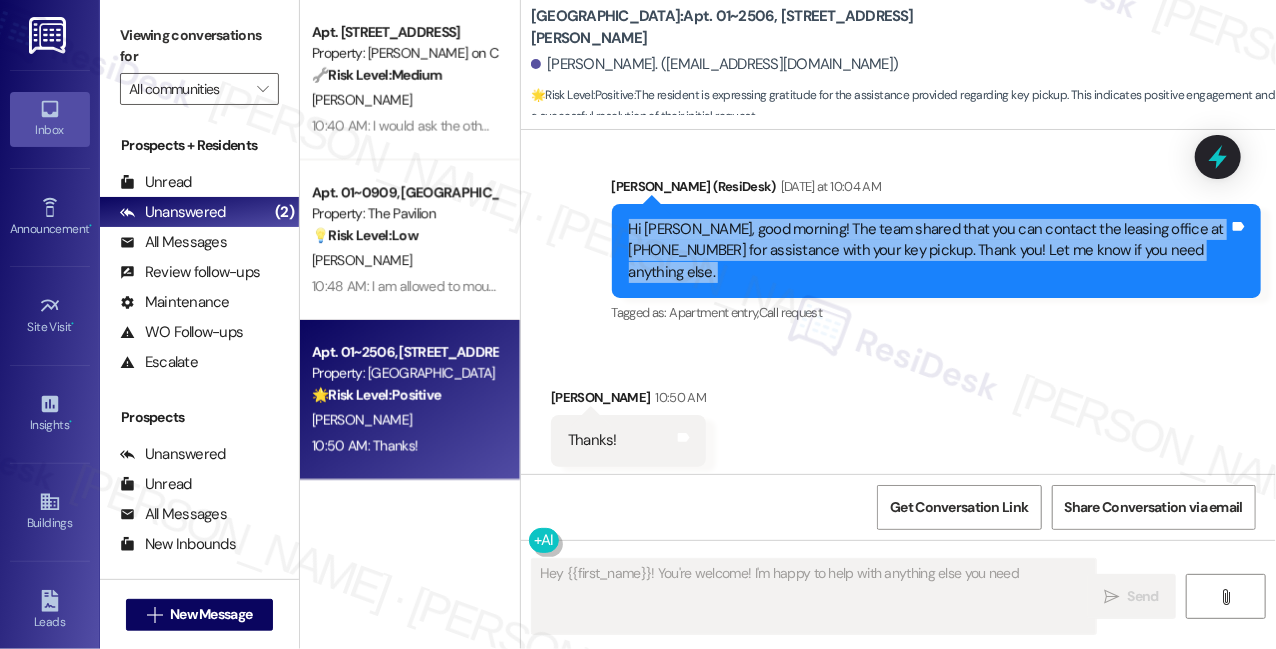 click on "Hi [PERSON_NAME], good morning! The team shared that you can contact the leasing office at [PHONE_NUMBER] for assistance with your key pickup. Thank you! Let me know if you need anything else." at bounding box center [929, 251] 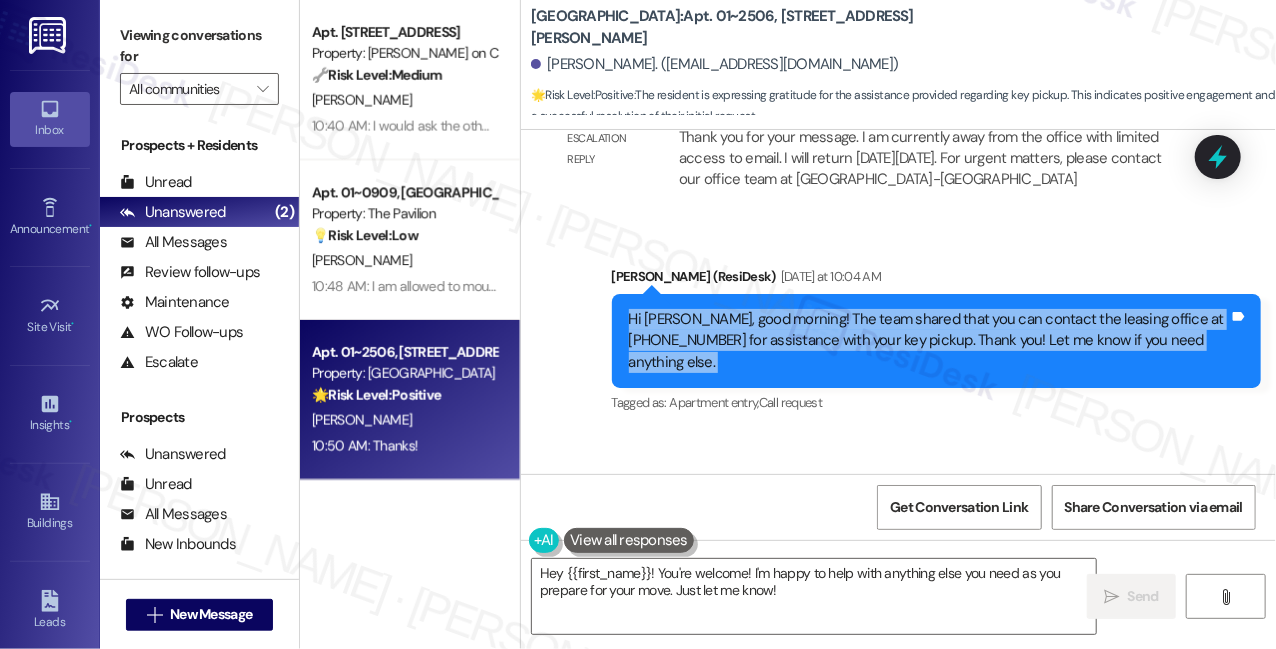 scroll, scrollTop: 1221, scrollLeft: 0, axis: vertical 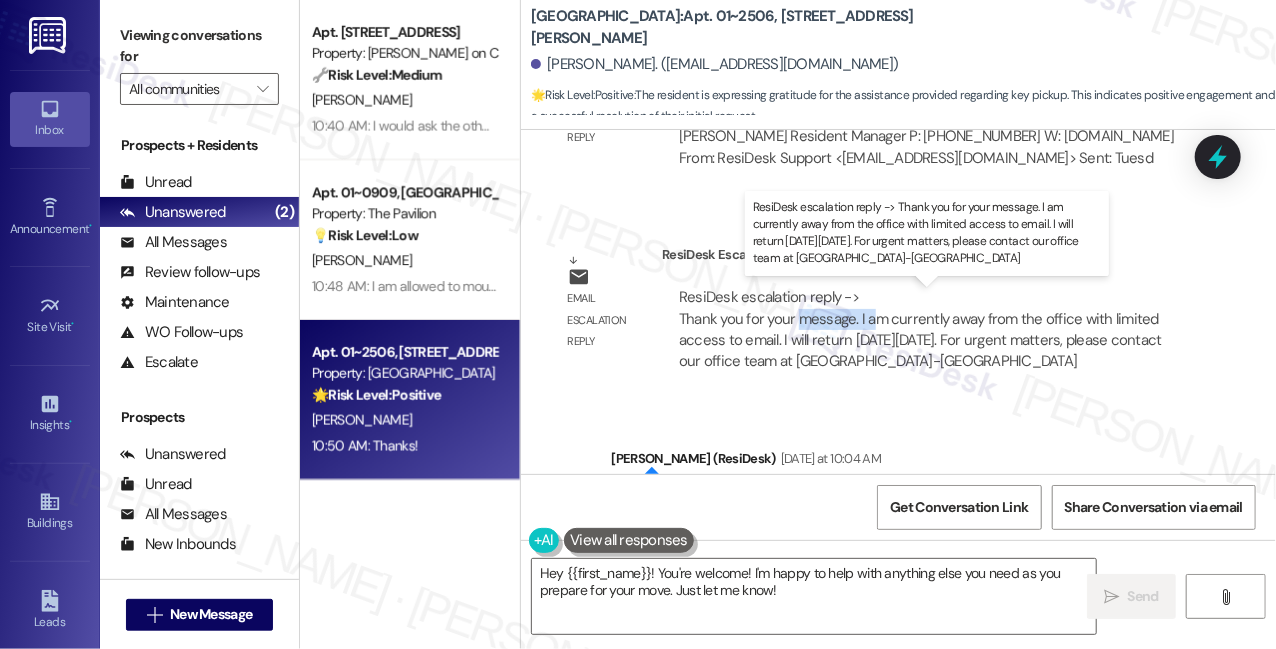 drag, startPoint x: 801, startPoint y: 320, endPoint x: 877, endPoint y: 328, distance: 76.41989 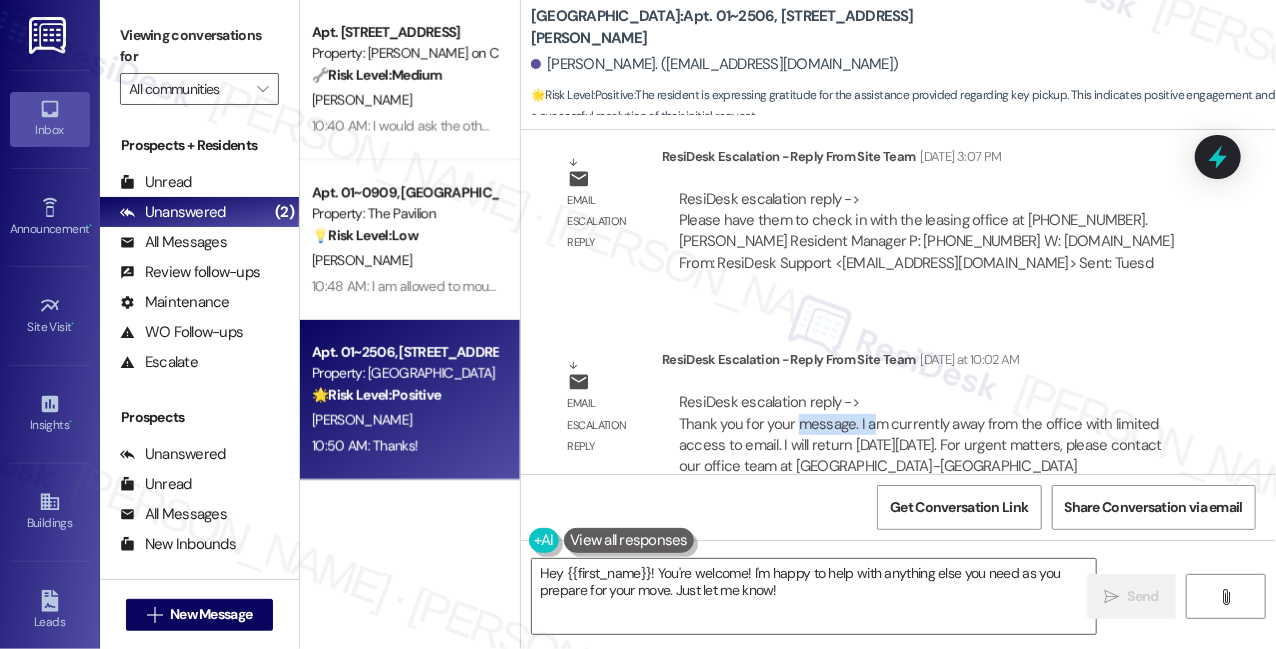 scroll, scrollTop: 949, scrollLeft: 0, axis: vertical 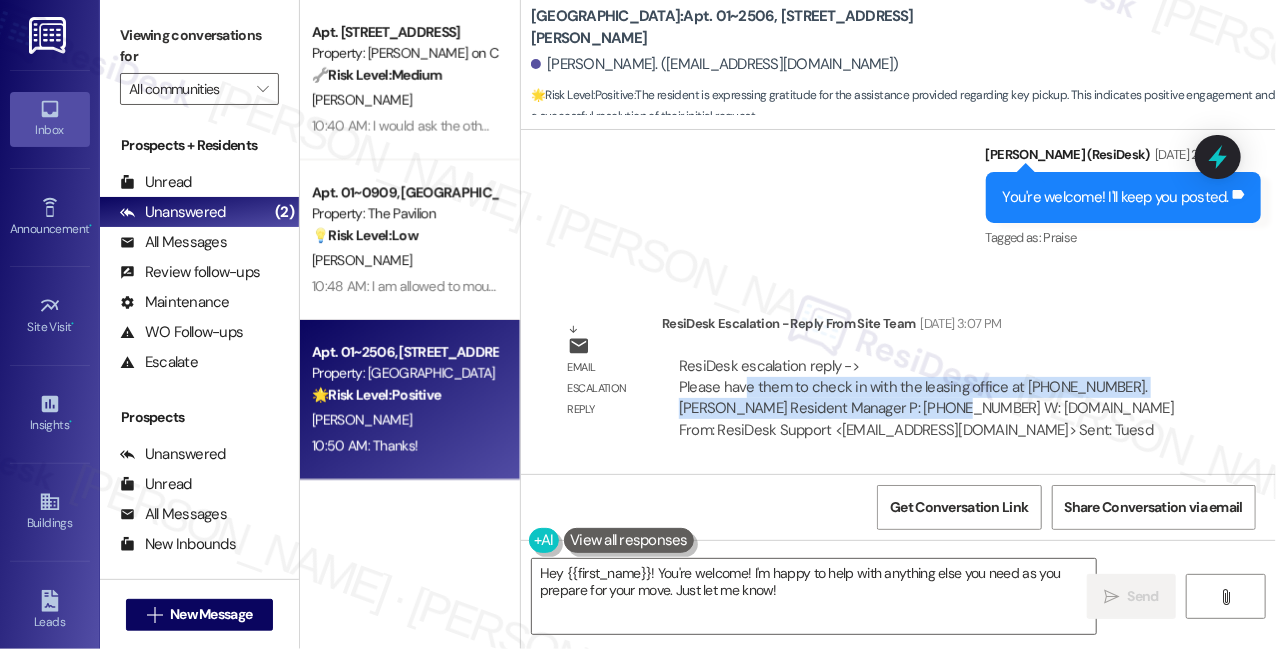 drag, startPoint x: 745, startPoint y: 387, endPoint x: 912, endPoint y: 418, distance: 169.85287 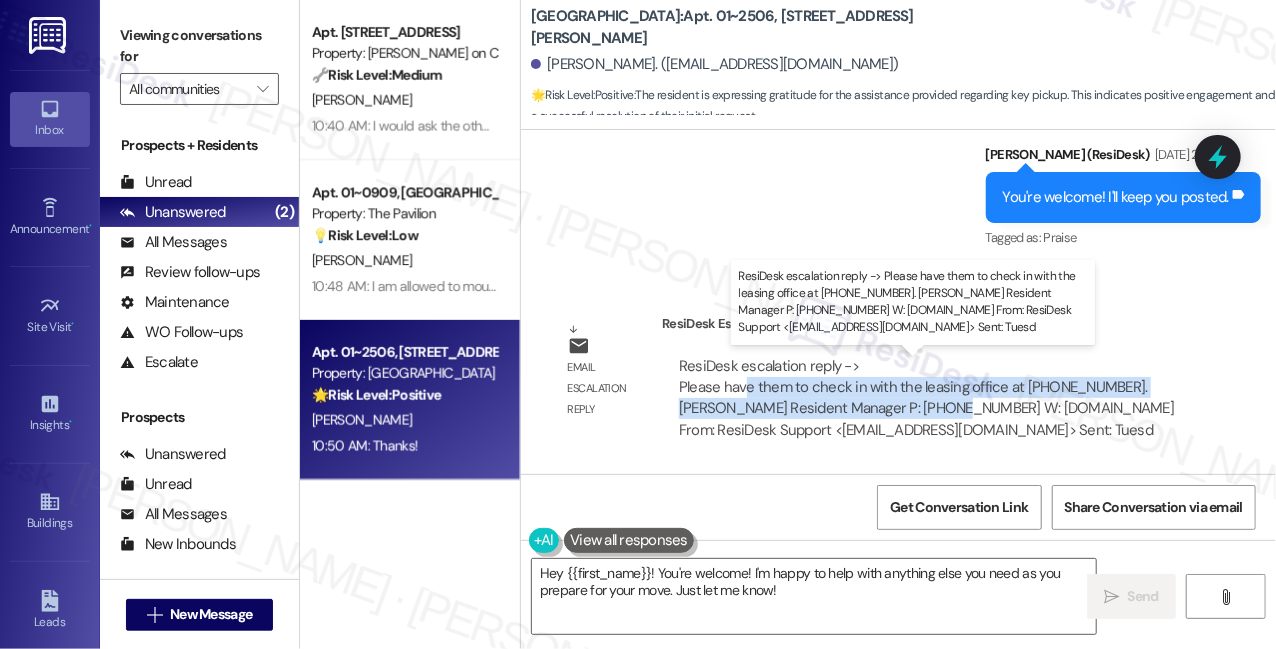 scroll, scrollTop: 1130, scrollLeft: 0, axis: vertical 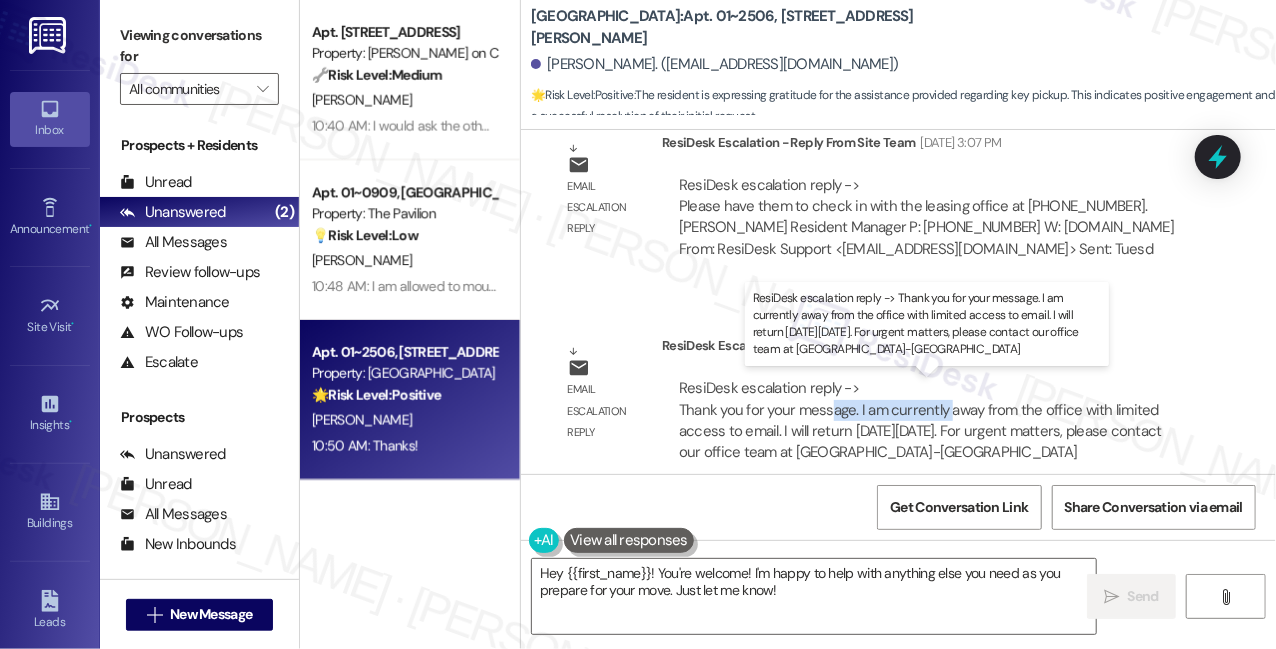 drag, startPoint x: 832, startPoint y: 408, endPoint x: 948, endPoint y: 416, distance: 116.275536 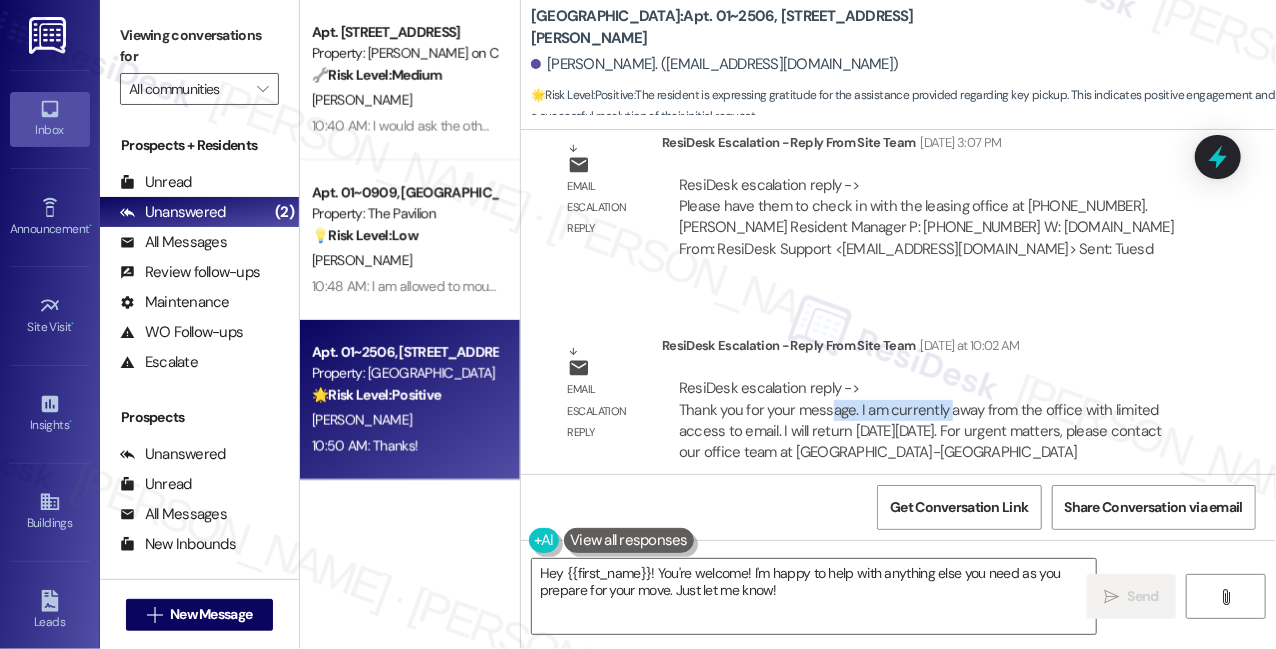 scroll, scrollTop: 1312, scrollLeft: 0, axis: vertical 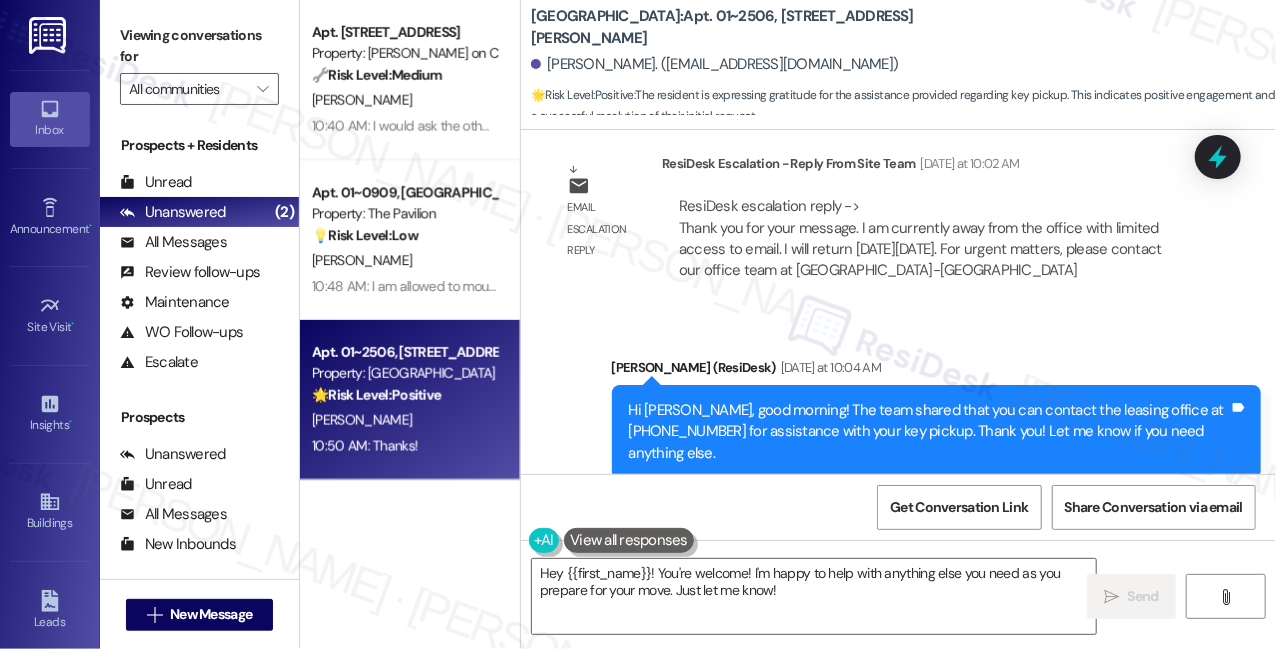 click on "Hi [PERSON_NAME], good morning! The team shared that you can contact the leasing office at [PHONE_NUMBER] for assistance with your key pickup. Thank you! Let me know if you need anything else." at bounding box center [929, 432] 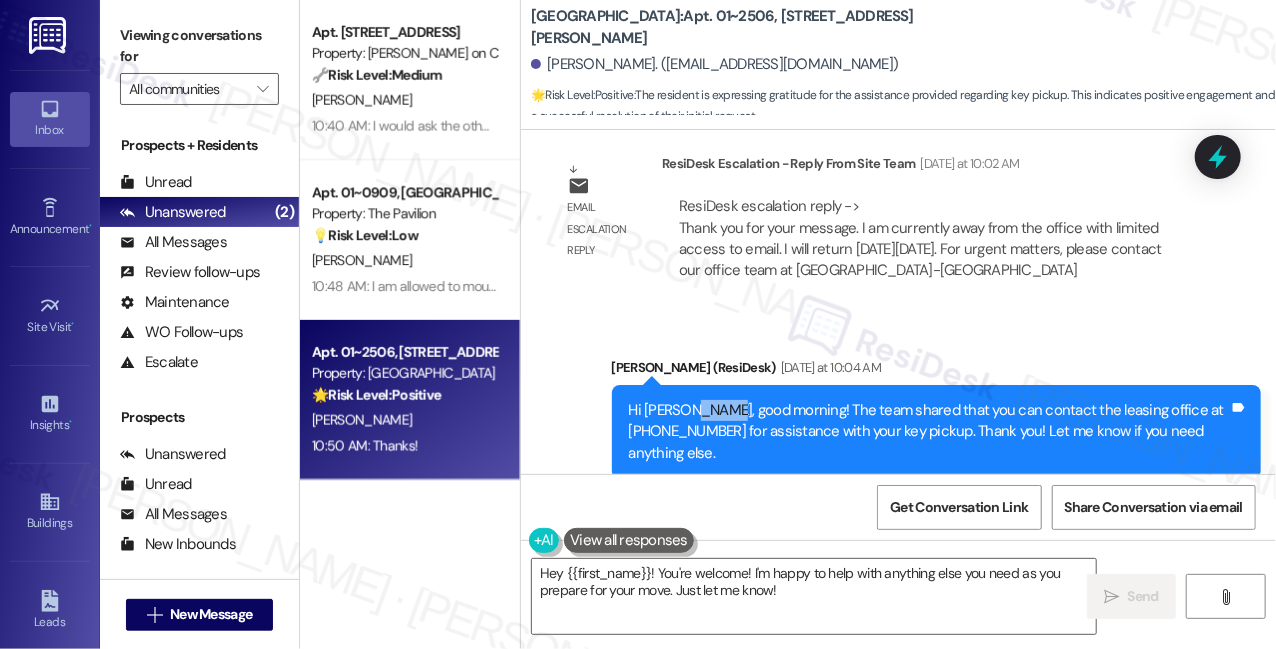 click on "Hi [PERSON_NAME], good morning! The team shared that you can contact the leasing office at [PHONE_NUMBER] for assistance with your key pickup. Thank you! Let me know if you need anything else." at bounding box center (929, 432) 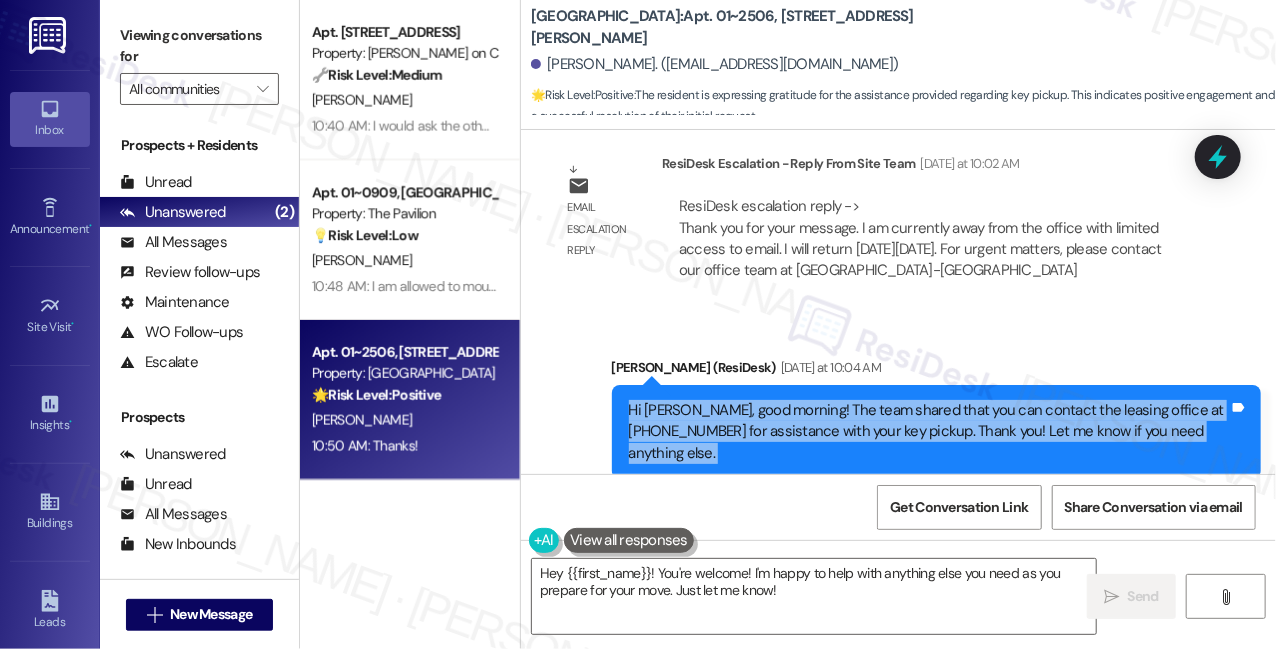 click on "Hi [PERSON_NAME], good morning! The team shared that you can contact the leasing office at [PHONE_NUMBER] for assistance with your key pickup. Thank you! Let me know if you need anything else." at bounding box center [929, 432] 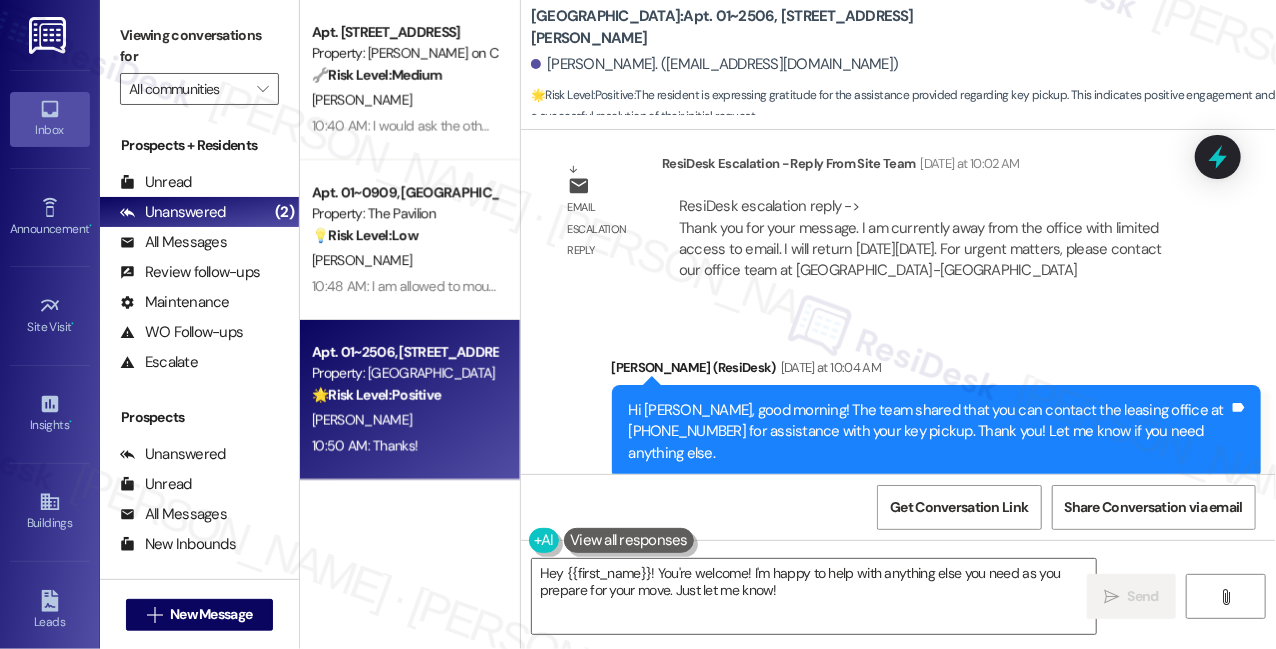 click on "Sent via SMS [PERSON_NAME]   (ResiDesk) [DATE] at 10:04 AM Hi [PERSON_NAME], good morning! The team shared that you can contact the leasing office at [PHONE_NUMBER] for assistance with your key pickup. Thank you! Let me know if you need anything else. Tags and notes Tagged as:   Apartment entry ,  Click to highlight conversations about Apartment entry Call request Click to highlight conversations about Call request" at bounding box center (937, 433) 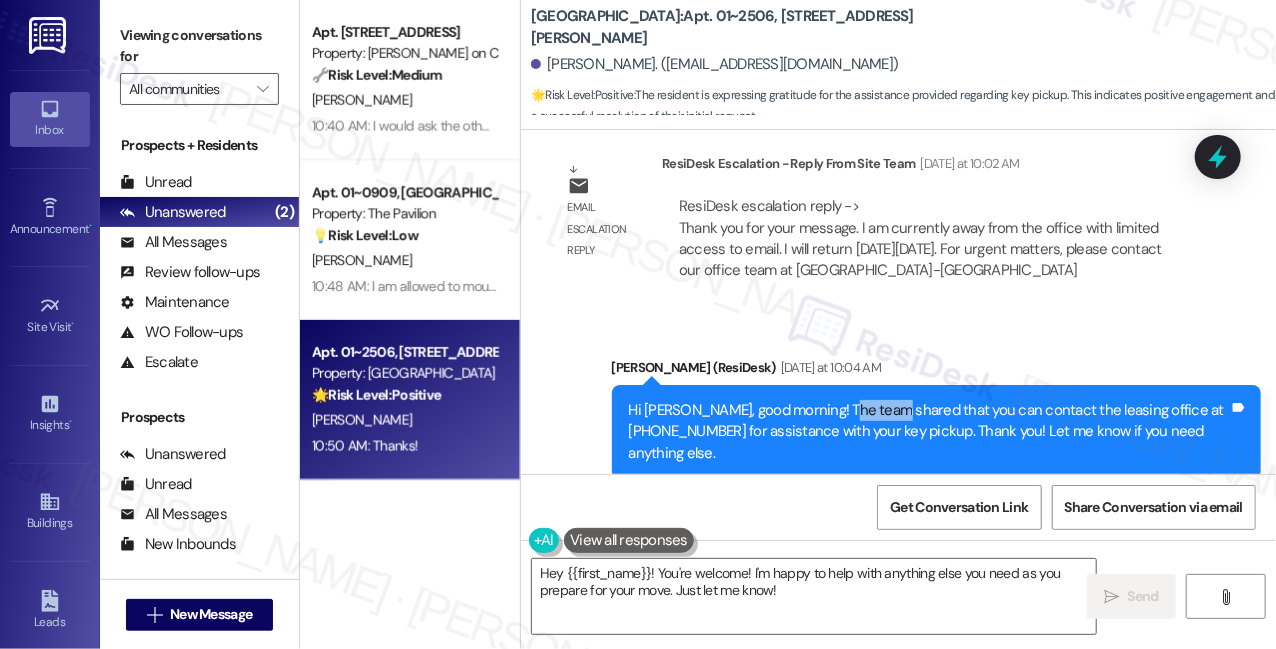 click on "Hi [PERSON_NAME], good morning! The team shared that you can contact the leasing office at [PHONE_NUMBER] for assistance with your key pickup. Thank you! Let me know if you need anything else." at bounding box center [929, 432] 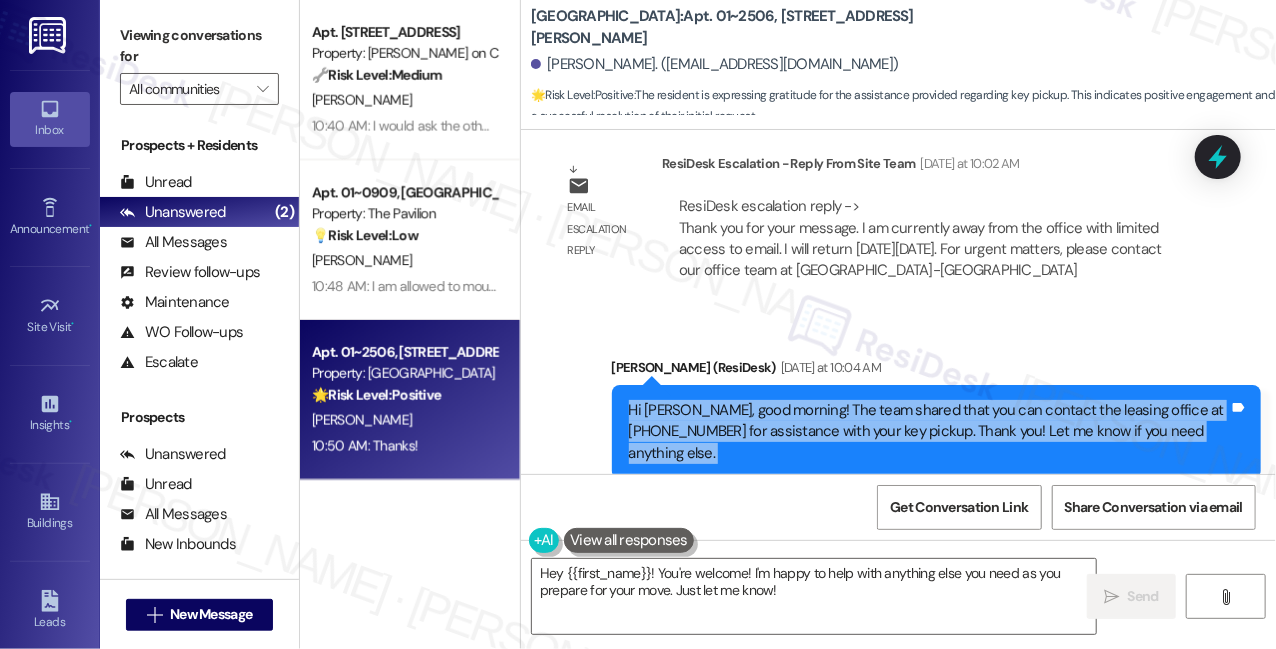 click on "Hi [PERSON_NAME], good morning! The team shared that you can contact the leasing office at [PHONE_NUMBER] for assistance with your key pickup. Thank you! Let me know if you need anything else." at bounding box center (929, 432) 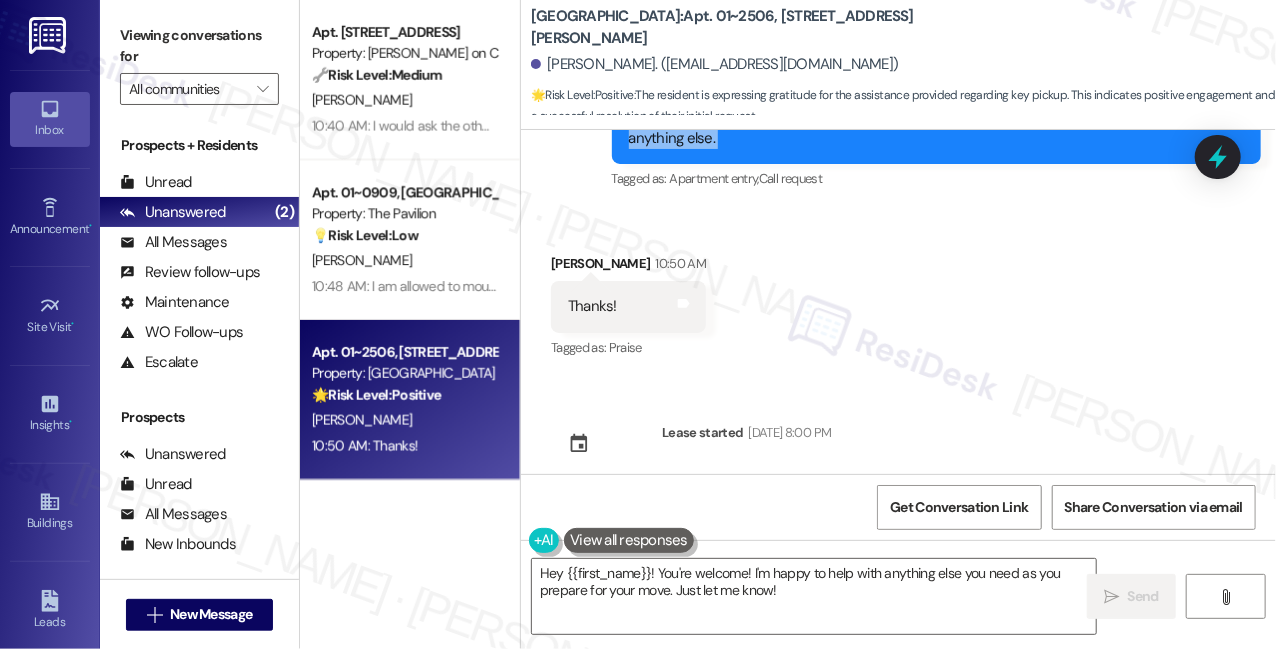 scroll, scrollTop: 1494, scrollLeft: 0, axis: vertical 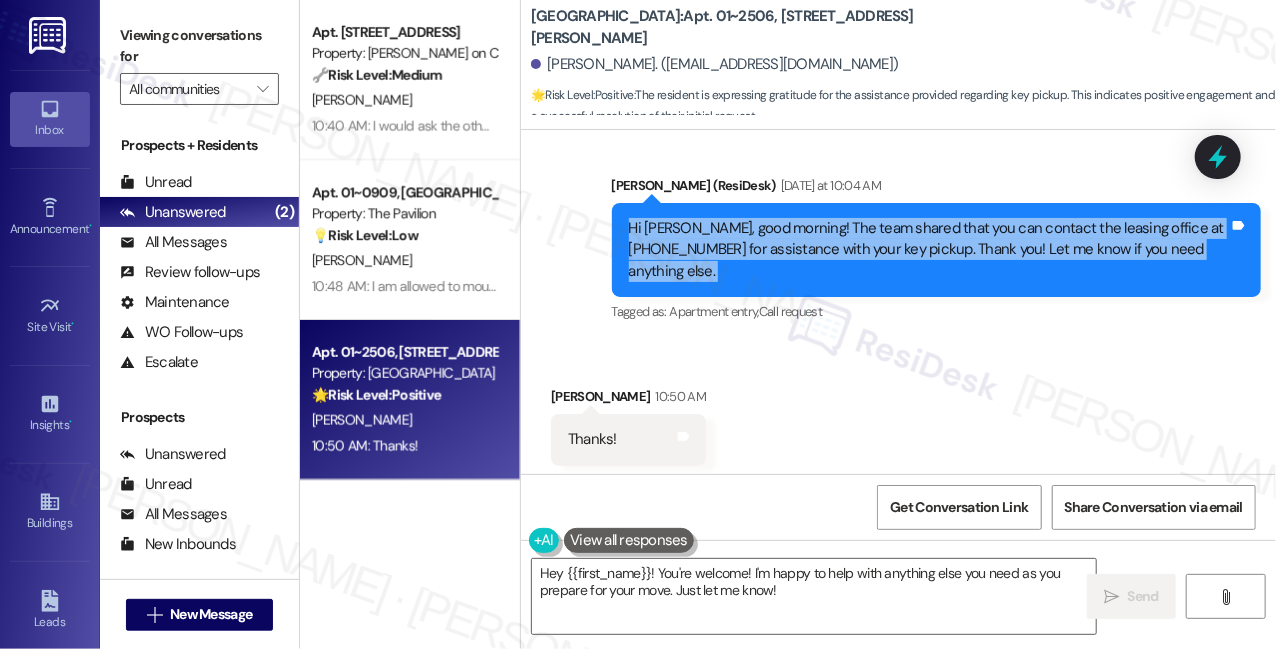 click on "Hi [PERSON_NAME], good morning! The team shared that you can contact the leasing office at [PHONE_NUMBER] for assistance with your key pickup. Thank you! Let me know if you need anything else." at bounding box center (929, 250) 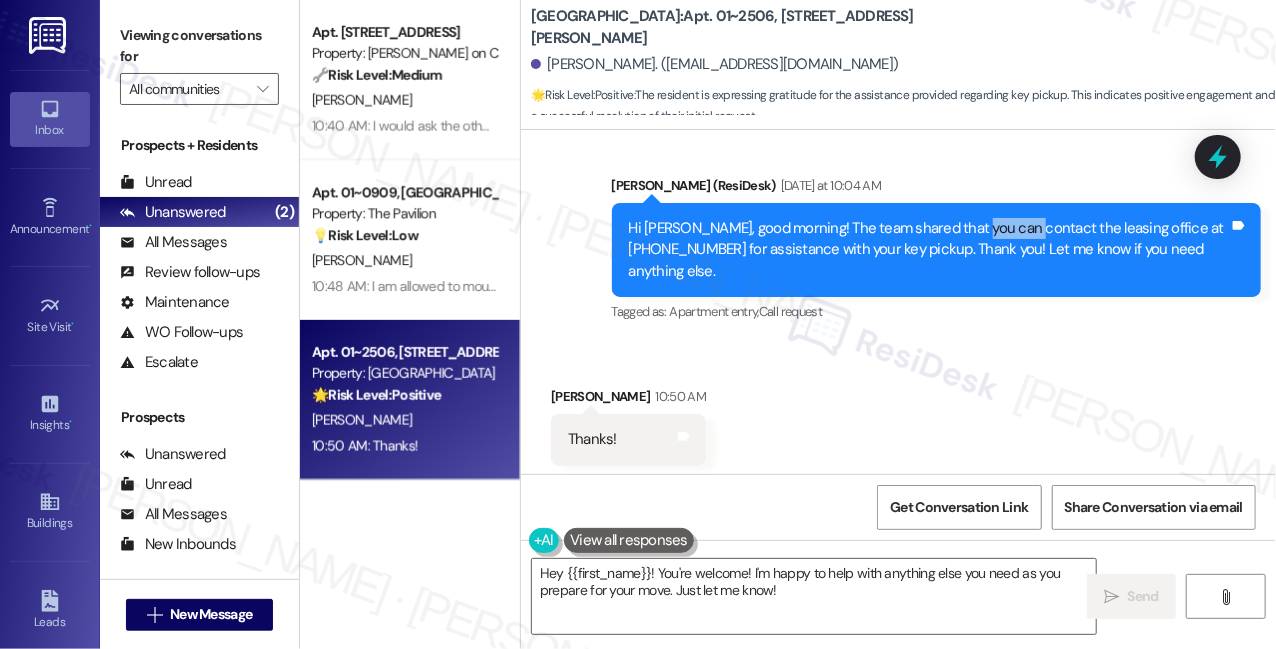 click on "Hi [PERSON_NAME], good morning! The team shared that you can contact the leasing office at [PHONE_NUMBER] for assistance with your key pickup. Thank you! Let me know if you need anything else." at bounding box center [929, 250] 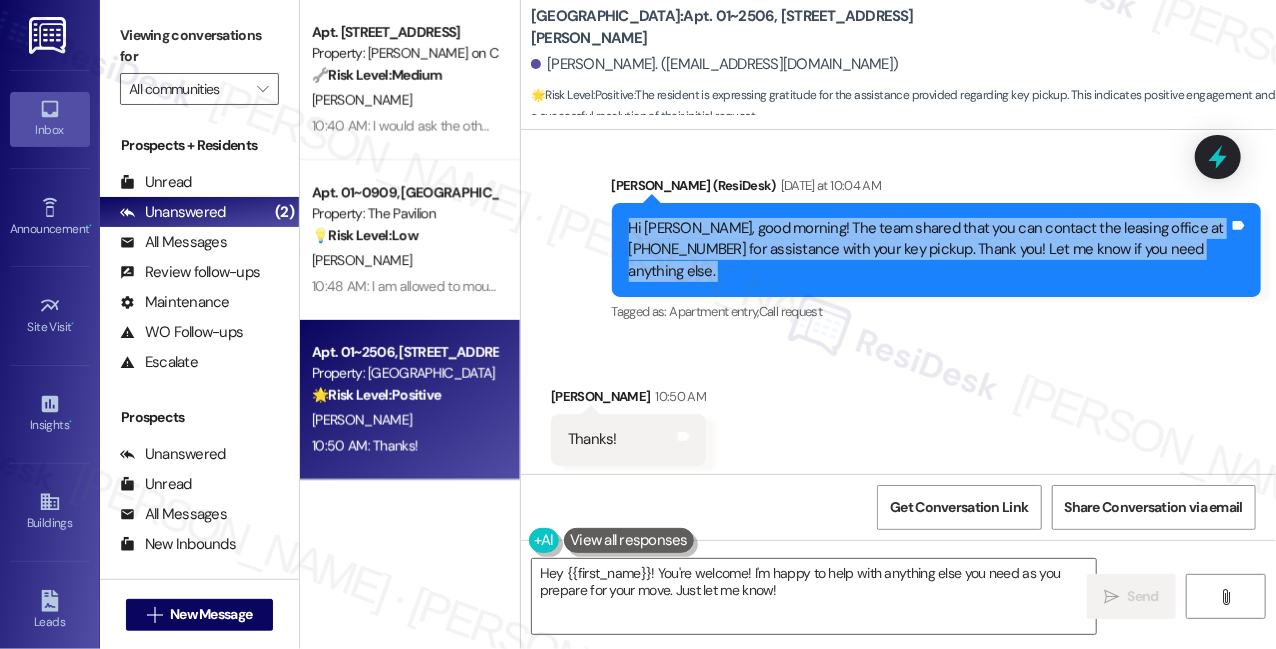 click on "Hi [PERSON_NAME], good morning! The team shared that you can contact the leasing office at [PHONE_NUMBER] for assistance with your key pickup. Thank you! Let me know if you need anything else." at bounding box center (929, 250) 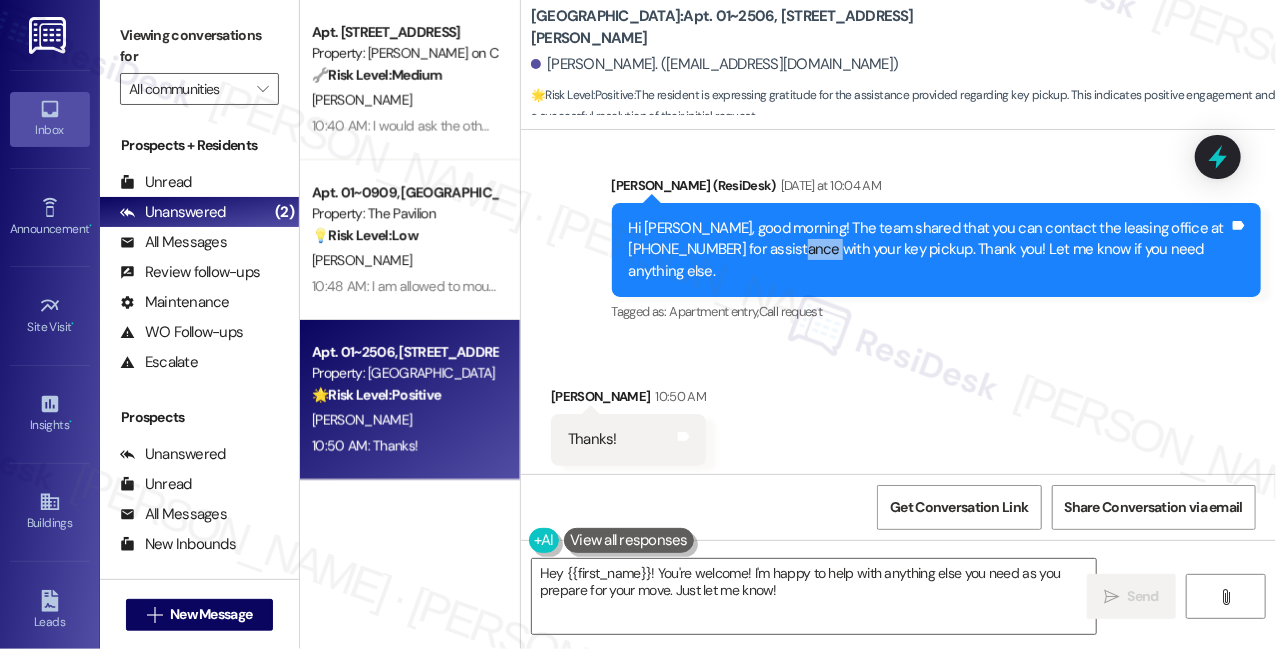 click on "Hi [PERSON_NAME], good morning! The team shared that you can contact the leasing office at [PHONE_NUMBER] for assistance with your key pickup. Thank you! Let me know if you need anything else." at bounding box center (929, 250) 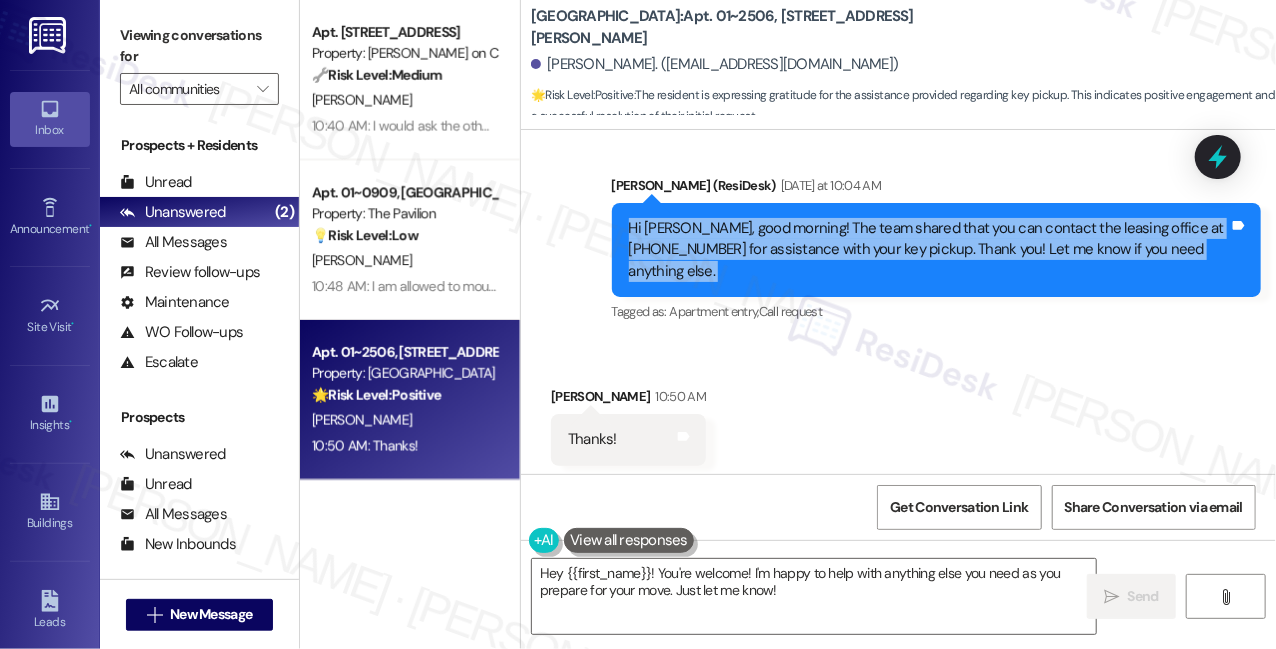 click on "Hi [PERSON_NAME], good morning! The team shared that you can contact the leasing office at [PHONE_NUMBER] for assistance with your key pickup. Thank you! Let me know if you need anything else." at bounding box center (929, 250) 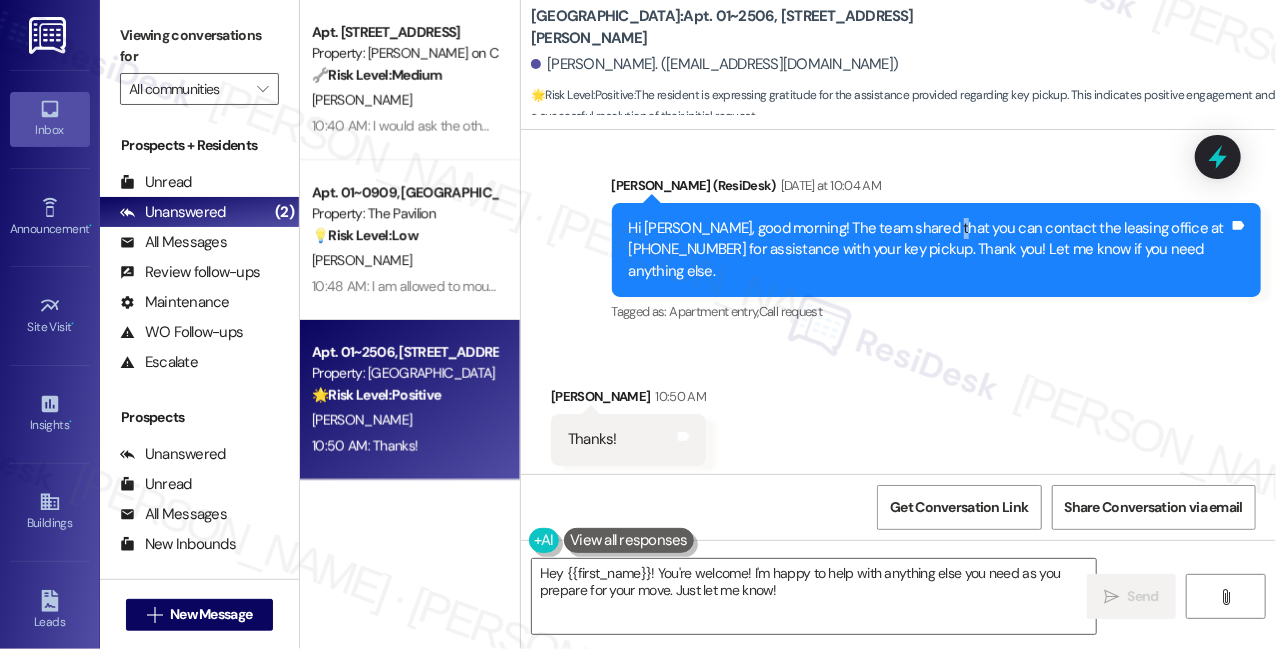 click on "Hi [PERSON_NAME], good morning! The team shared that you can contact the leasing office at [PHONE_NUMBER] for assistance with your key pickup. Thank you! Let me know if you need anything else." at bounding box center [929, 250] 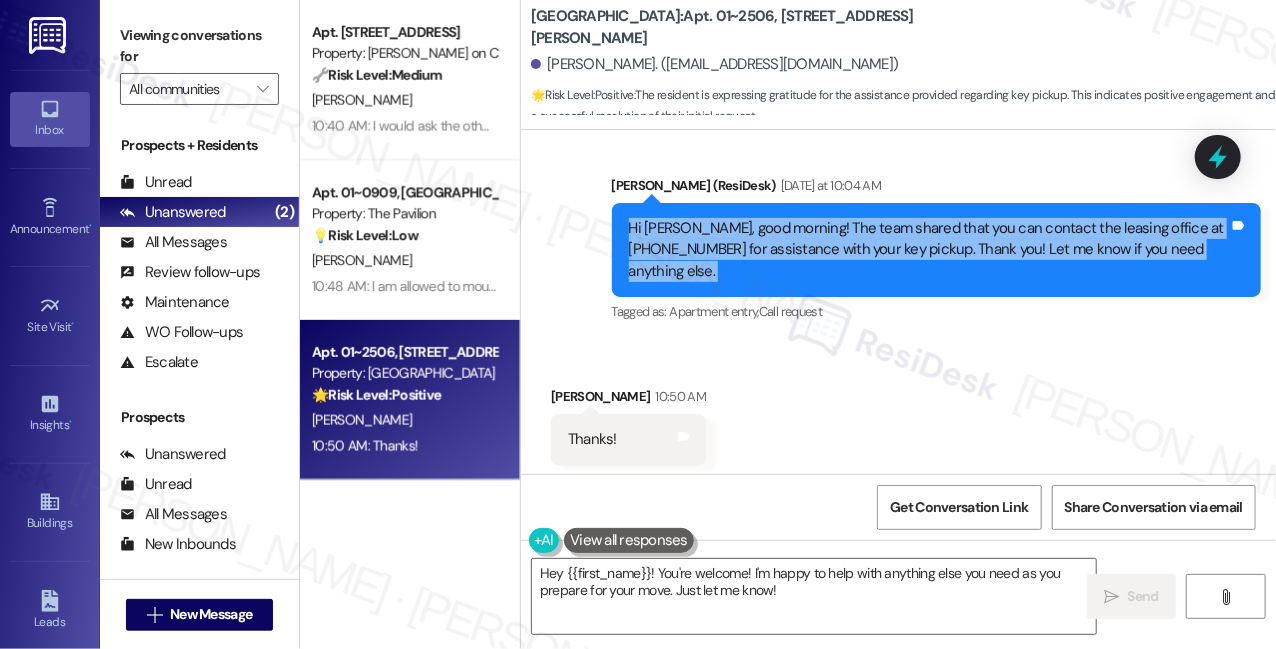 click on "Hi [PERSON_NAME], good morning! The team shared that you can contact the leasing office at [PHONE_NUMBER] for assistance with your key pickup. Thank you! Let me know if you need anything else." at bounding box center (929, 250) 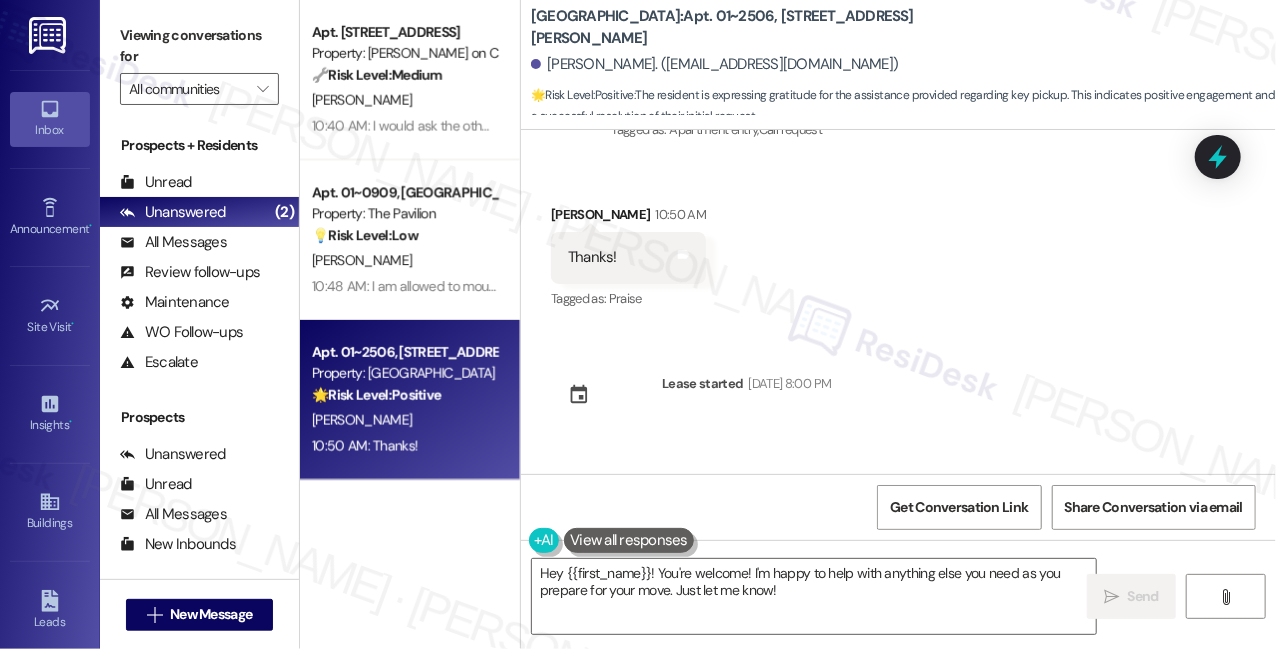 scroll, scrollTop: 1767, scrollLeft: 0, axis: vertical 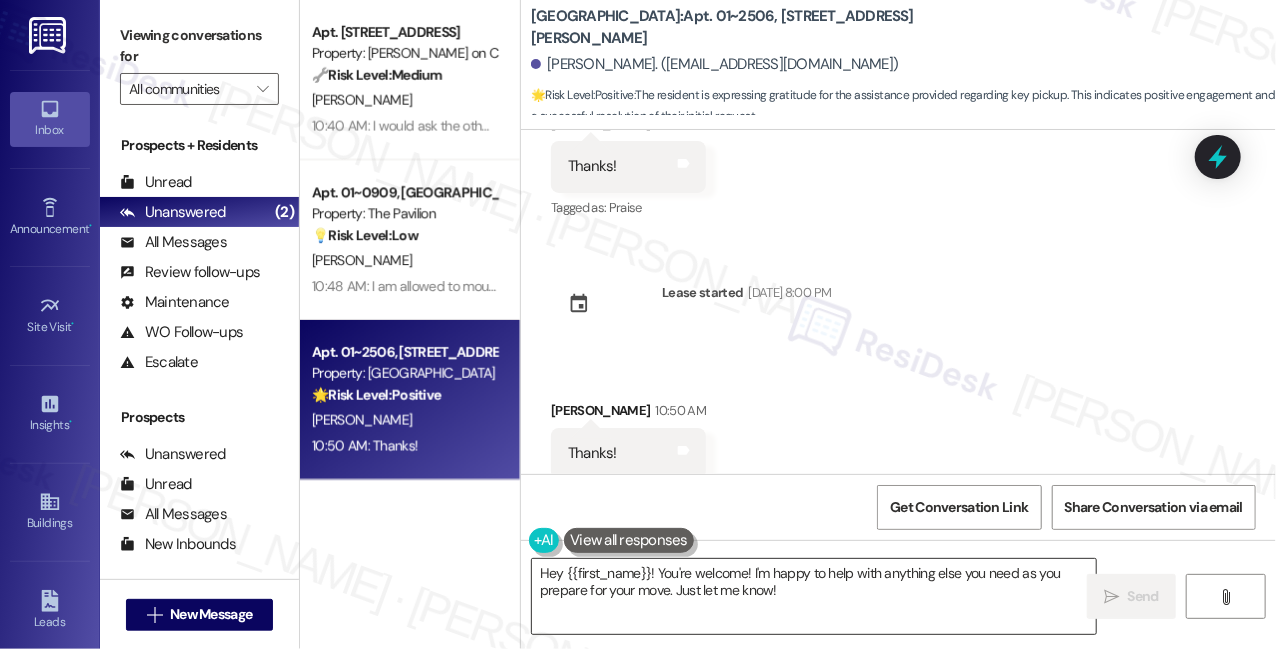 click on "Hey {{first_name}}! You're welcome! I'm happy to help with anything else you need as you prepare for your move. Just let me know!" at bounding box center (814, 596) 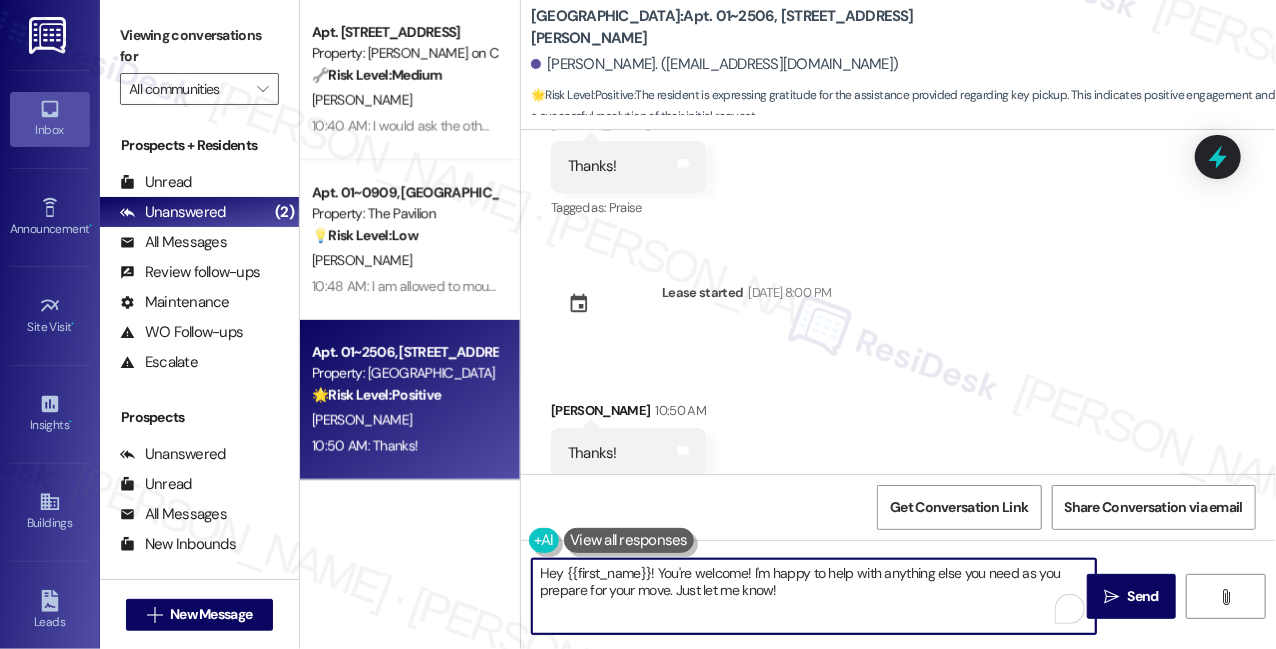 click on "Hey {{first_name}}! You're welcome! I'm happy to help with anything else you need as you prepare for your move. Just let me know!" at bounding box center (814, 596) 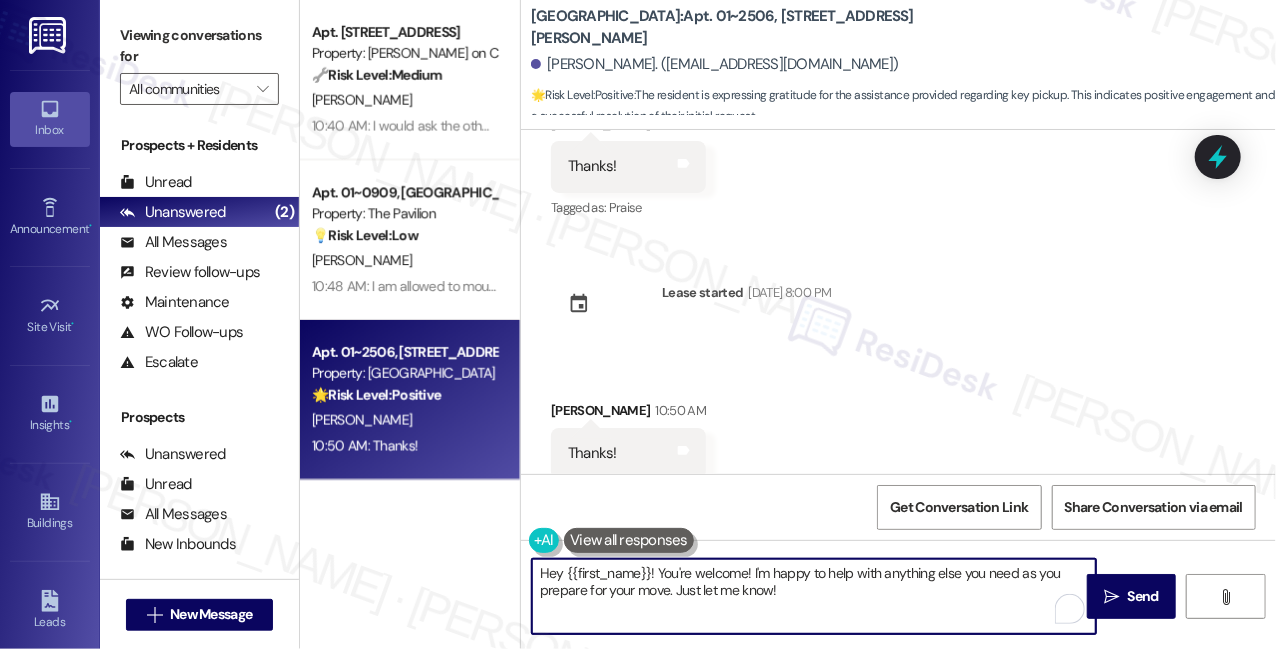 click on "Hey {{first_name}}! You're welcome! I'm happy to help with anything else you need as you prepare for your move. Just let me know!" at bounding box center [814, 596] 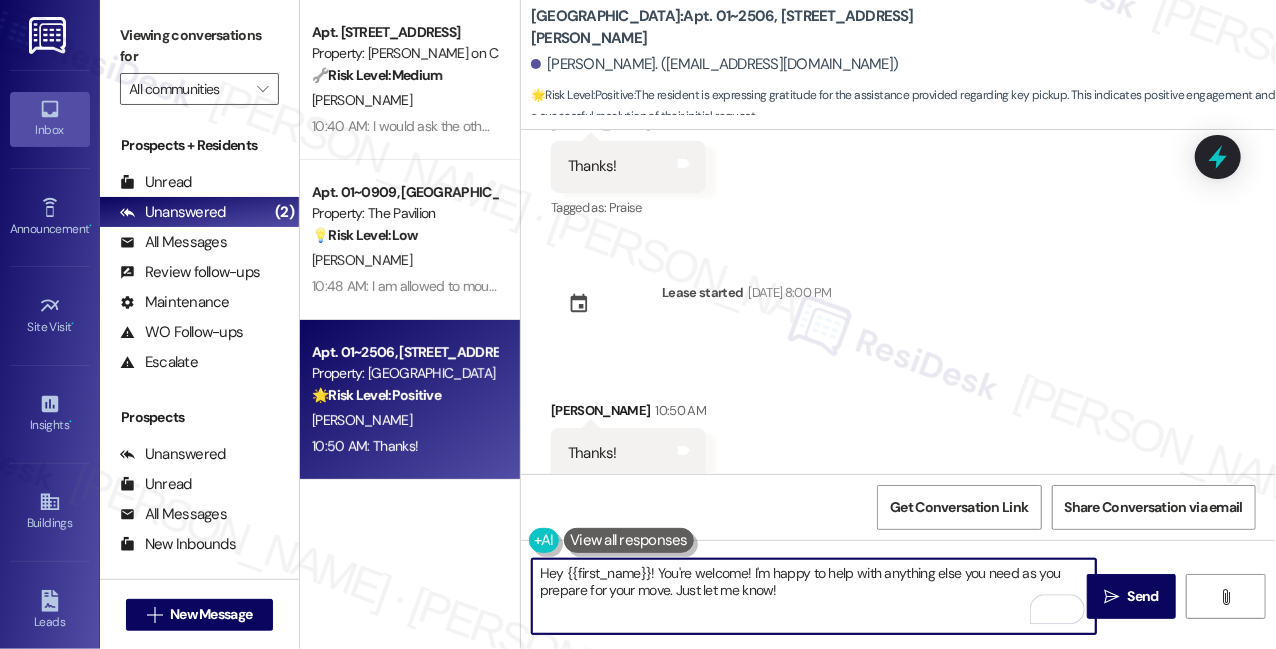 drag, startPoint x: 661, startPoint y: 569, endPoint x: 543, endPoint y: 568, distance: 118.004234 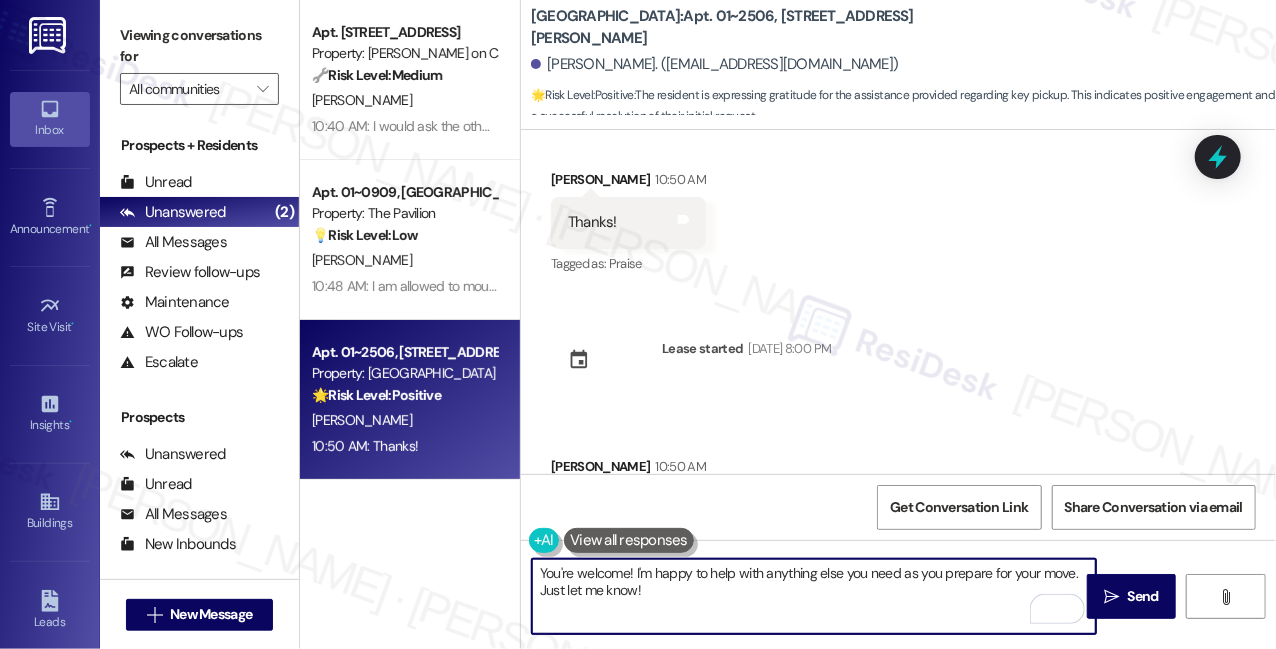 scroll, scrollTop: 1767, scrollLeft: 0, axis: vertical 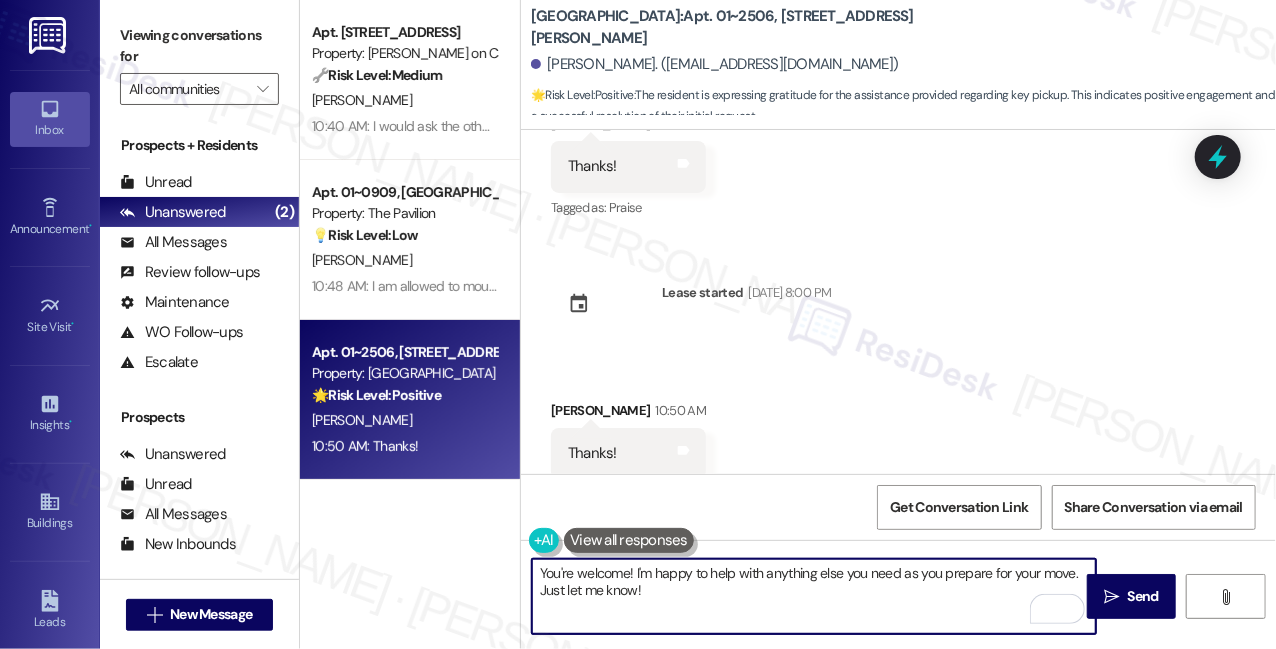 click on "You're welcome! I'm happy to help with anything else you need as you prepare for your move. Just let me know!" at bounding box center [814, 596] 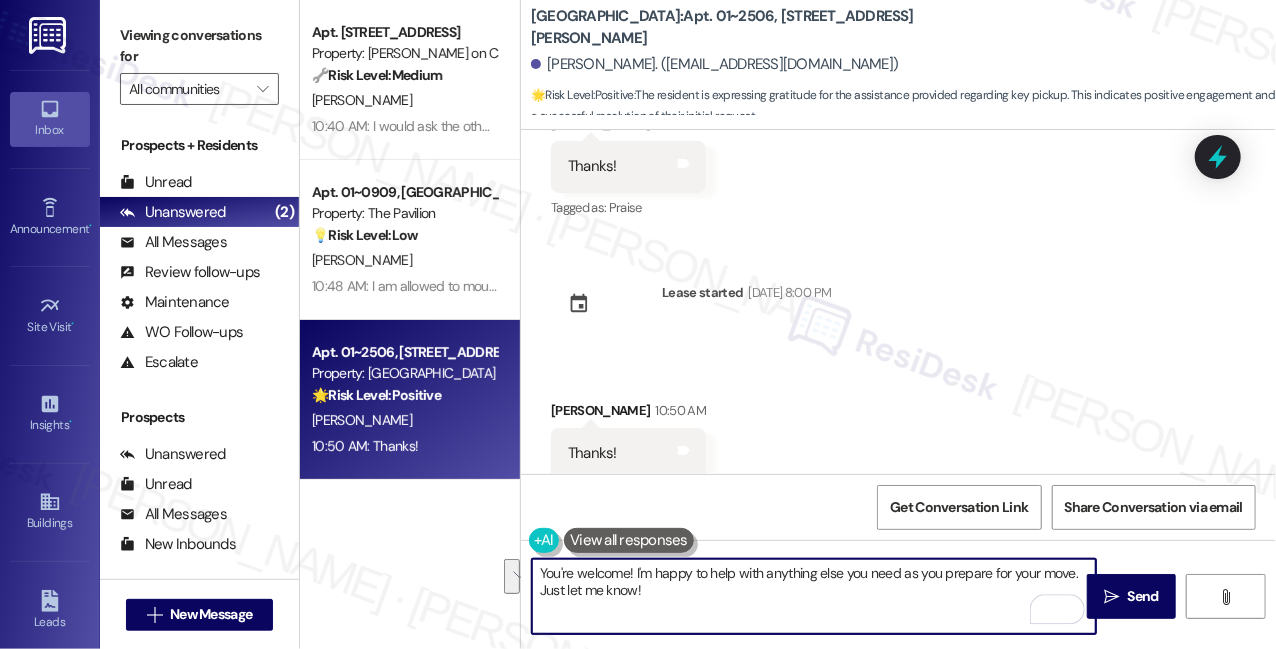 drag, startPoint x: 674, startPoint y: 590, endPoint x: 650, endPoint y: 565, distance: 34.655445 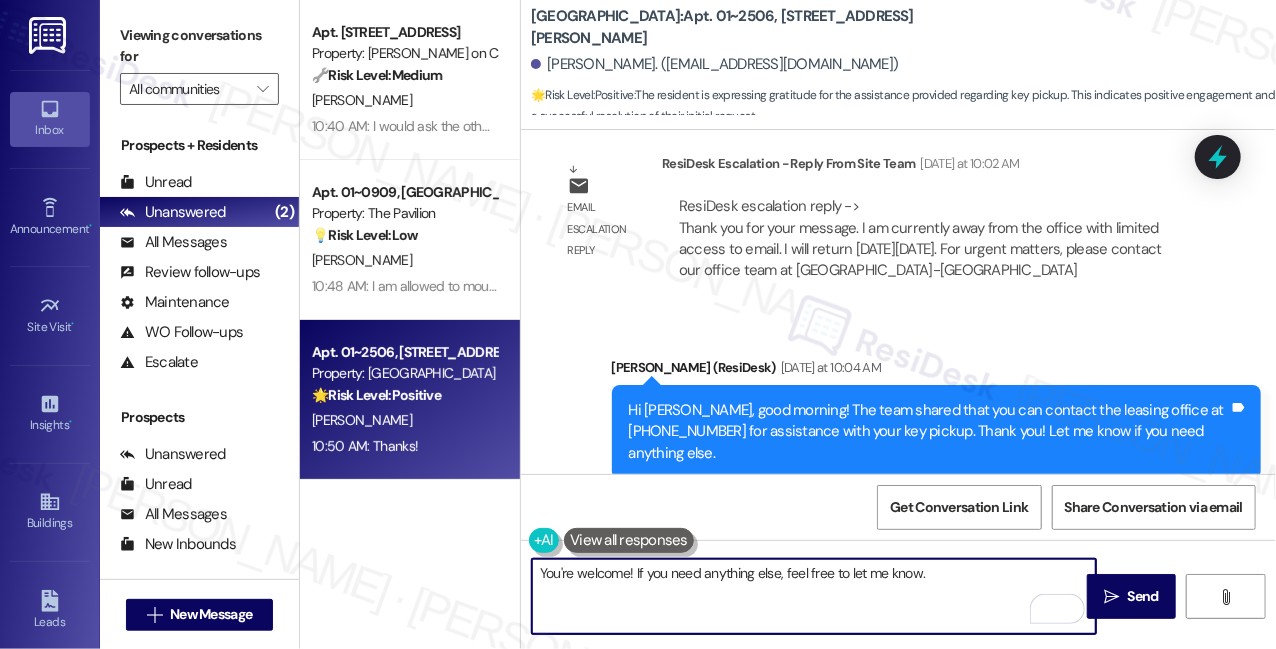 scroll, scrollTop: 1767, scrollLeft: 0, axis: vertical 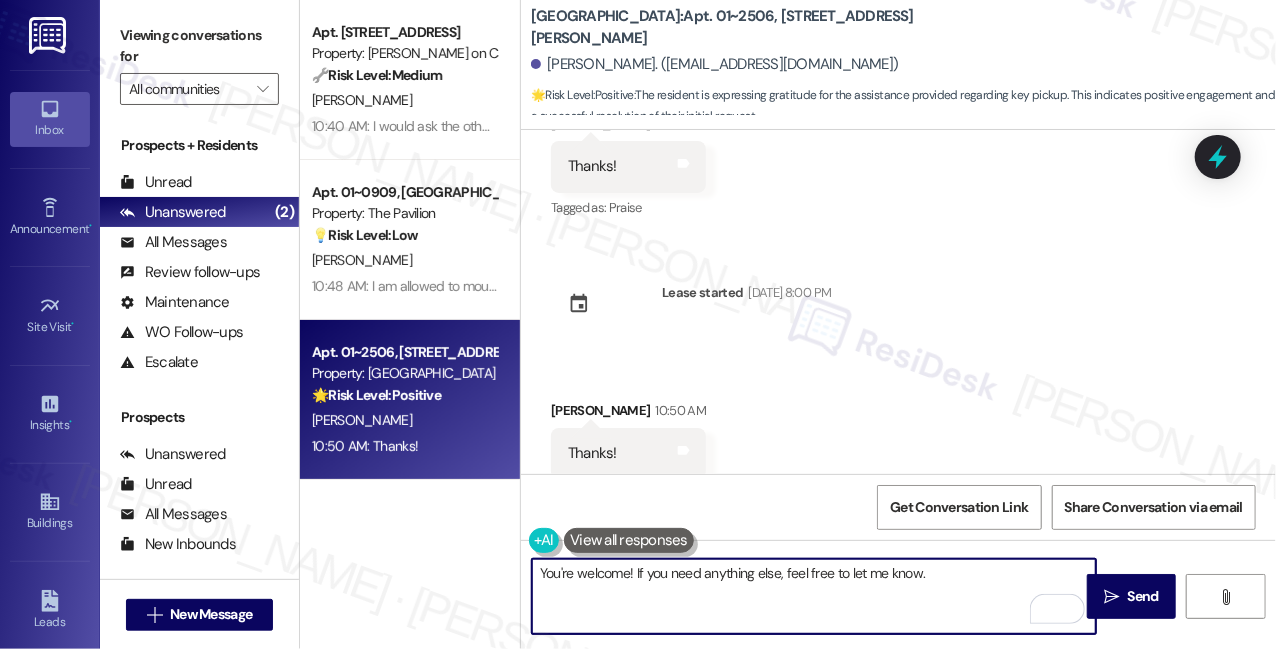click on "You're welcome! If you need anything else, feel free to let me know." at bounding box center [814, 596] 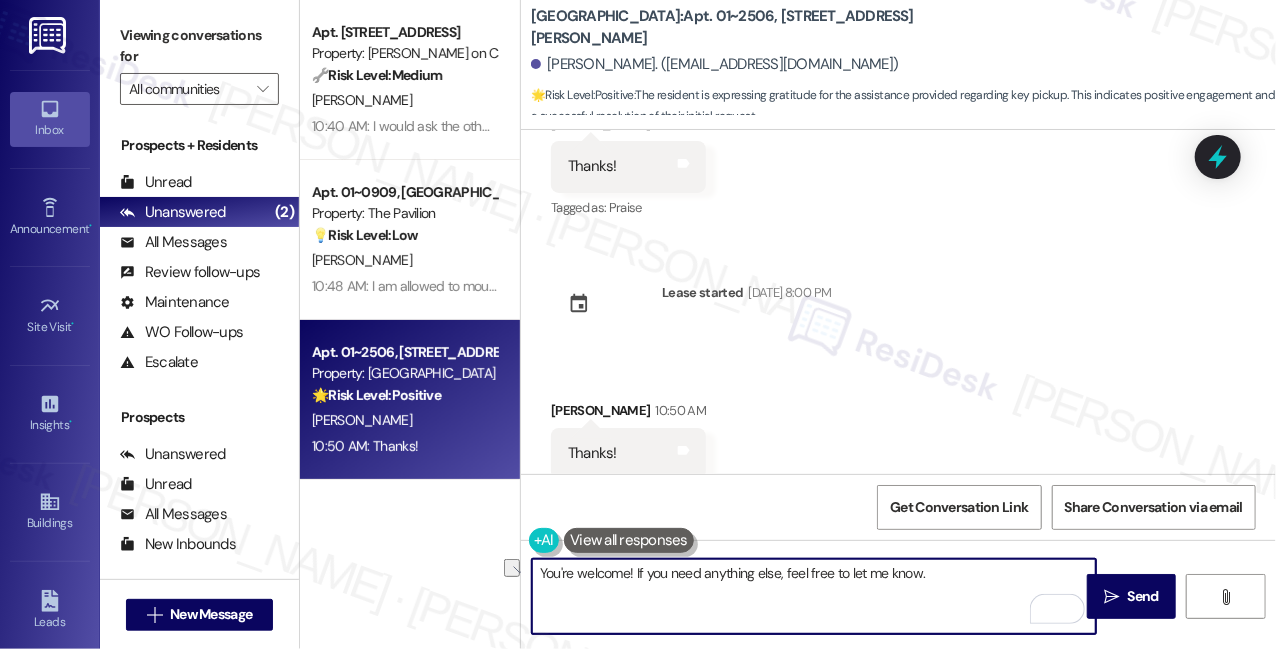 click on "Received via SMS [PERSON_NAME] 10:50 AM Thanks! Tags and notes" at bounding box center (898, 424) 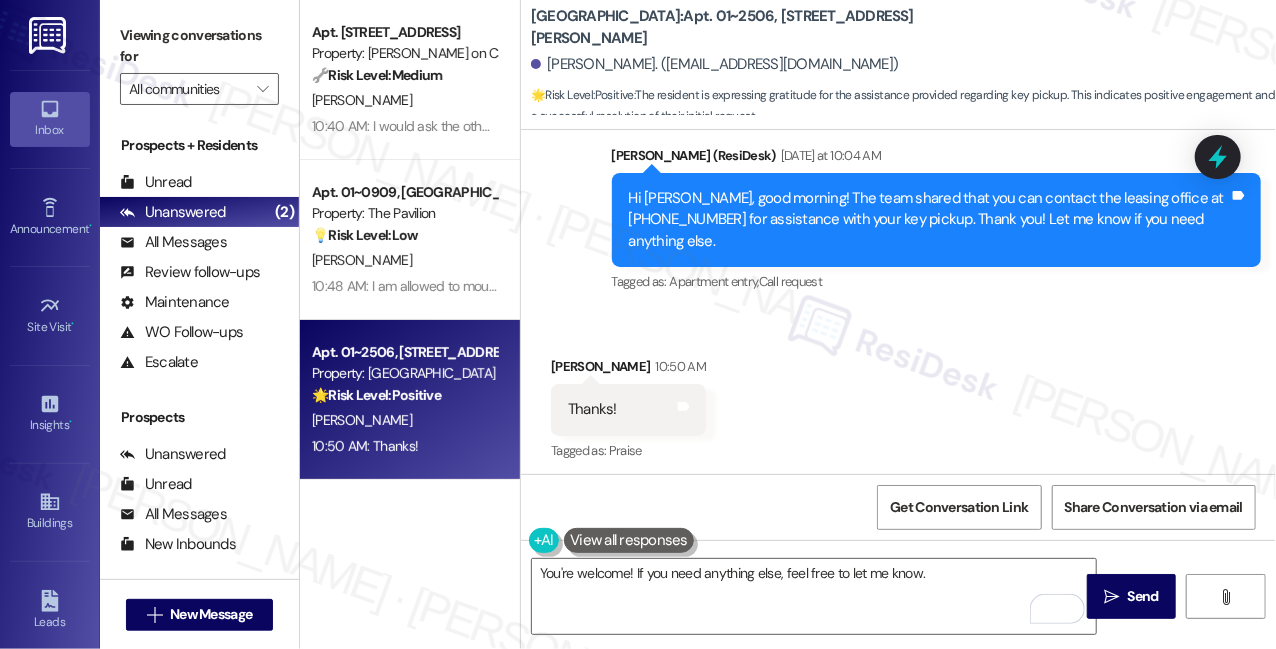 scroll, scrollTop: 1403, scrollLeft: 0, axis: vertical 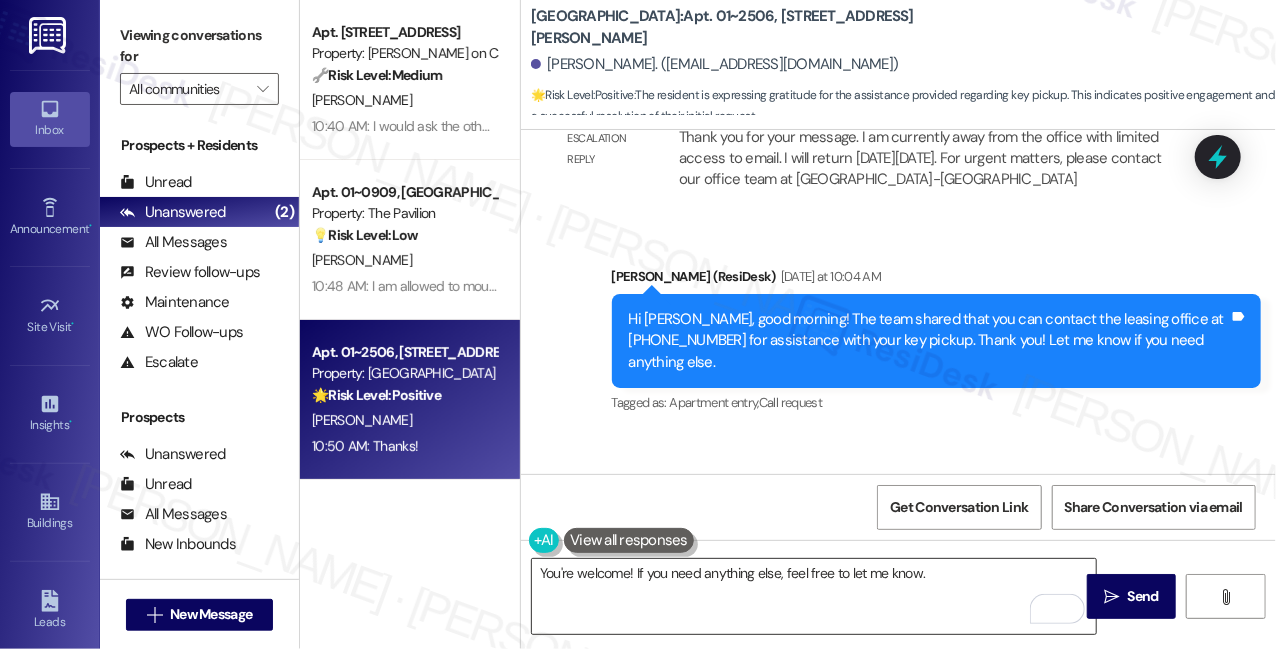click on "You're welcome! If you need anything else, feel free to let me know." at bounding box center (814, 596) 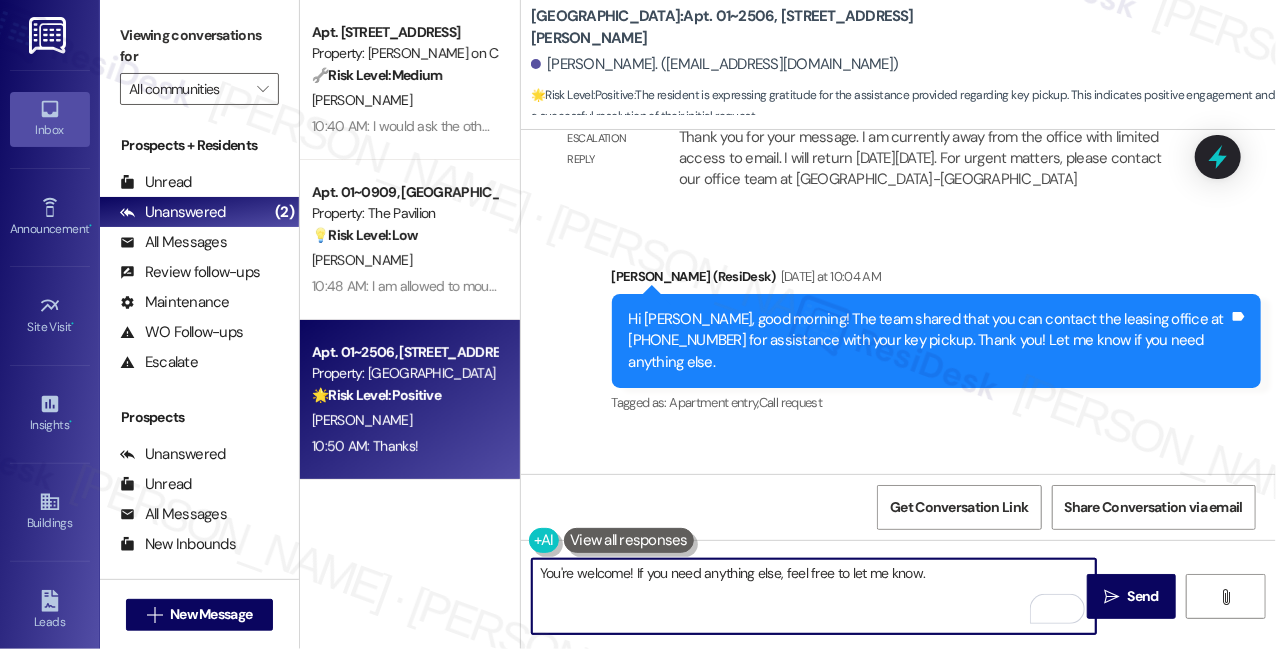 click on "You're welcome! If you need anything else, feel free to let me know." at bounding box center (814, 596) 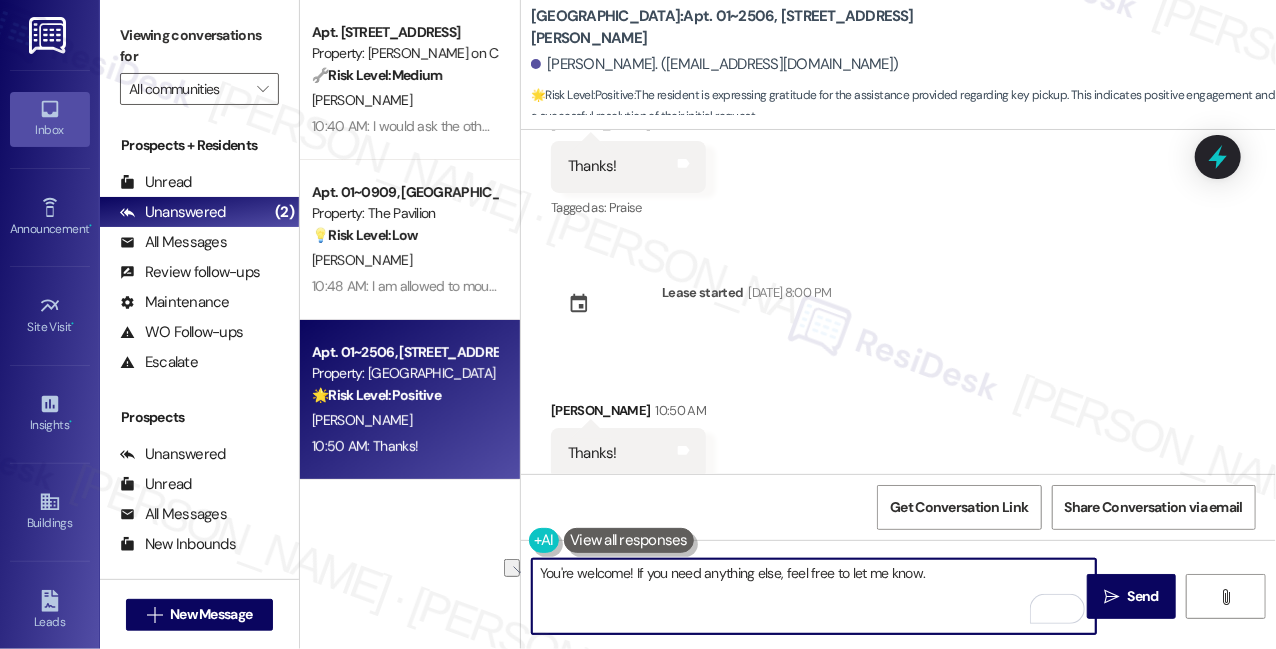scroll, scrollTop: 1585, scrollLeft: 0, axis: vertical 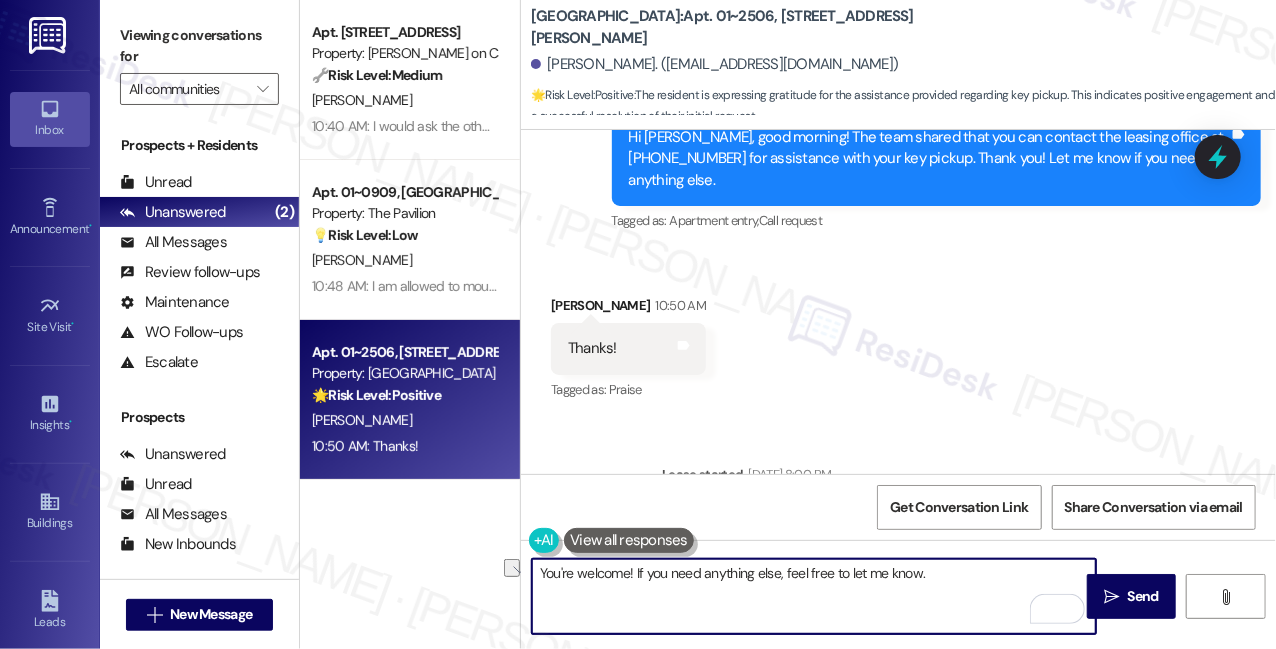 click on "You're welcome! If you need anything else, feel free to let me know." at bounding box center [814, 596] 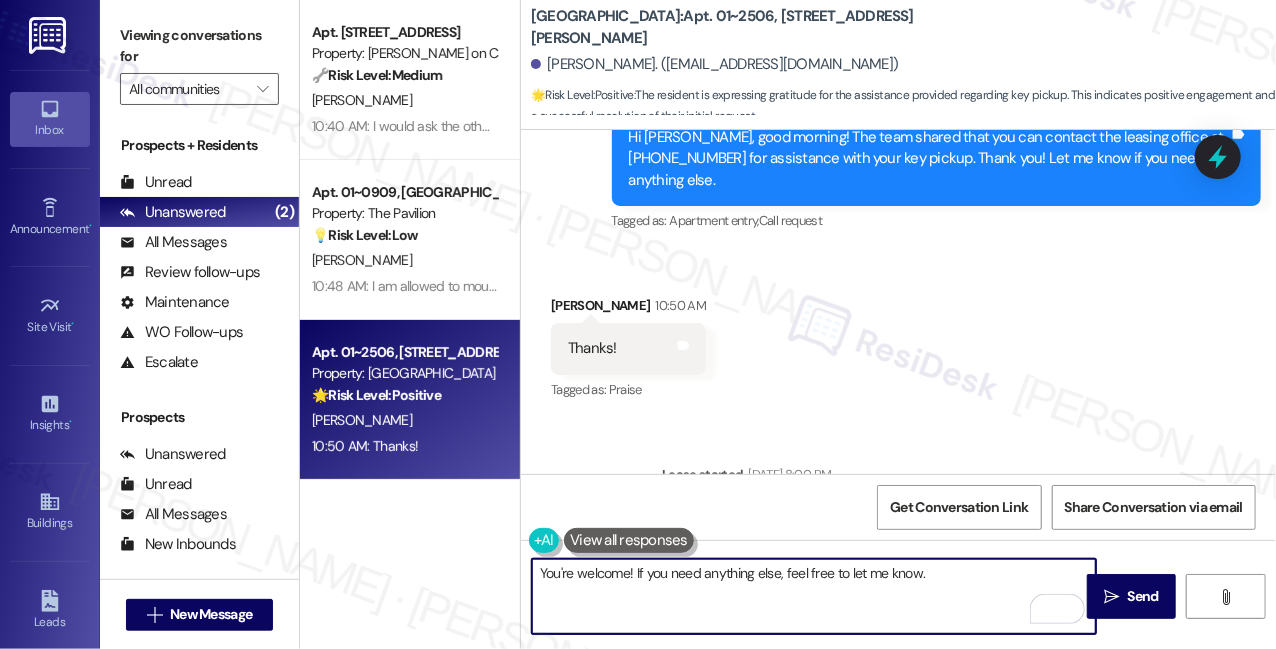 click on "You're welcome! If you need anything else, feel free to let me know." at bounding box center (814, 596) 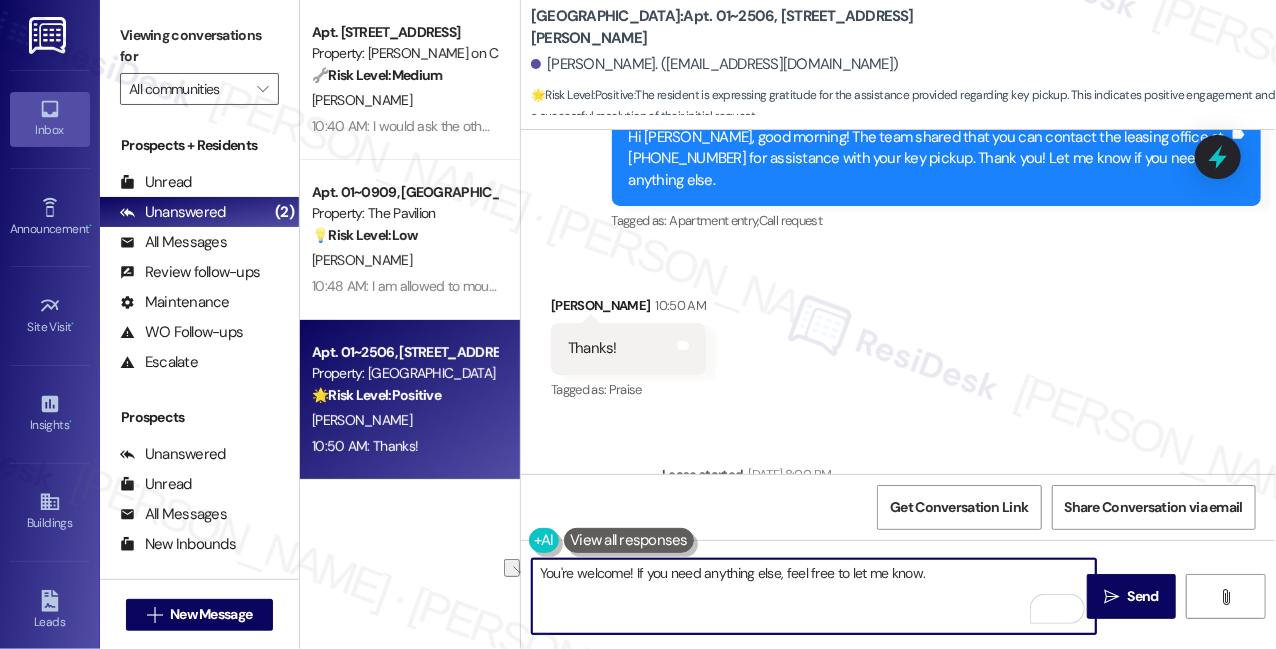 drag, startPoint x: 937, startPoint y: 571, endPoint x: 778, endPoint y: 566, distance: 159.0786 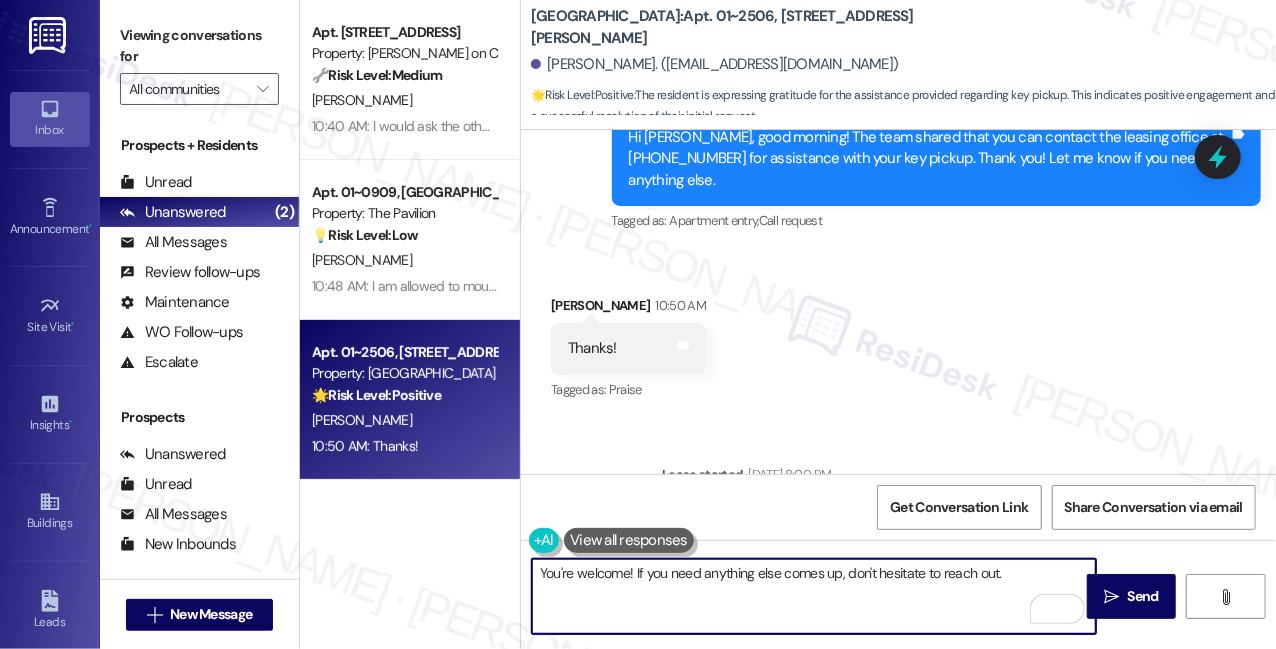 click on "You're welcome! If you need anything else comes up, don't hesitate to reach out." at bounding box center (814, 596) 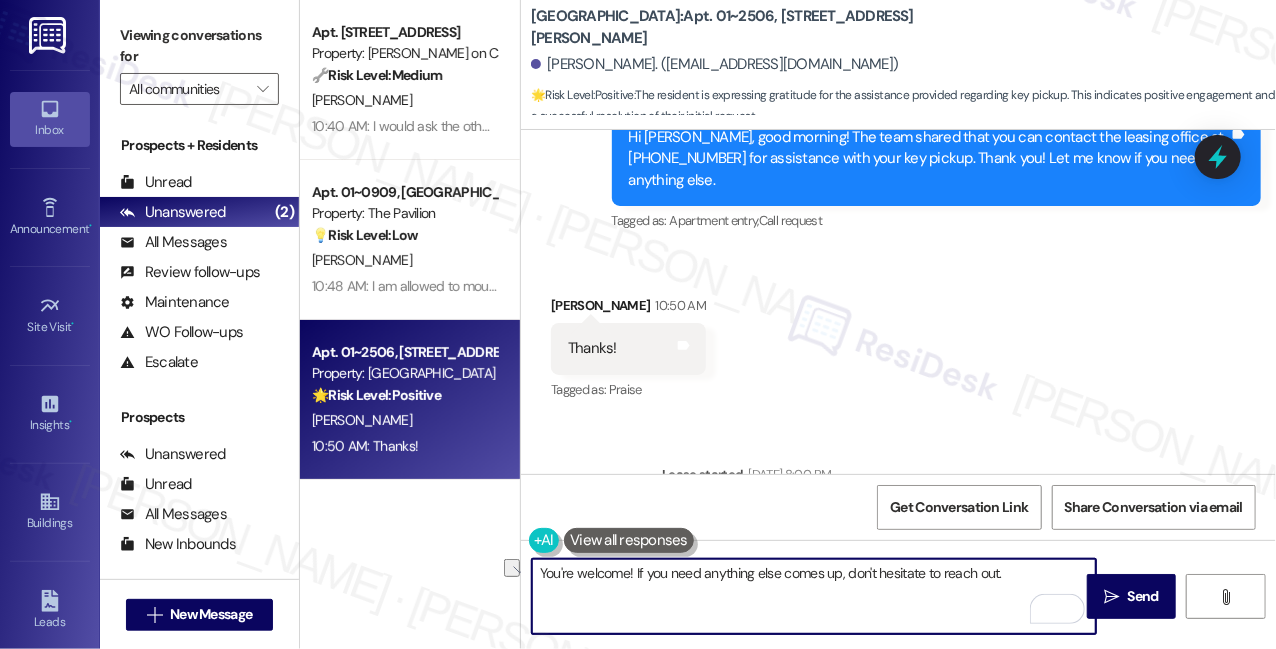 click on "You're welcome! If you need anything else comes up, don't hesitate to reach out." at bounding box center [814, 596] 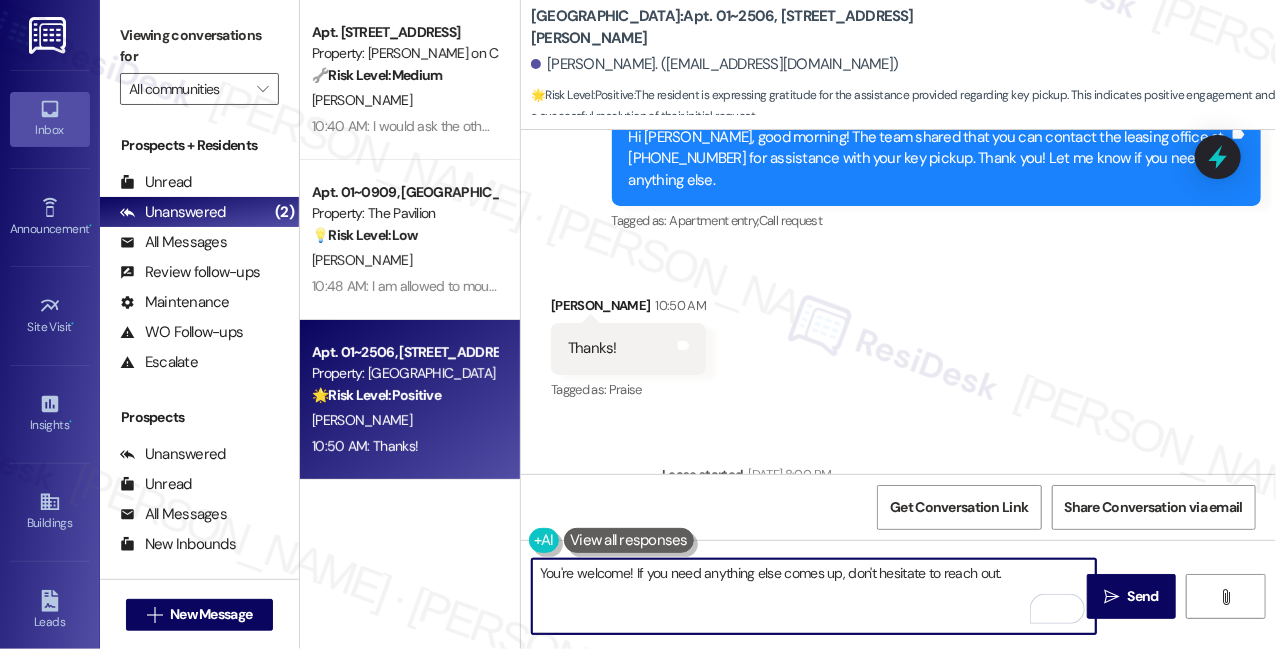 click on "You're welcome! If you need anything else comes up, don't hesitate to reach out." at bounding box center [814, 596] 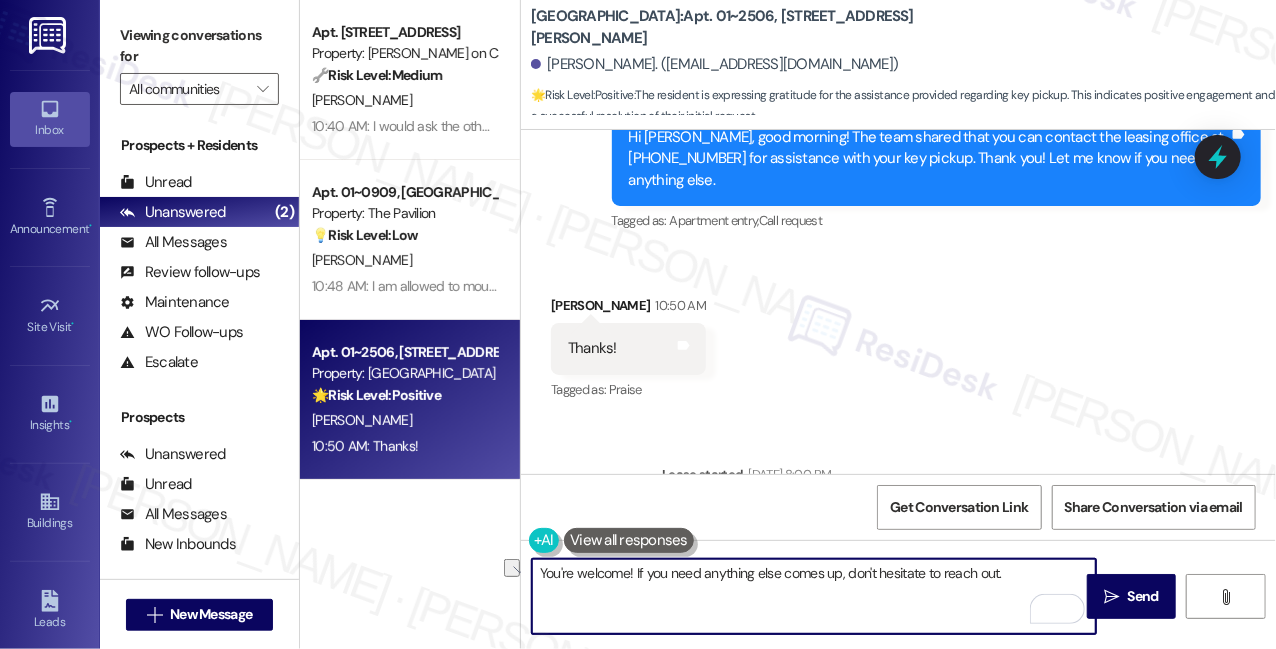 click on "You're welcome! If you need anything else comes up, don't hesitate to reach out." at bounding box center [814, 596] 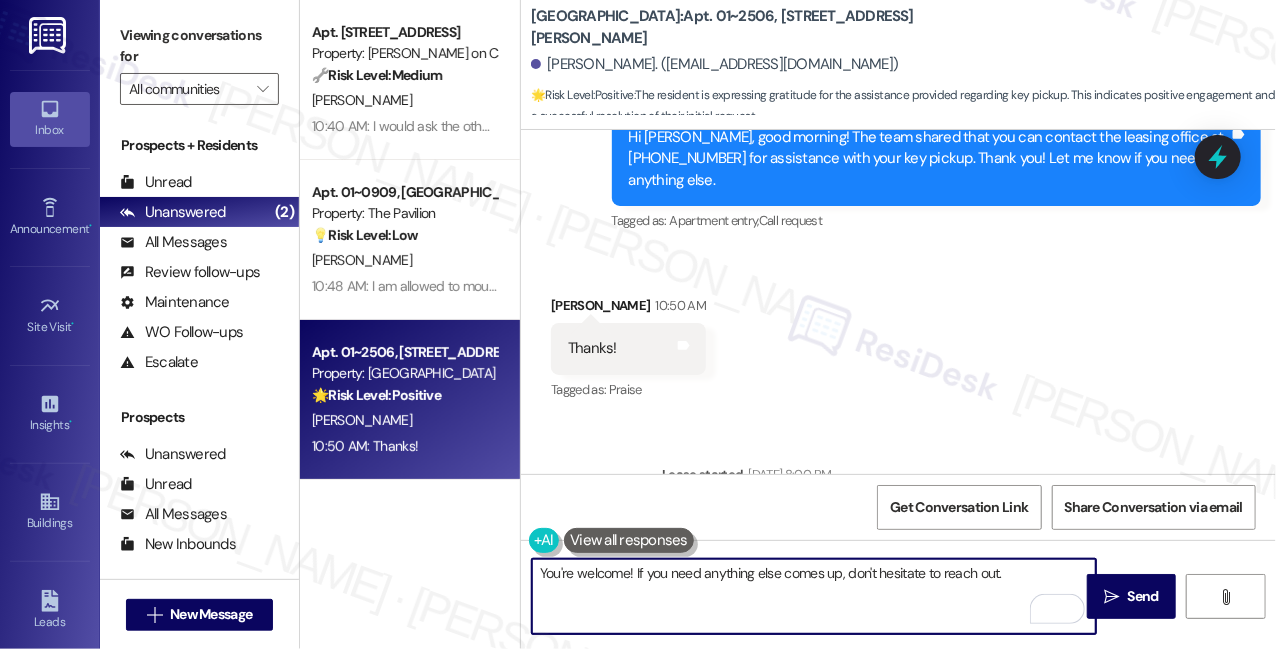 click on "You're welcome! If you need anything else comes up, don't hesitate to reach out." at bounding box center [814, 596] 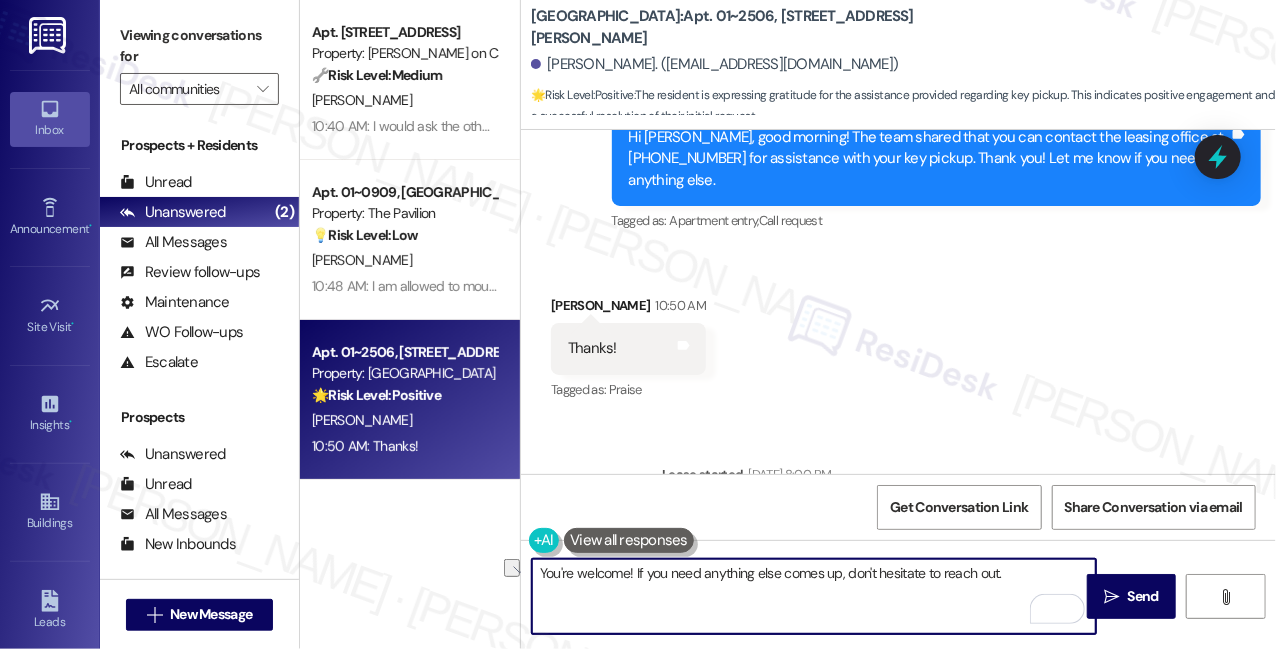 click on "You're welcome! If you need anything else comes up, don't hesitate to reach out." at bounding box center [814, 596] 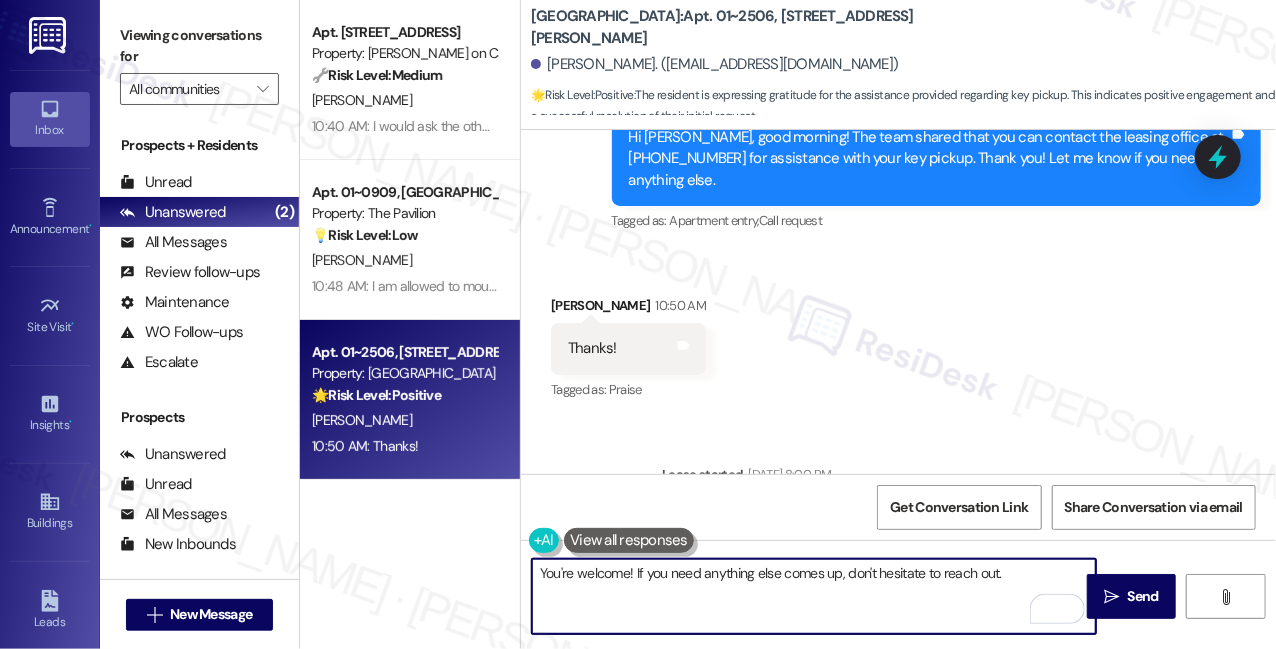 click on "You're welcome! If you need anything else comes up, don't hesitate to reach out." at bounding box center [814, 596] 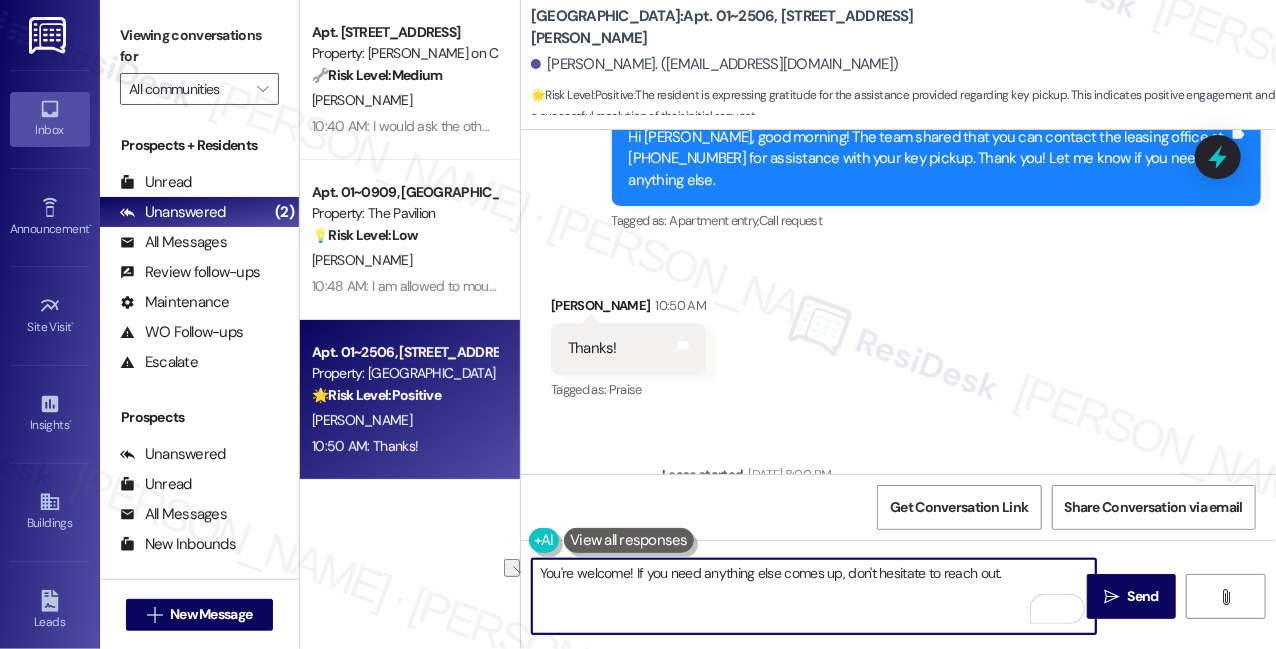 type on "You're welcome! If you need anything else comes up, don't hesitate to reach out." 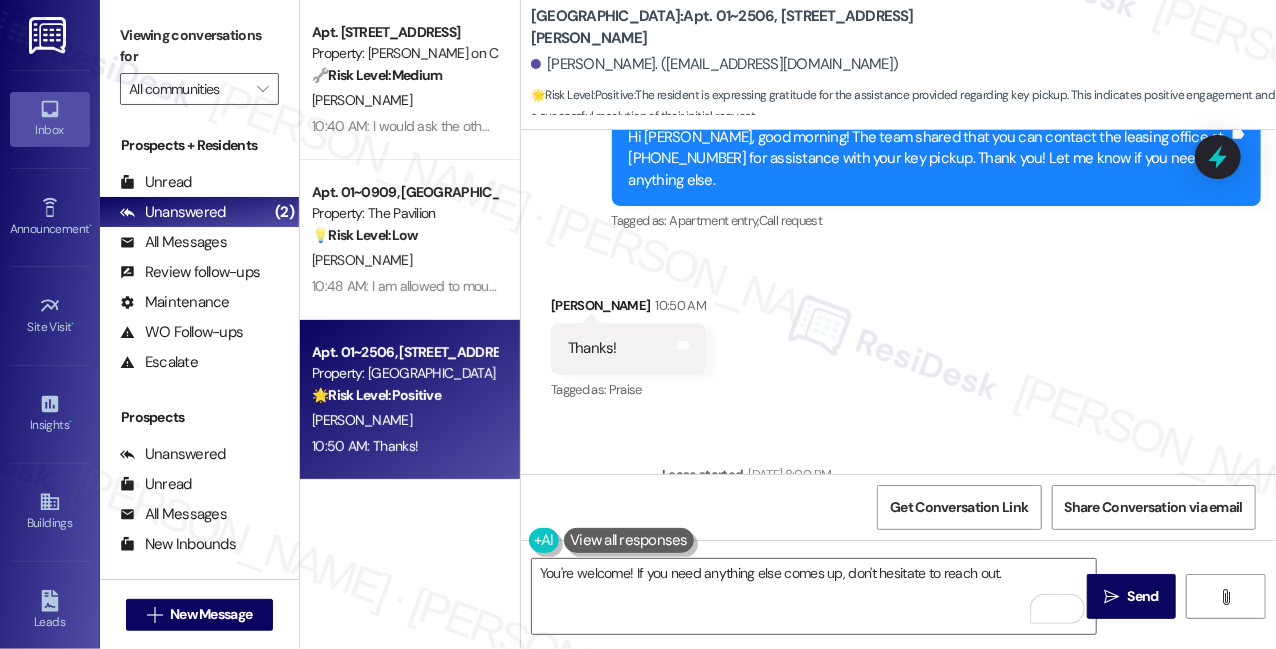 click on "Hi [PERSON_NAME], good morning! The team shared that you can contact the leasing office at [PHONE_NUMBER] for assistance with your key pickup. Thank you! Let me know if you need anything else." at bounding box center [929, 159] 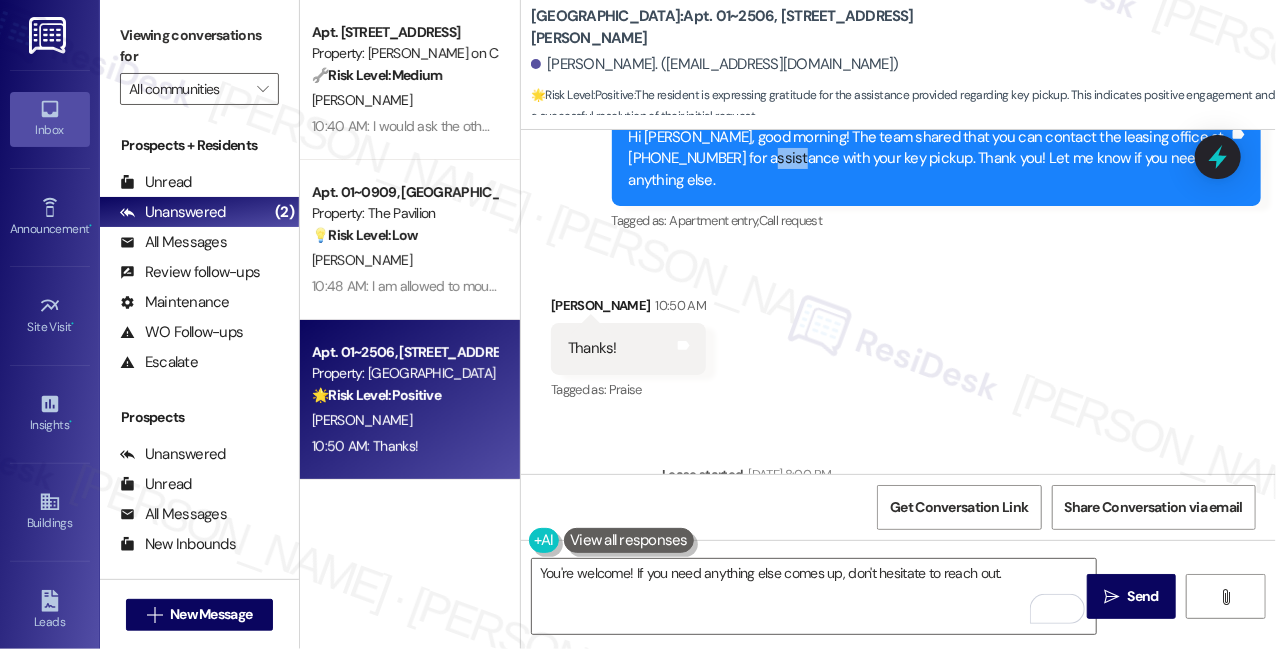 click on "Hi [PERSON_NAME], good morning! The team shared that you can contact the leasing office at [PHONE_NUMBER] for assistance with your key pickup. Thank you! Let me know if you need anything else." at bounding box center [929, 159] 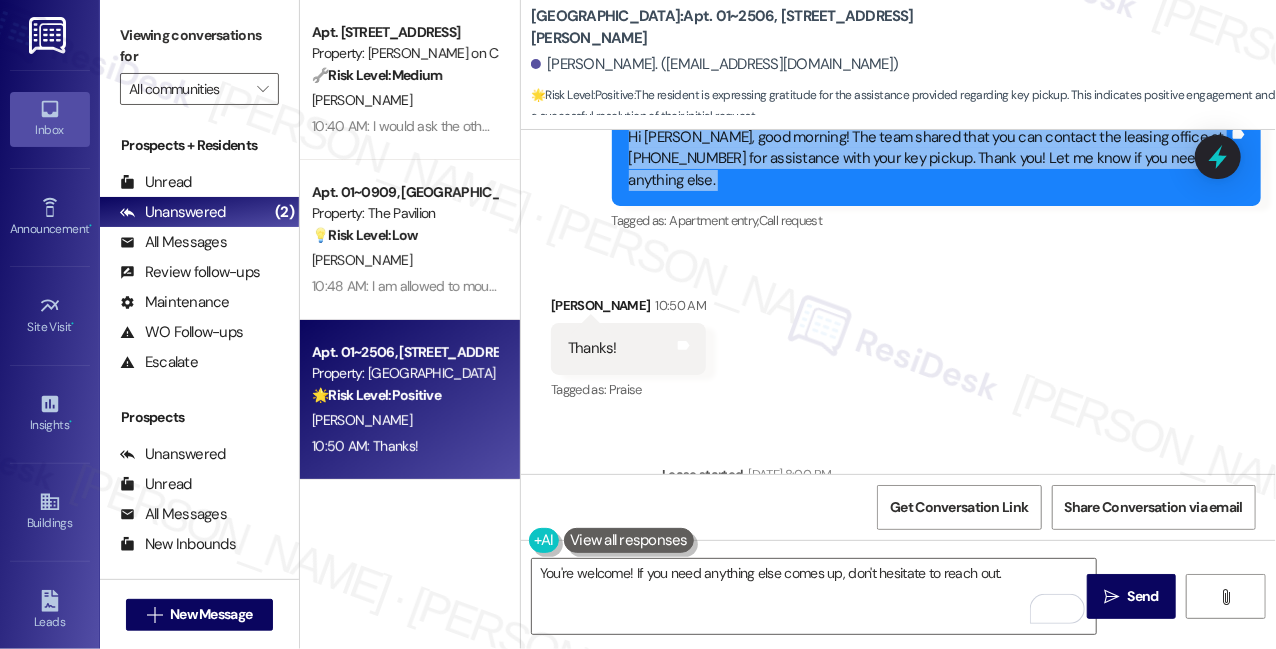 click on "Hi [PERSON_NAME], good morning! The team shared that you can contact the leasing office at [PHONE_NUMBER] for assistance with your key pickup. Thank you! Let me know if you need anything else." at bounding box center (929, 159) 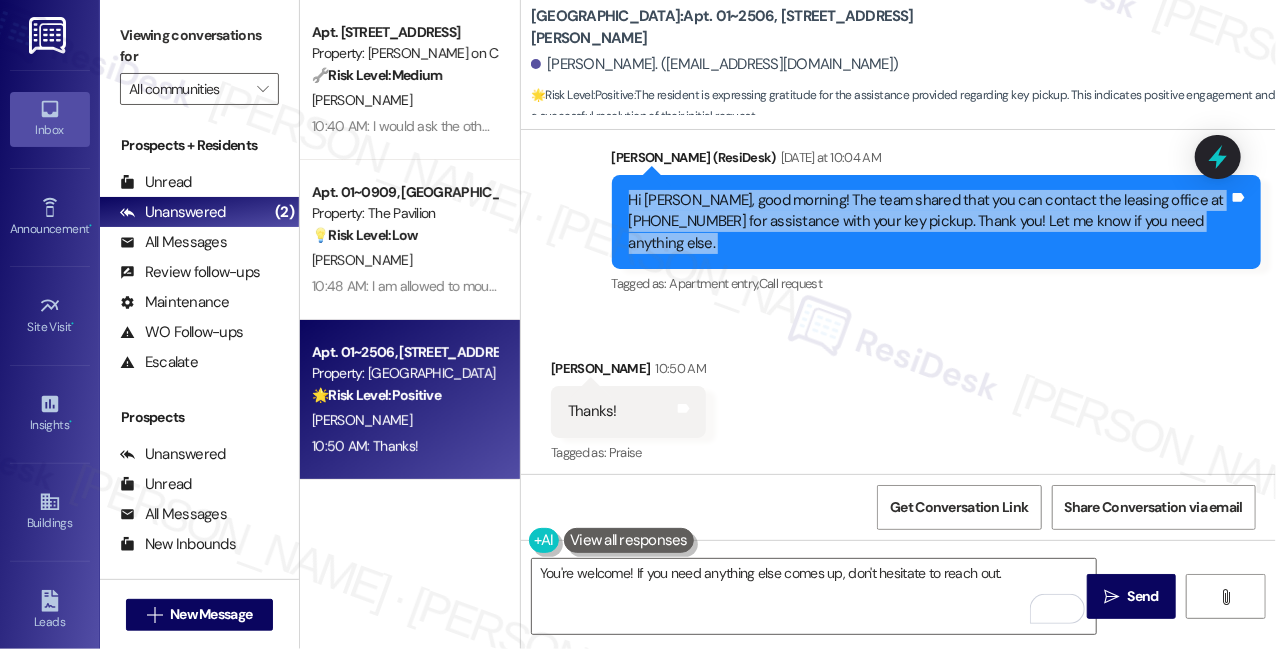scroll, scrollTop: 1403, scrollLeft: 0, axis: vertical 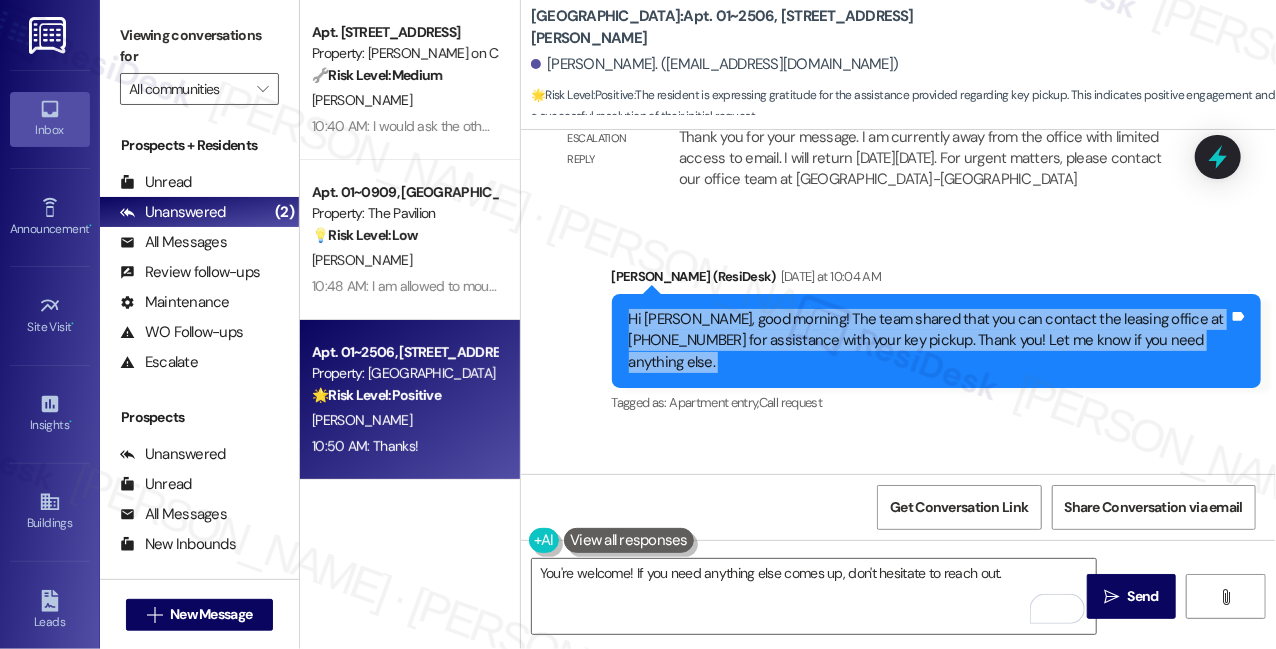 click on "Hi [PERSON_NAME], good morning! The team shared that you can contact the leasing office at [PHONE_NUMBER] for assistance with your key pickup. Thank you! Let me know if you need anything else." at bounding box center [929, 341] 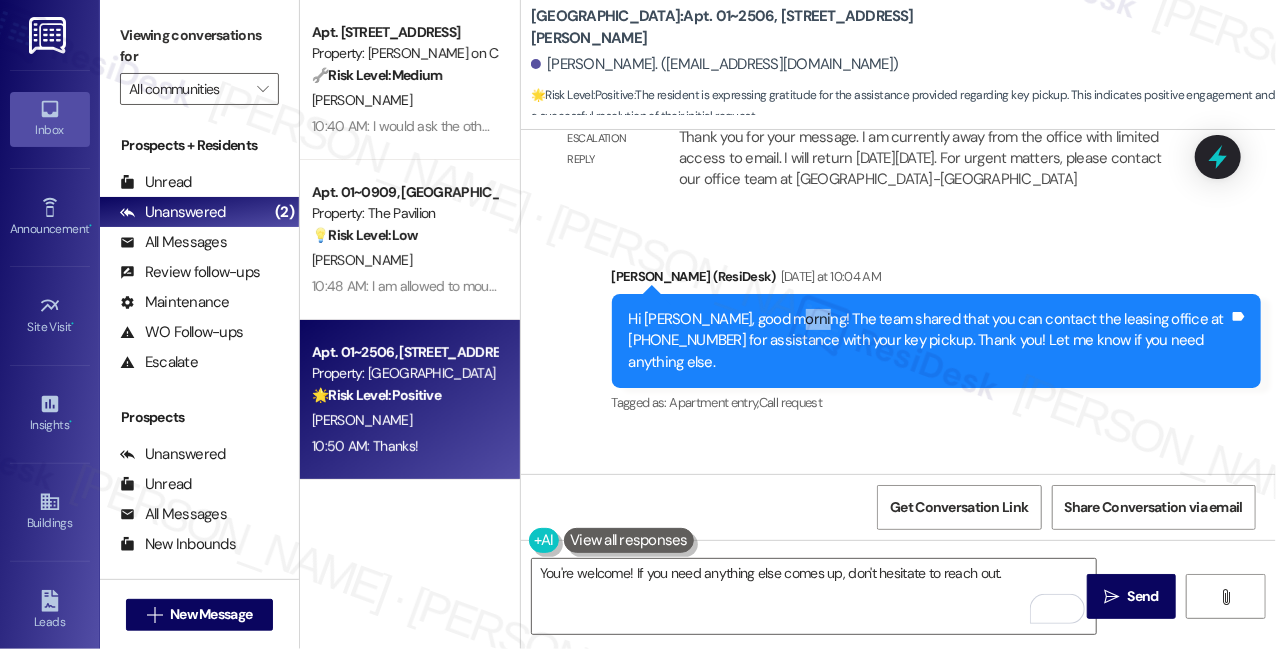 click on "Hi [PERSON_NAME], good morning! The team shared that you can contact the leasing office at [PHONE_NUMBER] for assistance with your key pickup. Thank you! Let me know if you need anything else." at bounding box center [929, 341] 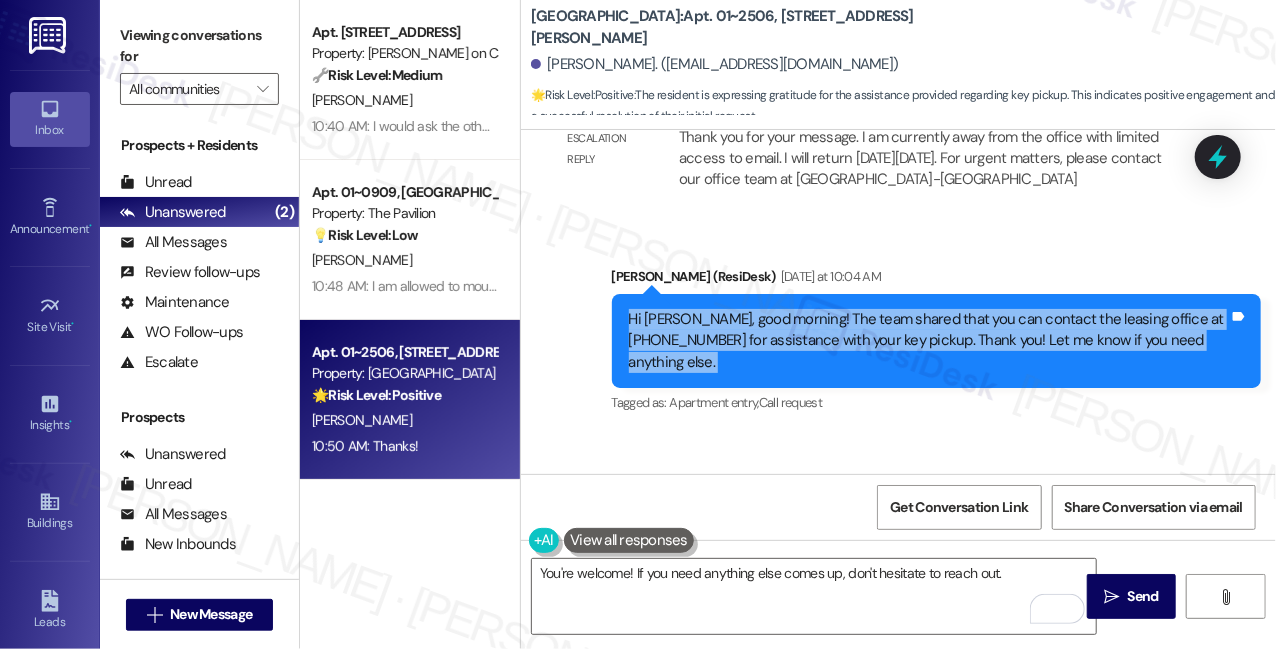 click on "Hi [PERSON_NAME], good morning! The team shared that you can contact the leasing office at [PHONE_NUMBER] for assistance with your key pickup. Thank you! Let me know if you need anything else." at bounding box center [929, 341] 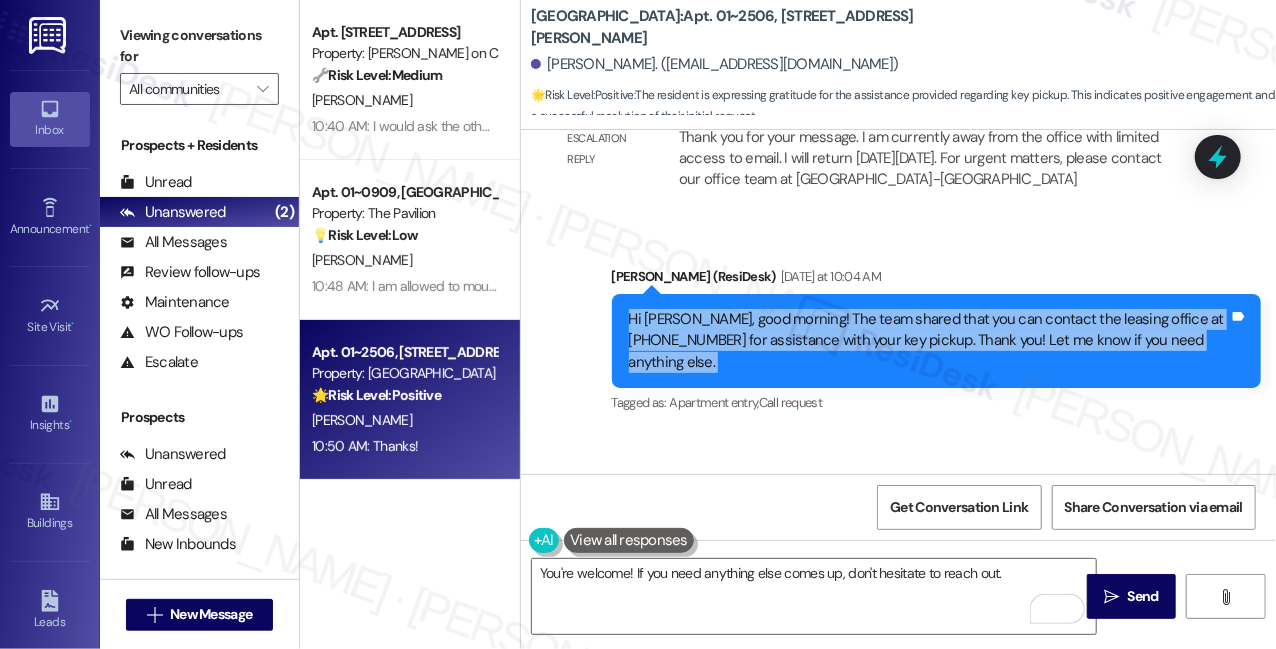 scroll, scrollTop: 1767, scrollLeft: 0, axis: vertical 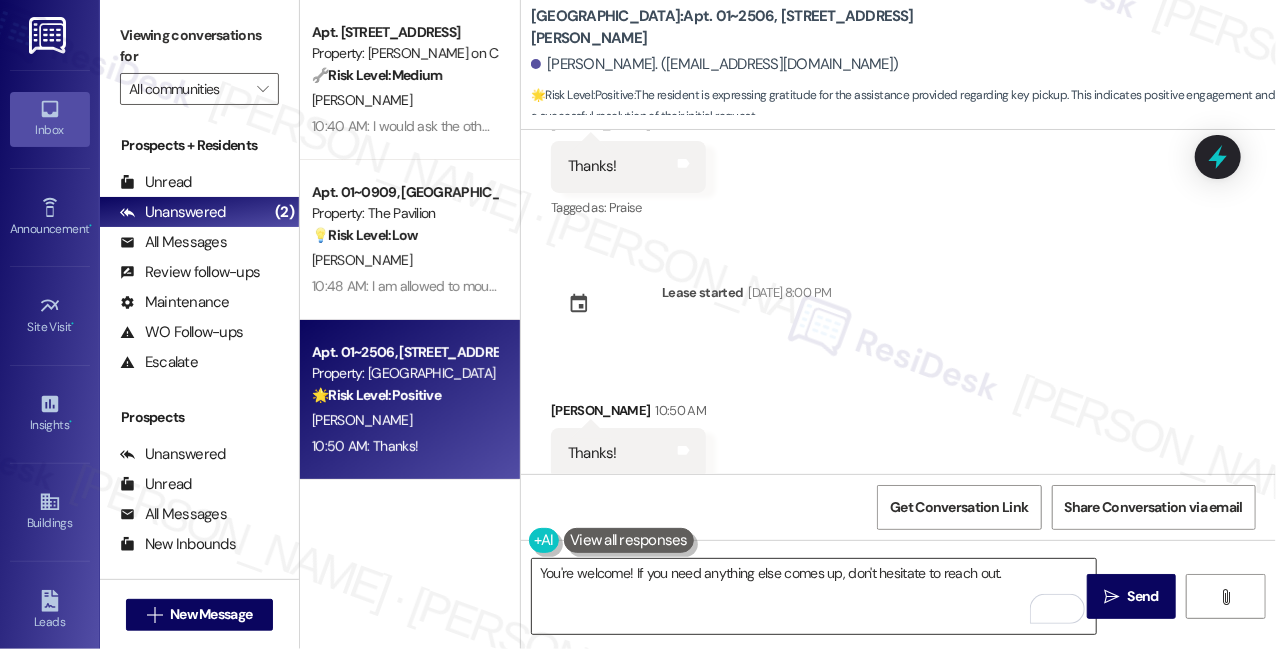 click on "You're welcome! If you need anything else comes up, don't hesitate to reach out." at bounding box center (814, 596) 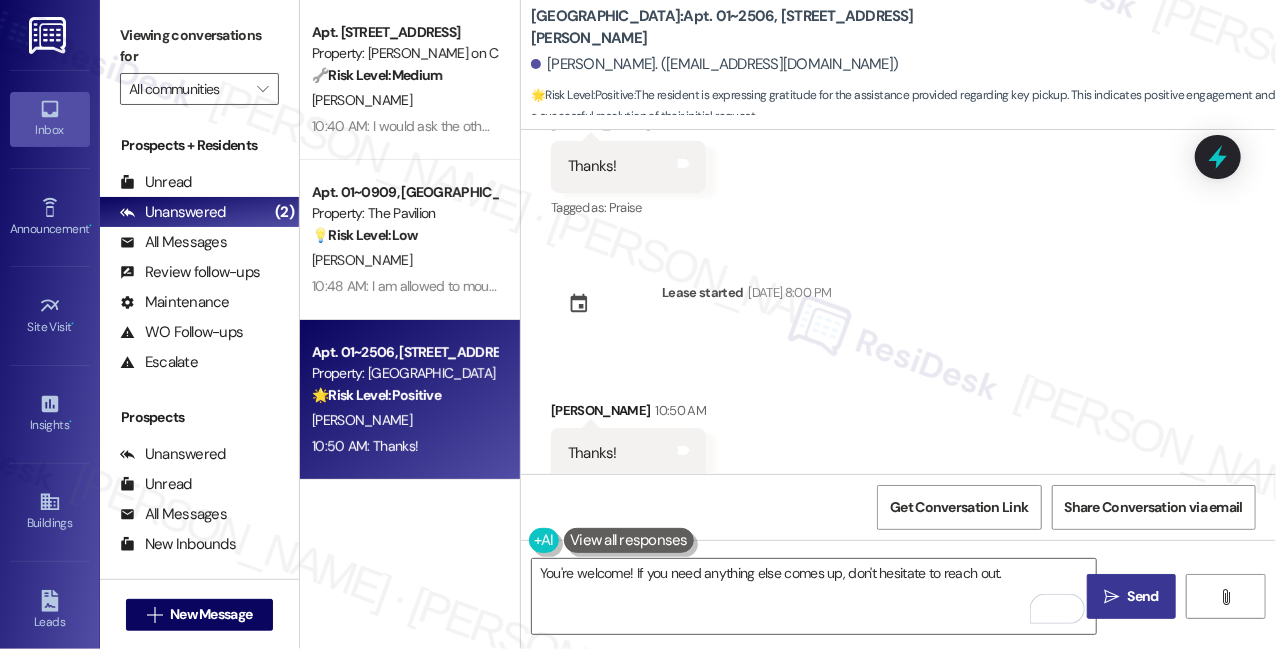 click on " Send" at bounding box center [1131, 596] 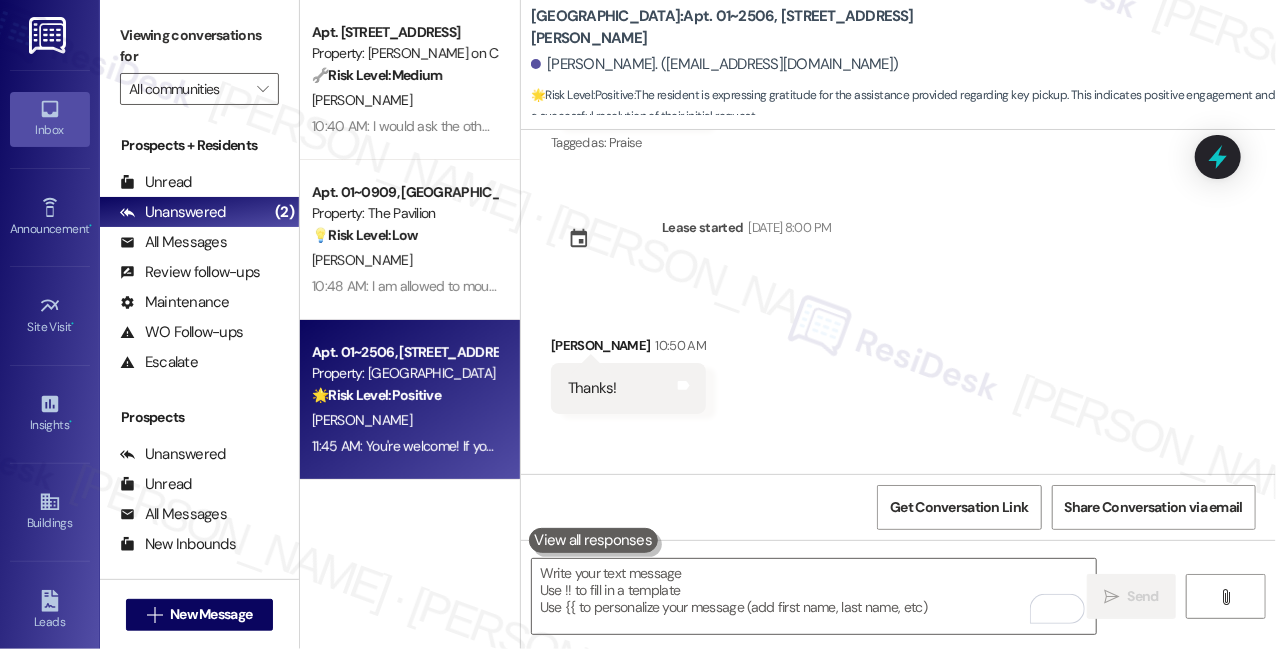 scroll, scrollTop: 1906, scrollLeft: 0, axis: vertical 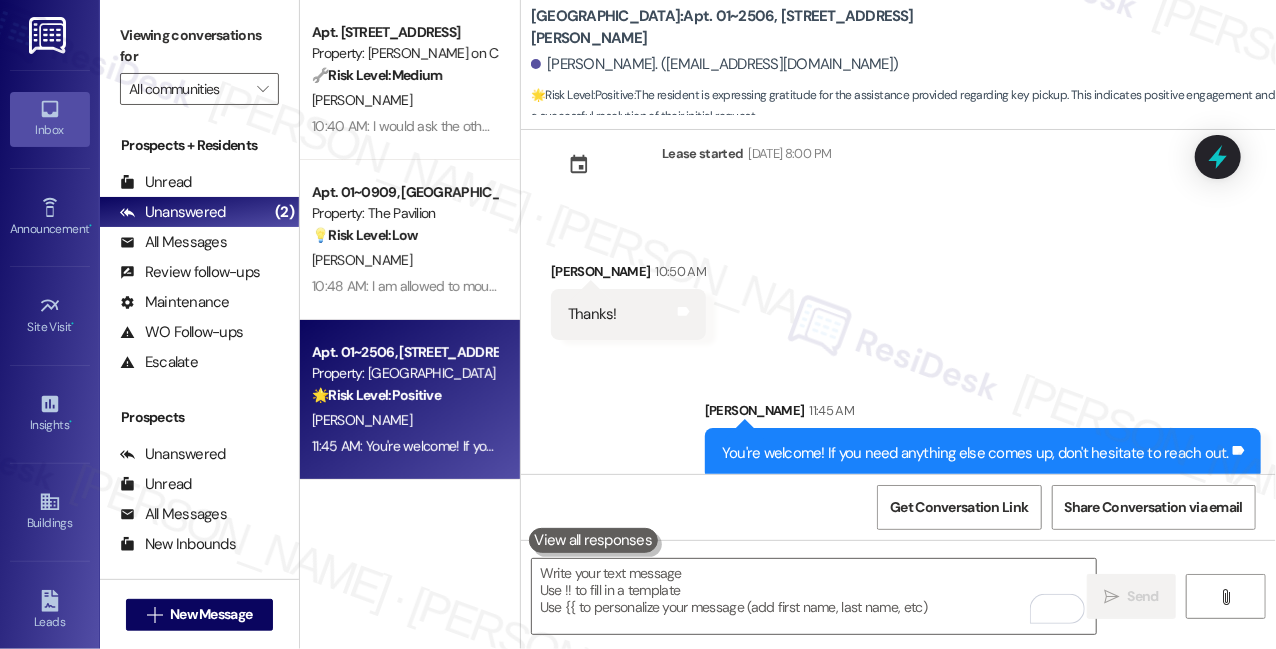 click on "You're welcome! If you need anything else comes up, don't hesitate to reach out." at bounding box center (975, 453) 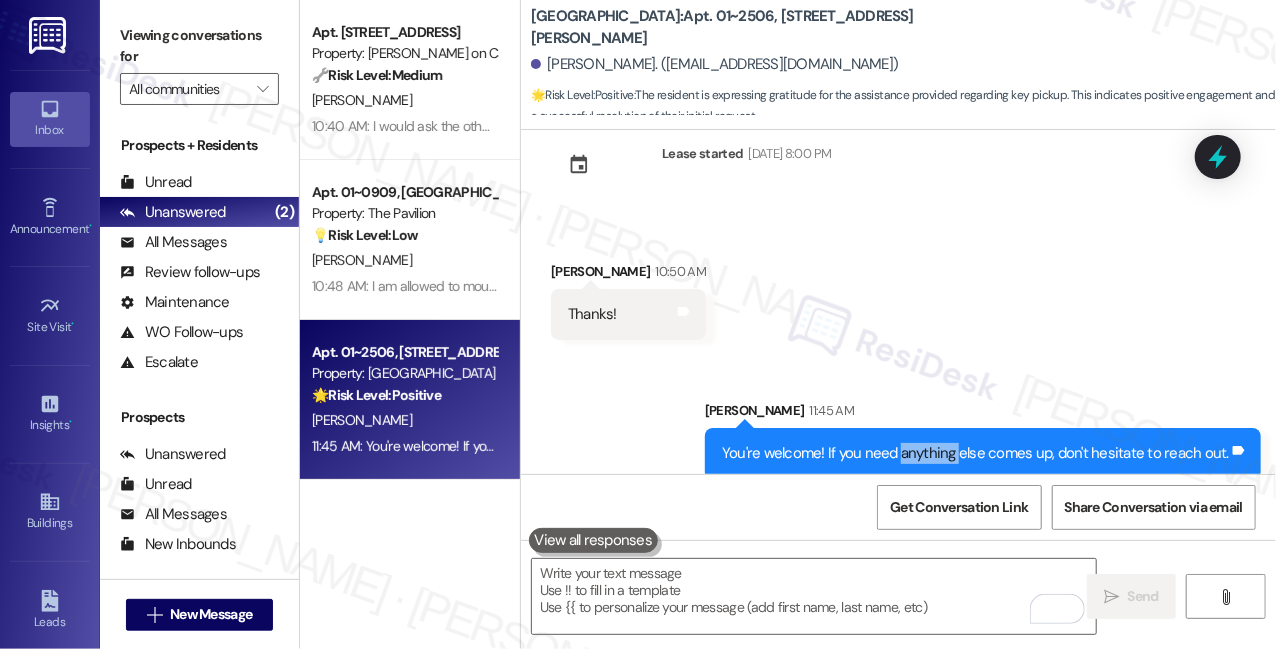 click on "You're welcome! If you need anything else comes up, don't hesitate to reach out." at bounding box center (975, 453) 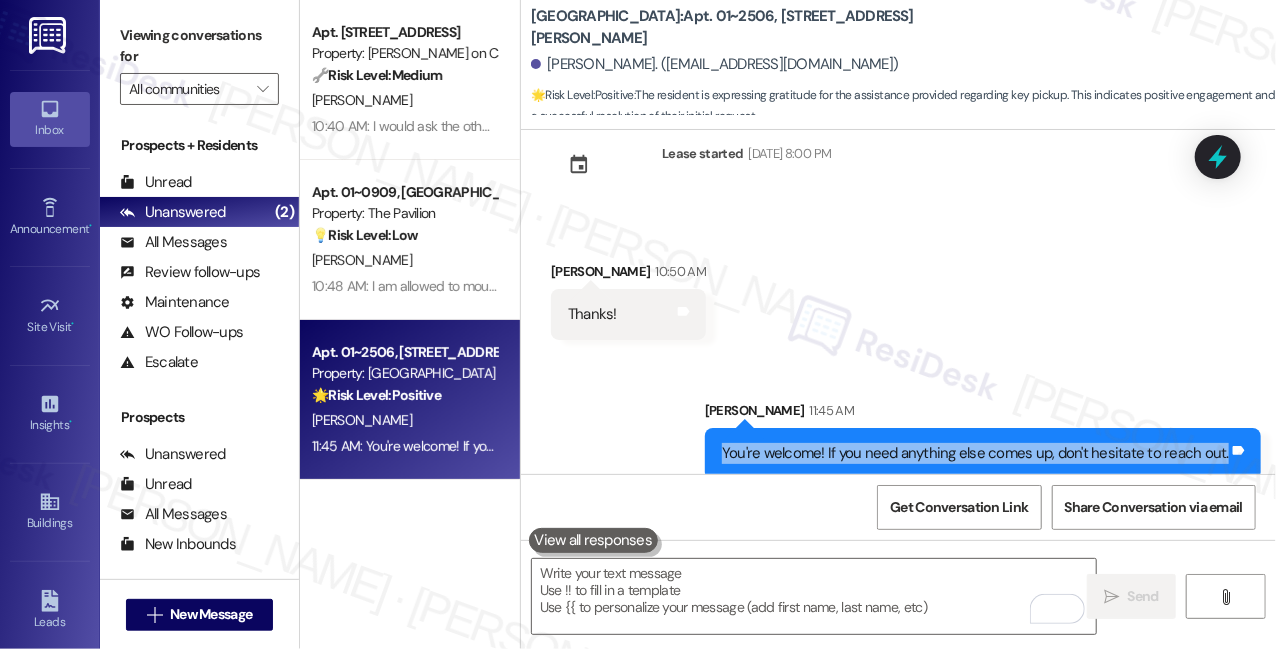 click on "You're welcome! If you need anything else comes up, don't hesitate to reach out." at bounding box center (975, 453) 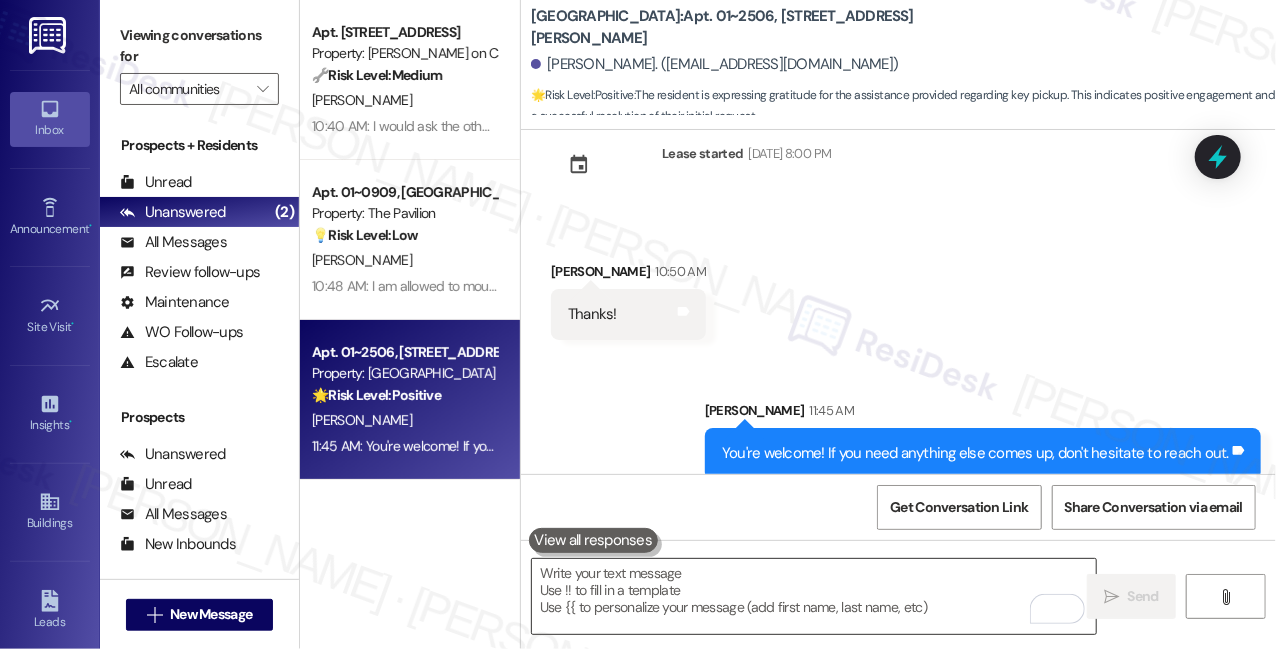 click at bounding box center [814, 596] 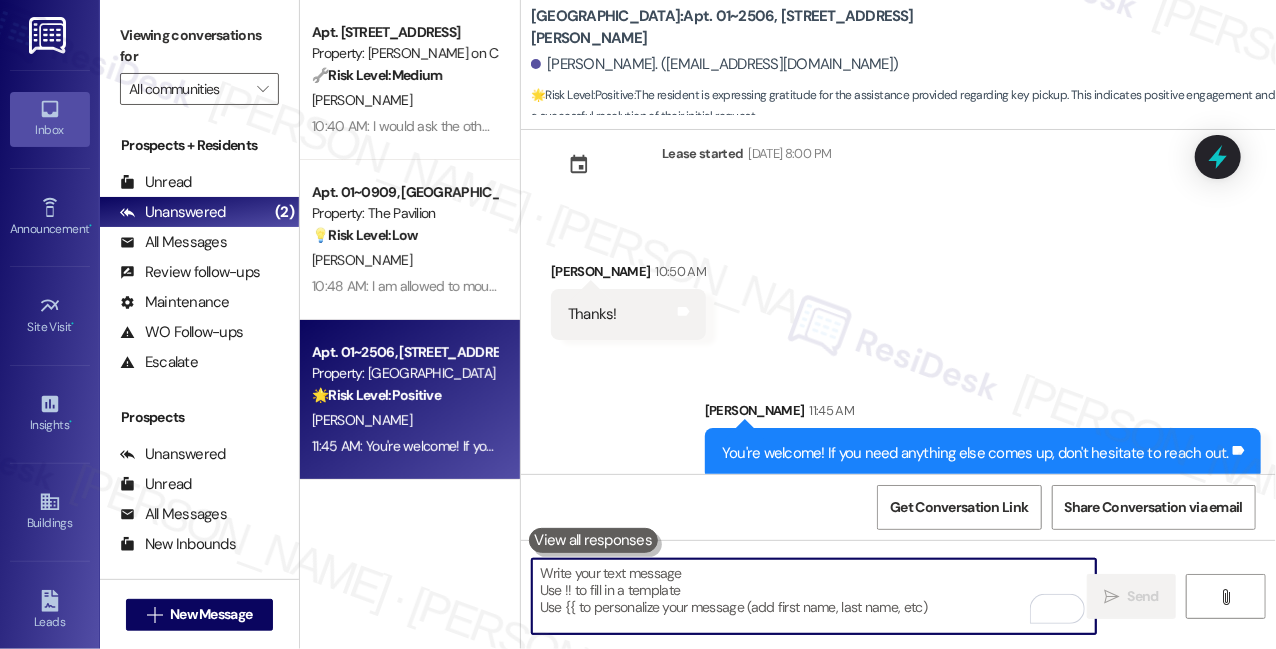 paste on "You're welcome! If you need anything else comes up, don't hesitate to reach out." 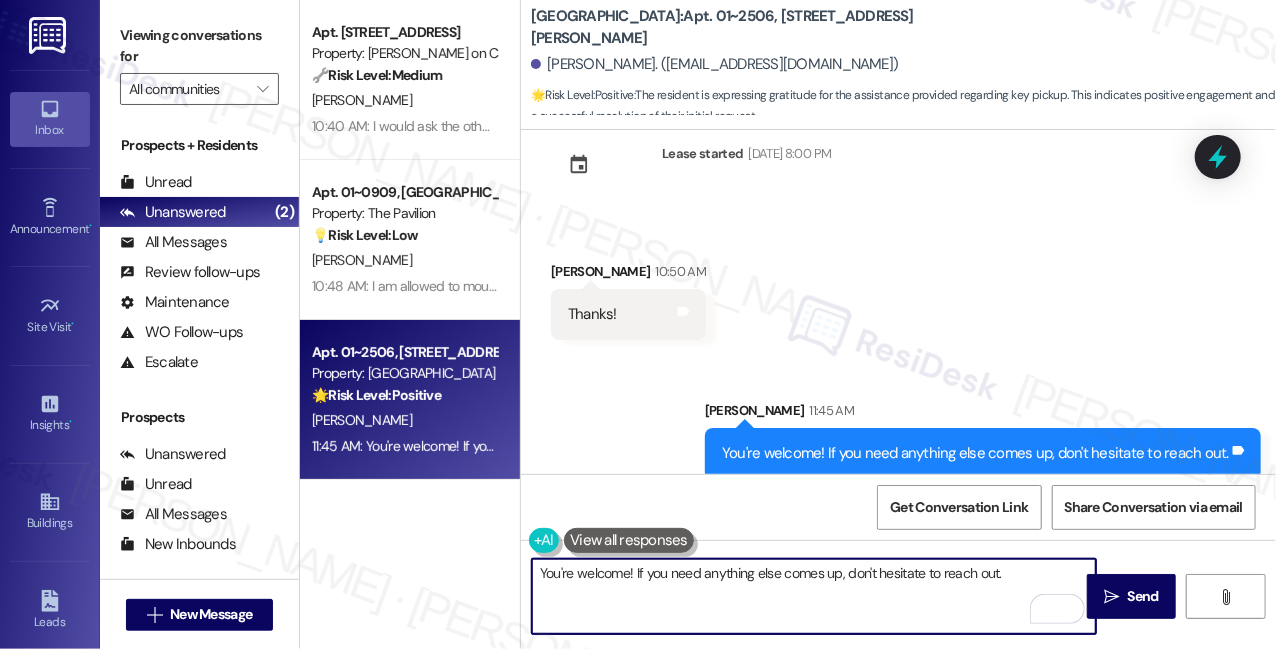 click on "You're welcome! If you need anything else comes up, don't hesitate to reach out." at bounding box center (814, 596) 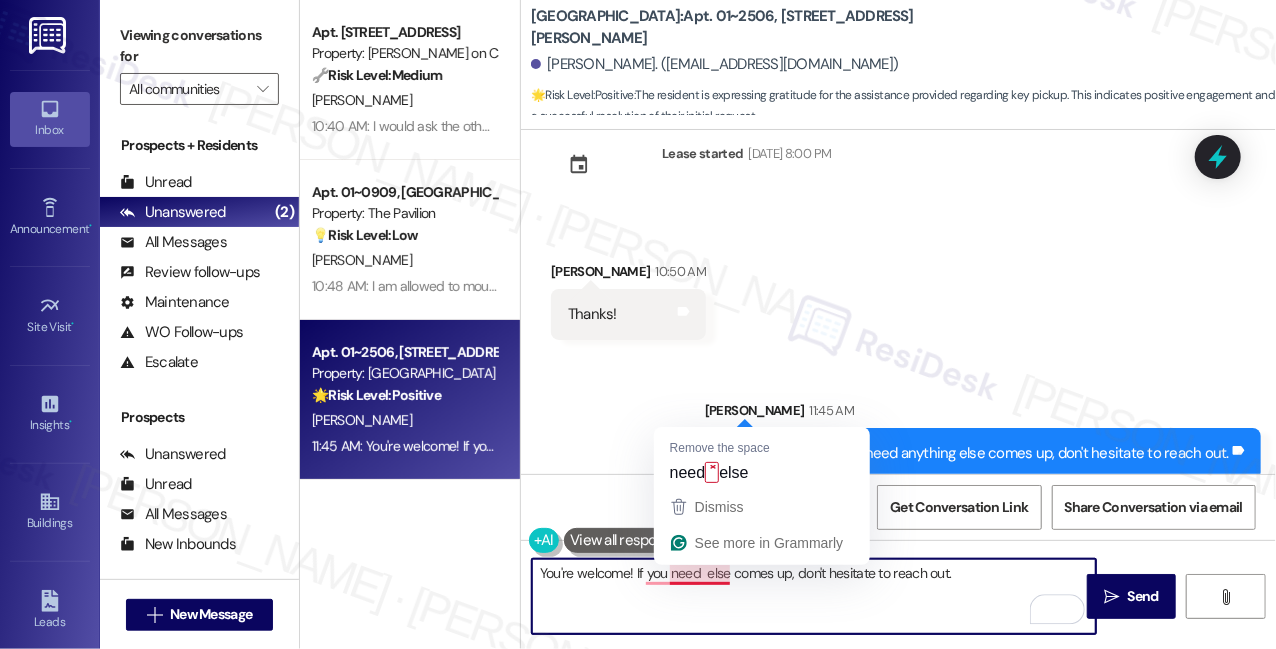 click on "You're welcome! If you need  else comes up, don't hesitate to reach out." at bounding box center [814, 596] 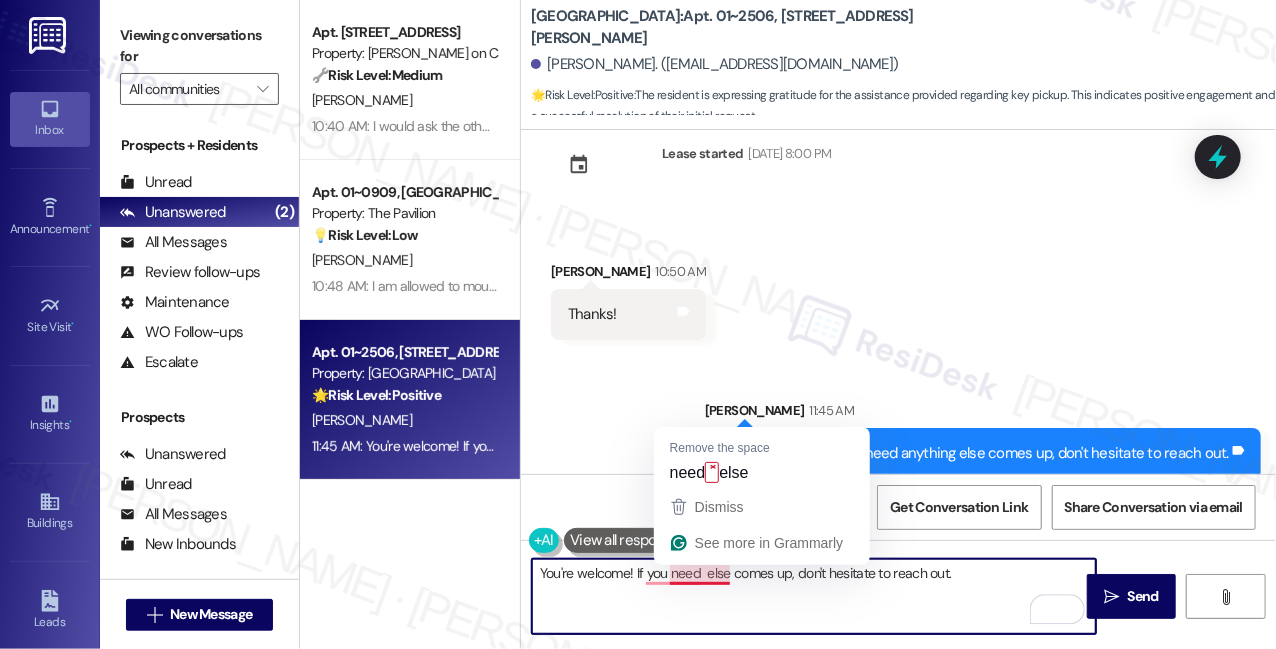 click on "You're welcome! If you need  else comes up, don't hesitate to reach out." at bounding box center (814, 596) 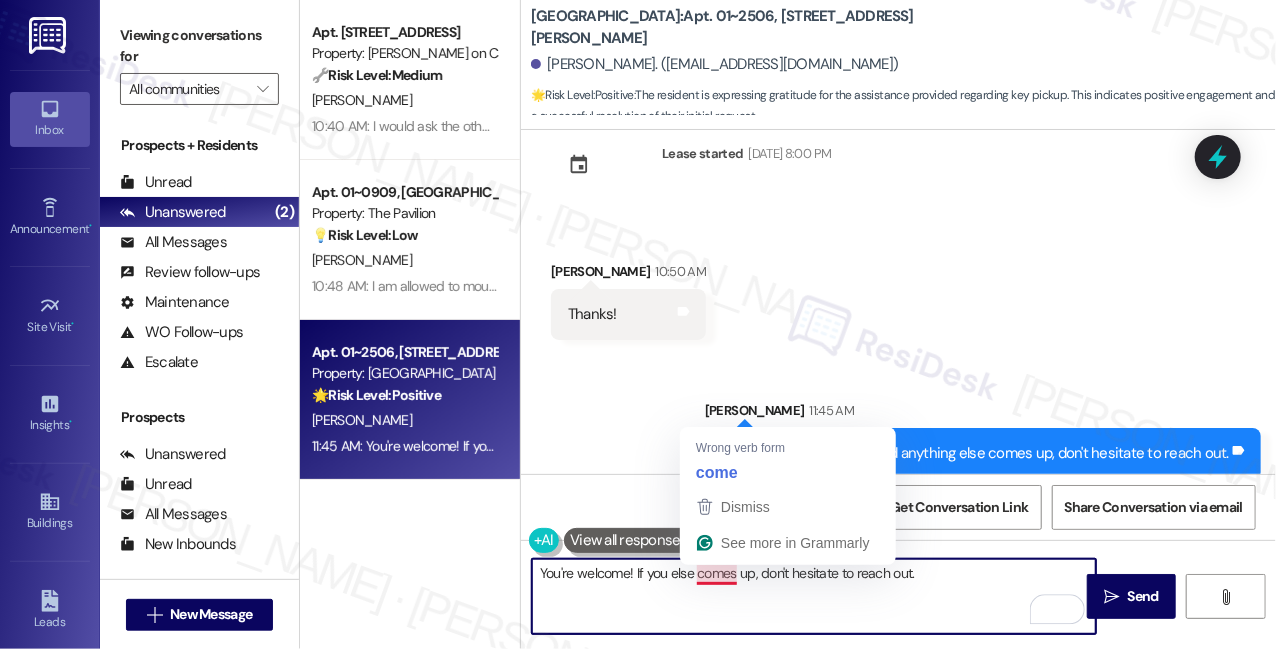 click on "You're welcome! If you else comes up, don't hesitate to reach out." at bounding box center [814, 596] 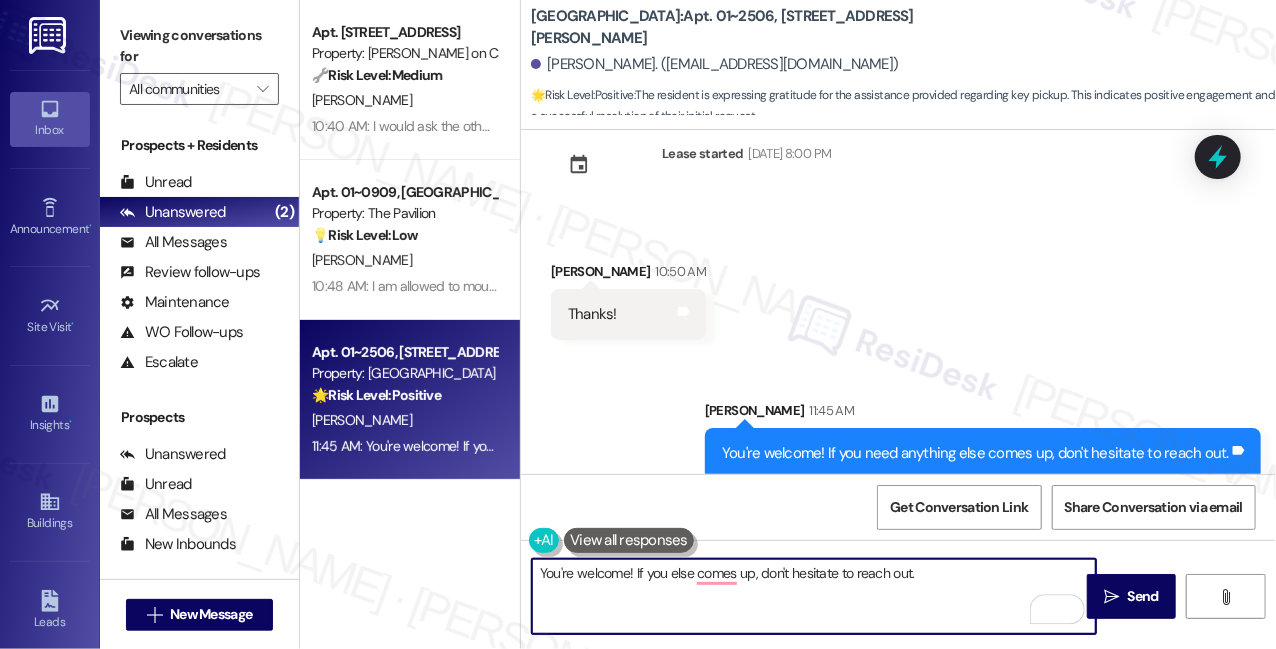 click on "You're welcome! If you else comes up, don't hesitate to reach out." at bounding box center [814, 596] 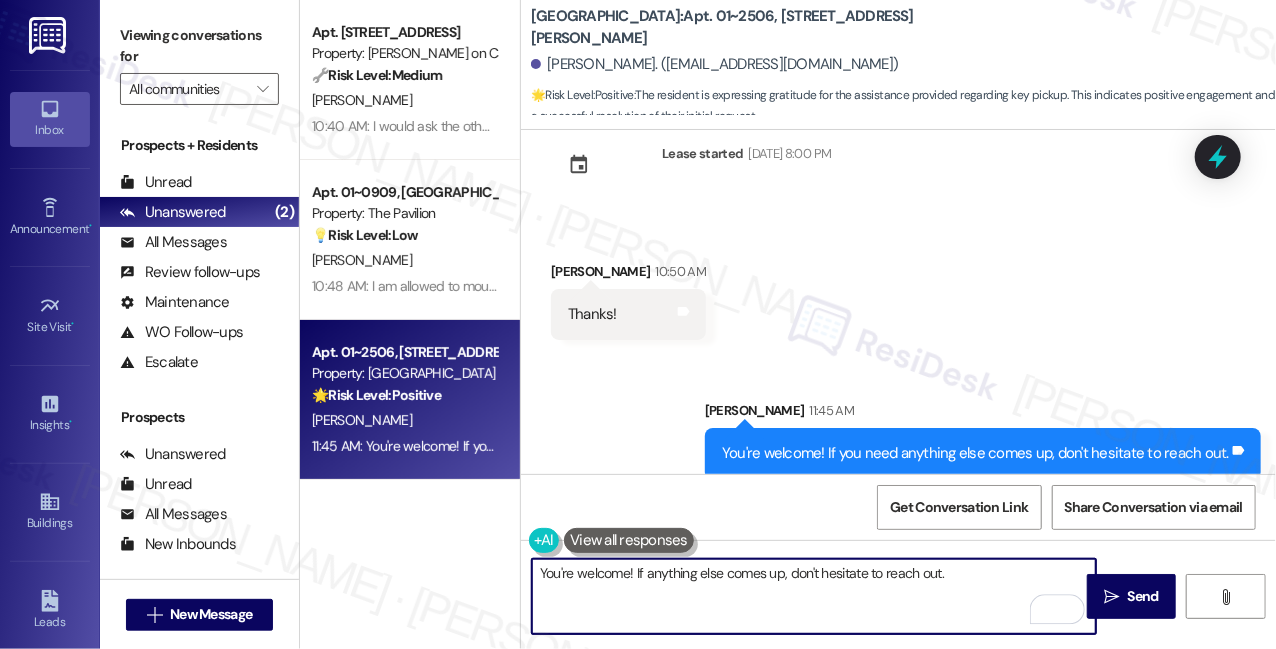 click on "You're welcome! If anything else comes up, don't hesitate to reach out." at bounding box center [814, 596] 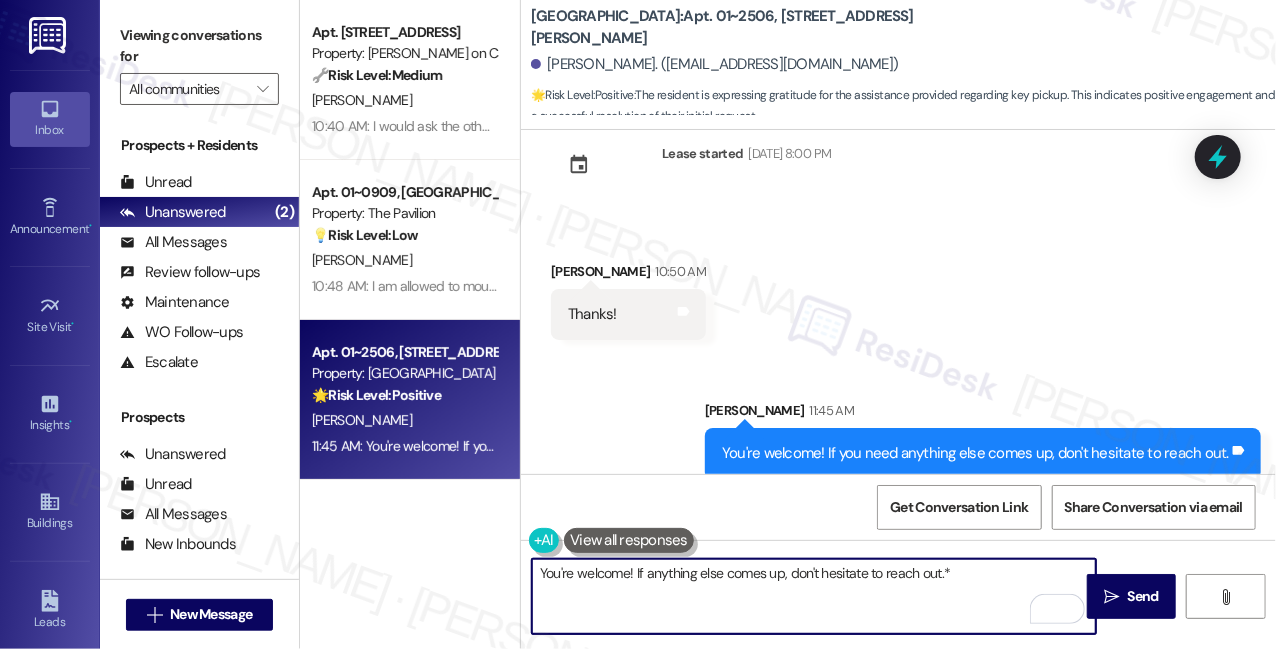 scroll, scrollTop: 1724, scrollLeft: 0, axis: vertical 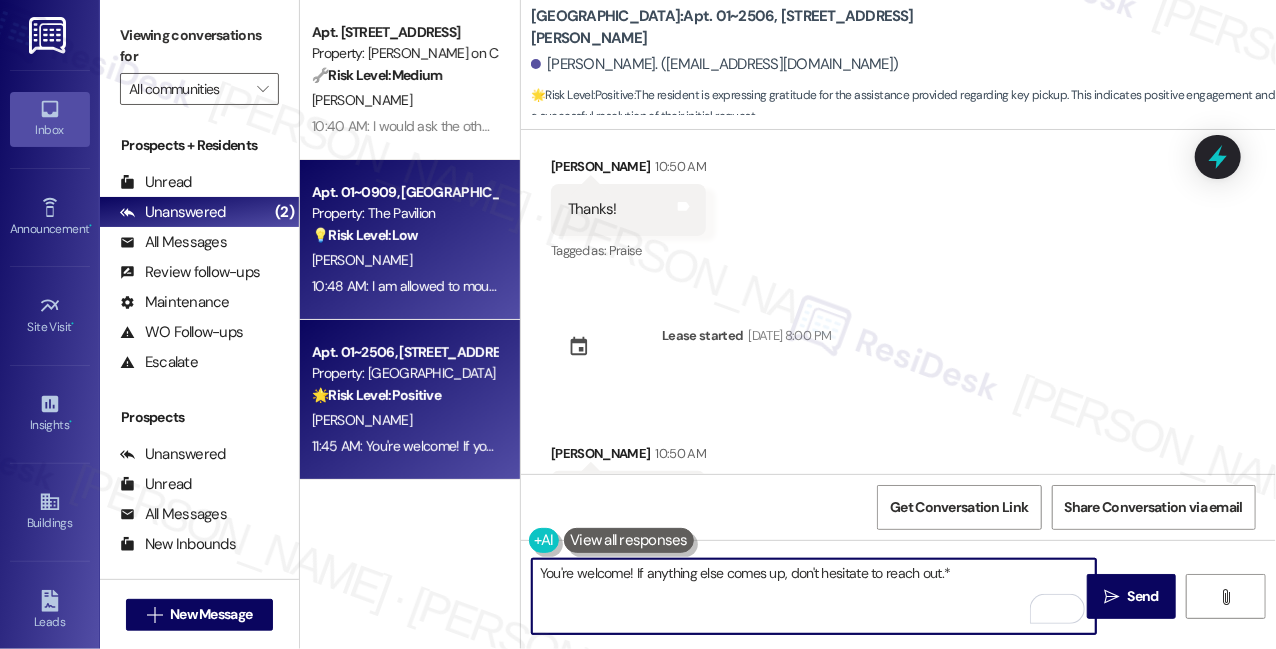 type on "You're welcome! If anything else comes up, don't hesitate to reach out.*" 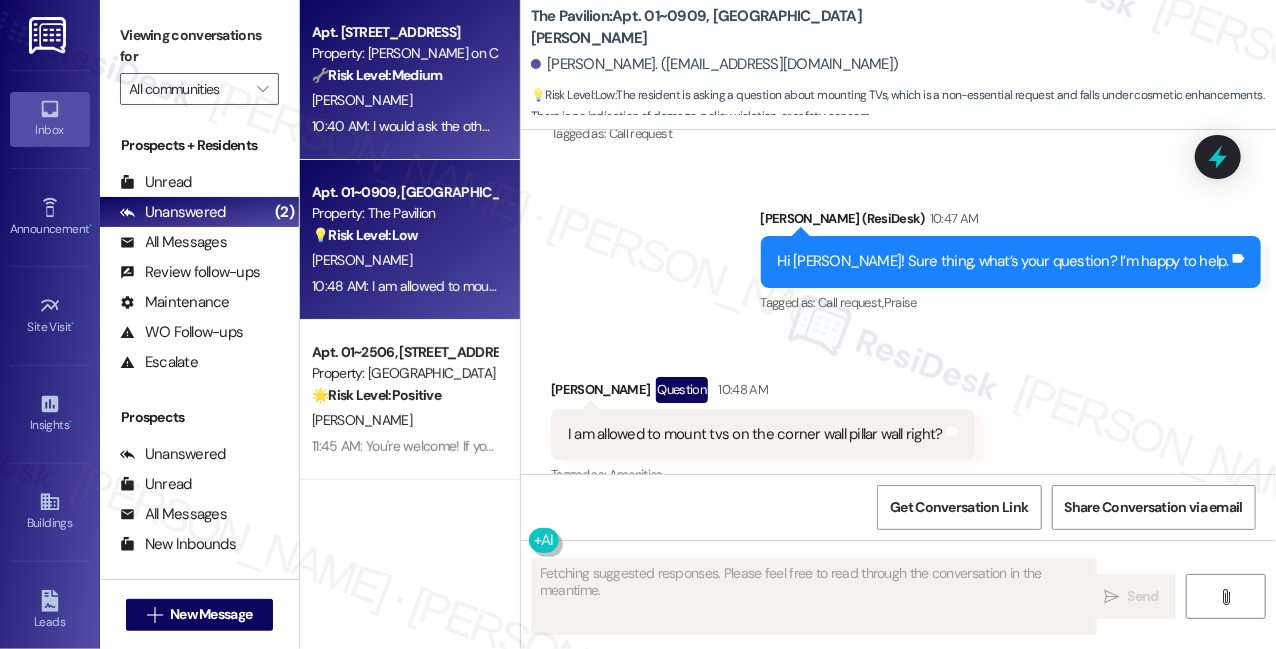 scroll, scrollTop: 2194, scrollLeft: 0, axis: vertical 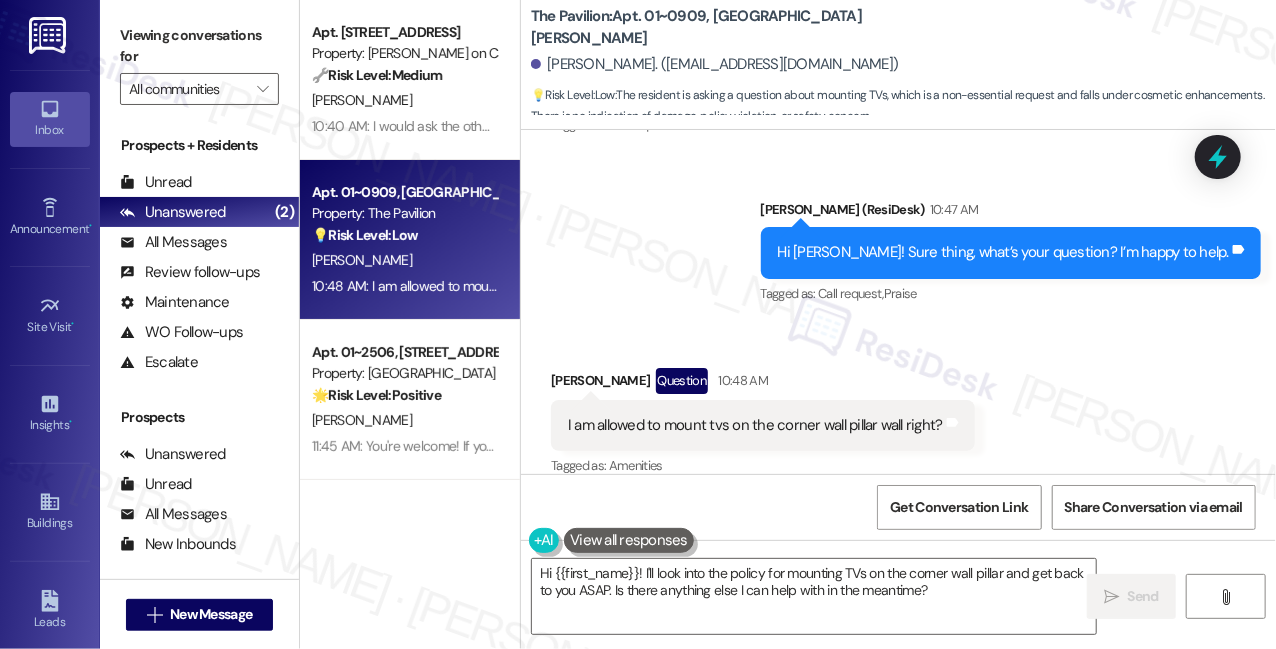 click on "[PERSON_NAME]. ([EMAIL_ADDRESS][DOMAIN_NAME])" at bounding box center [715, 64] 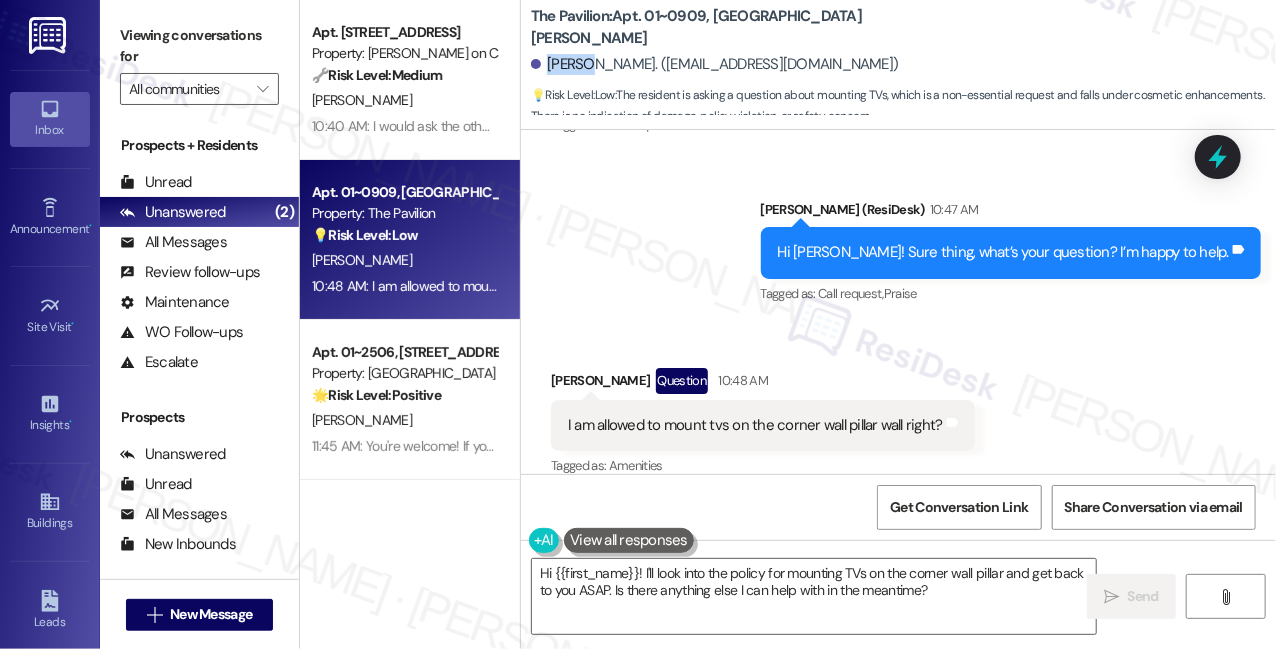 click on "[PERSON_NAME]. ([EMAIL_ADDRESS][DOMAIN_NAME])" at bounding box center [715, 64] 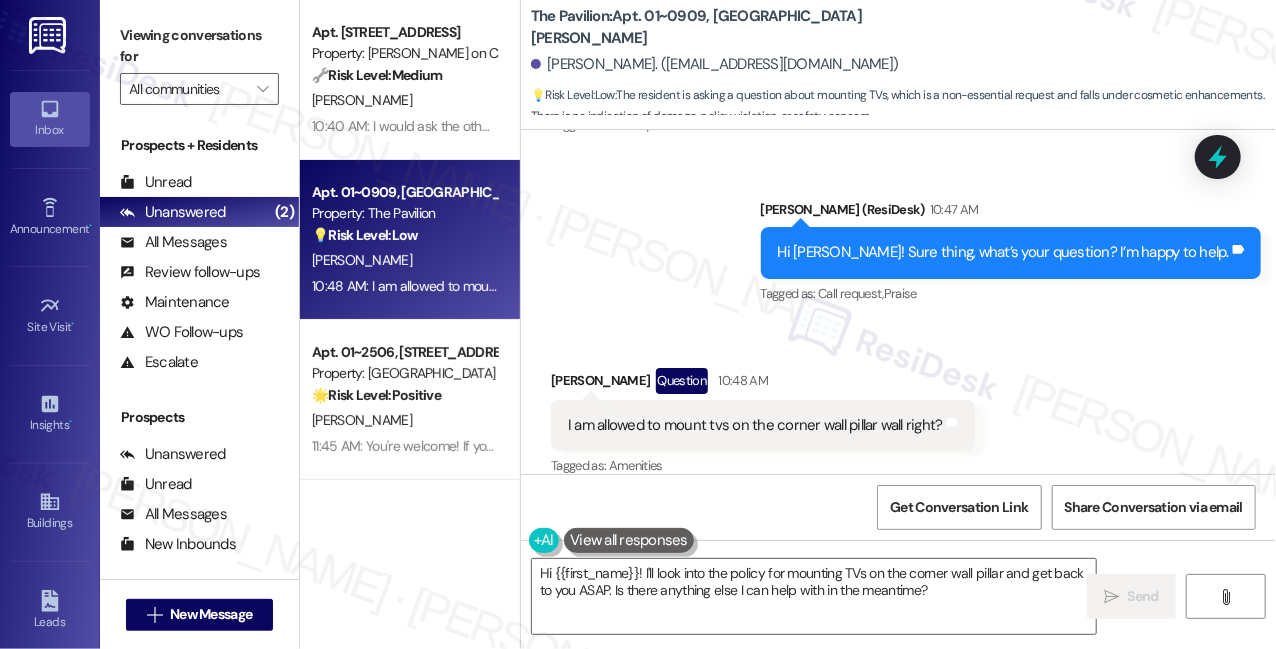 click on "Viewing conversations for All communities " at bounding box center (199, 62) 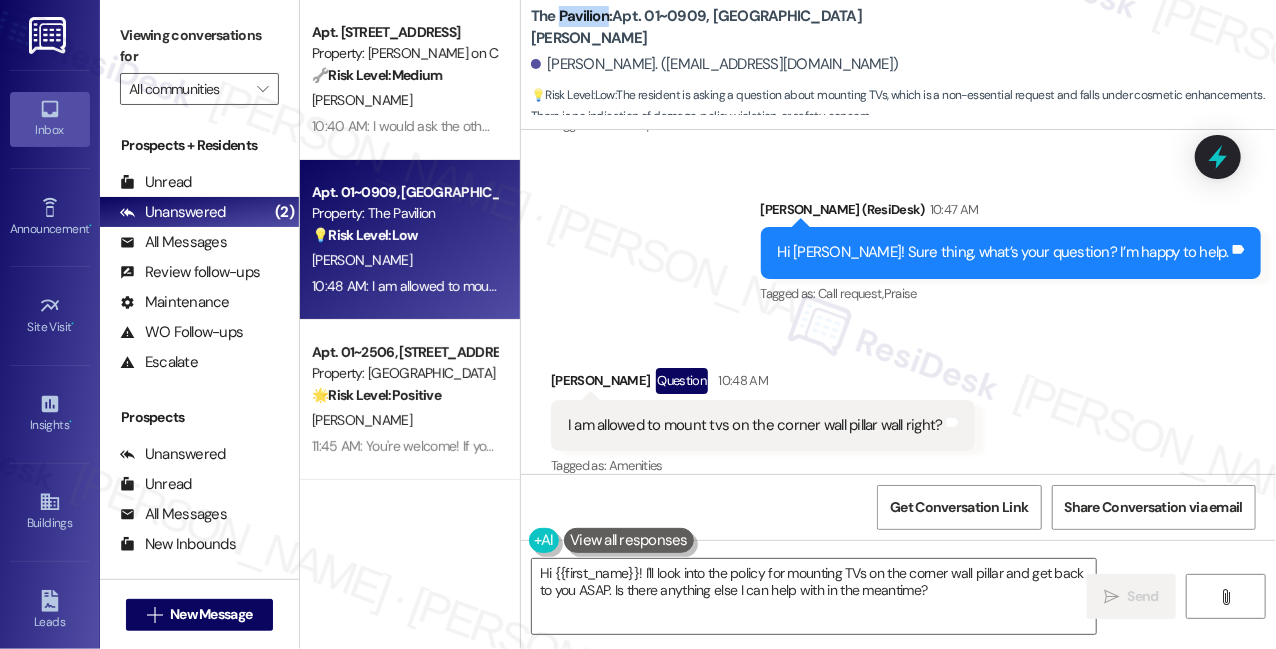 click on "The Pavilion:  Apt. 01~0909, [GEOGRAPHIC_DATA][PERSON_NAME]" at bounding box center [731, 27] 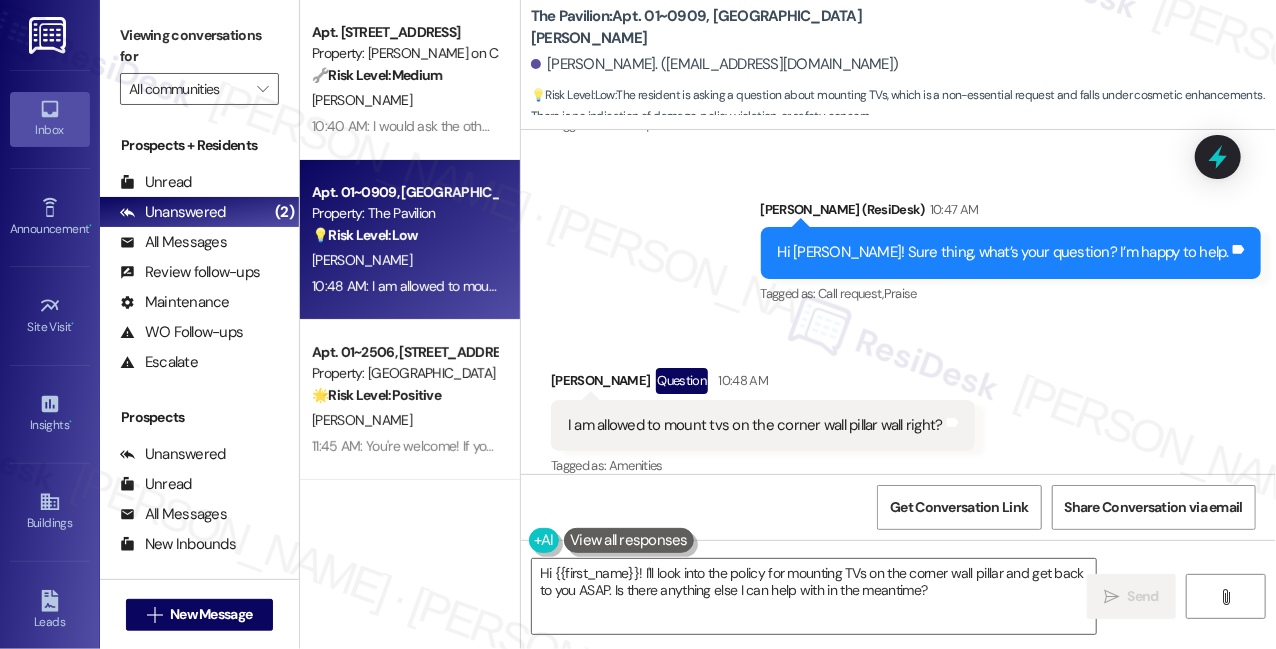 click on "Viewing conversations for" at bounding box center [199, 46] 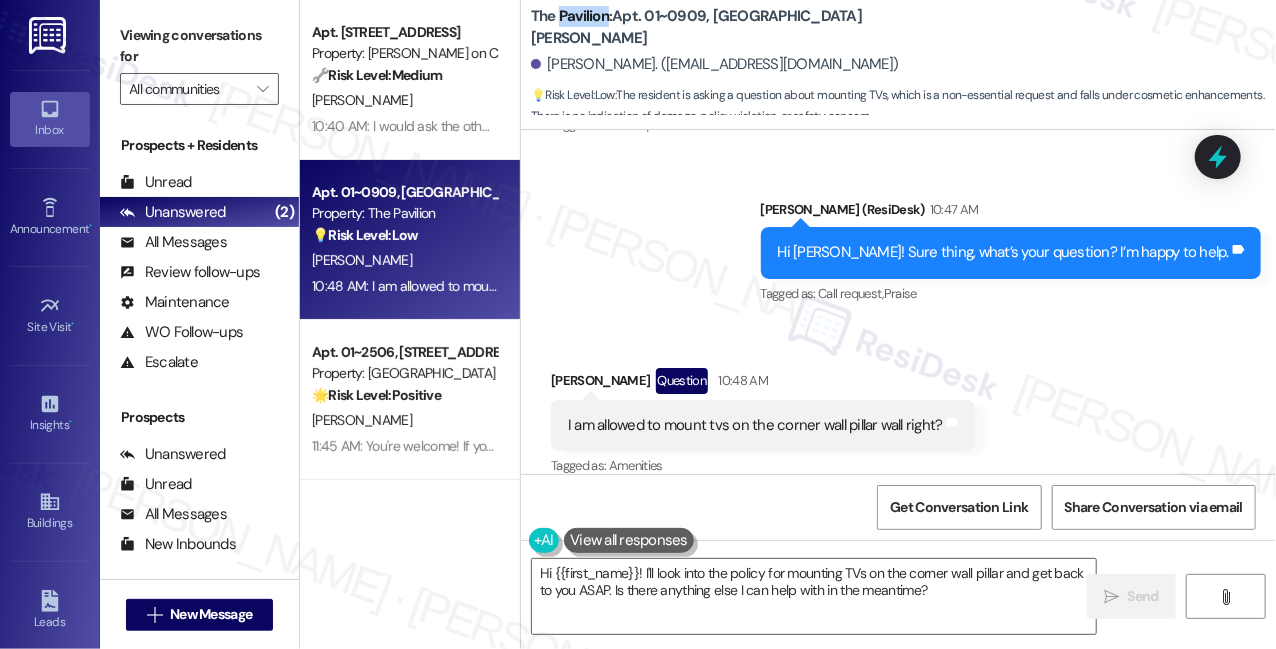 click on "The Pavilion:  Apt. 01~0909, [GEOGRAPHIC_DATA][PERSON_NAME]" at bounding box center (731, 27) 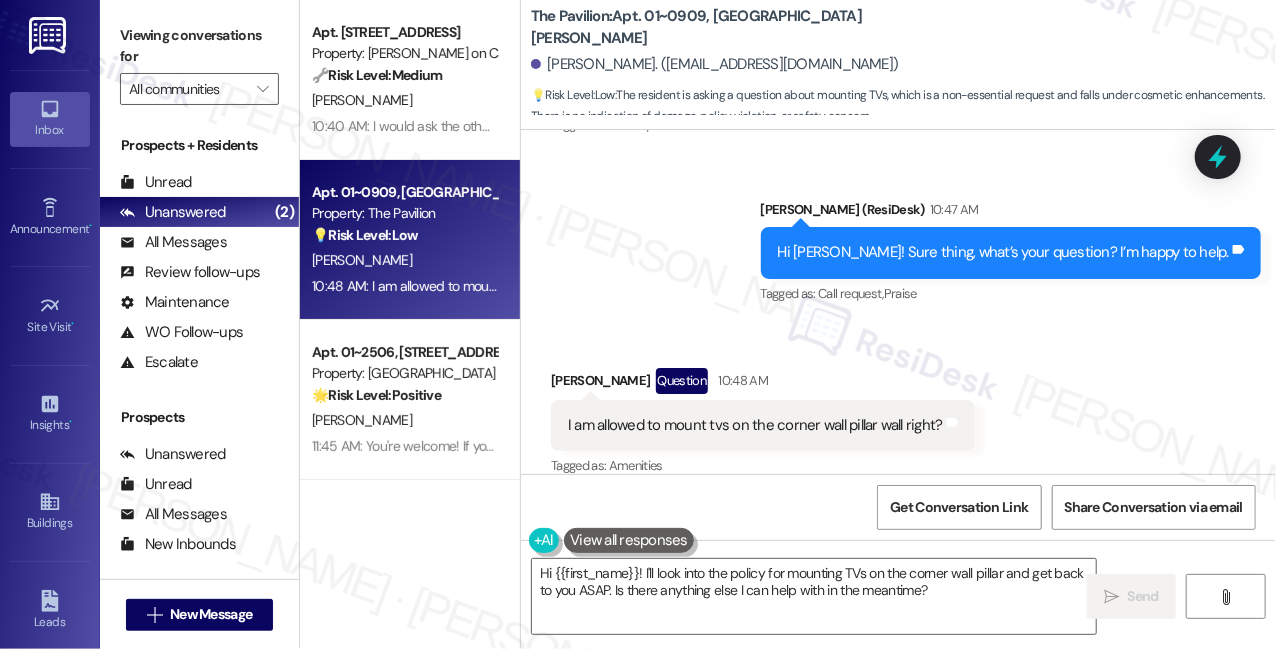 click on "Viewing conversations for" at bounding box center (199, 46) 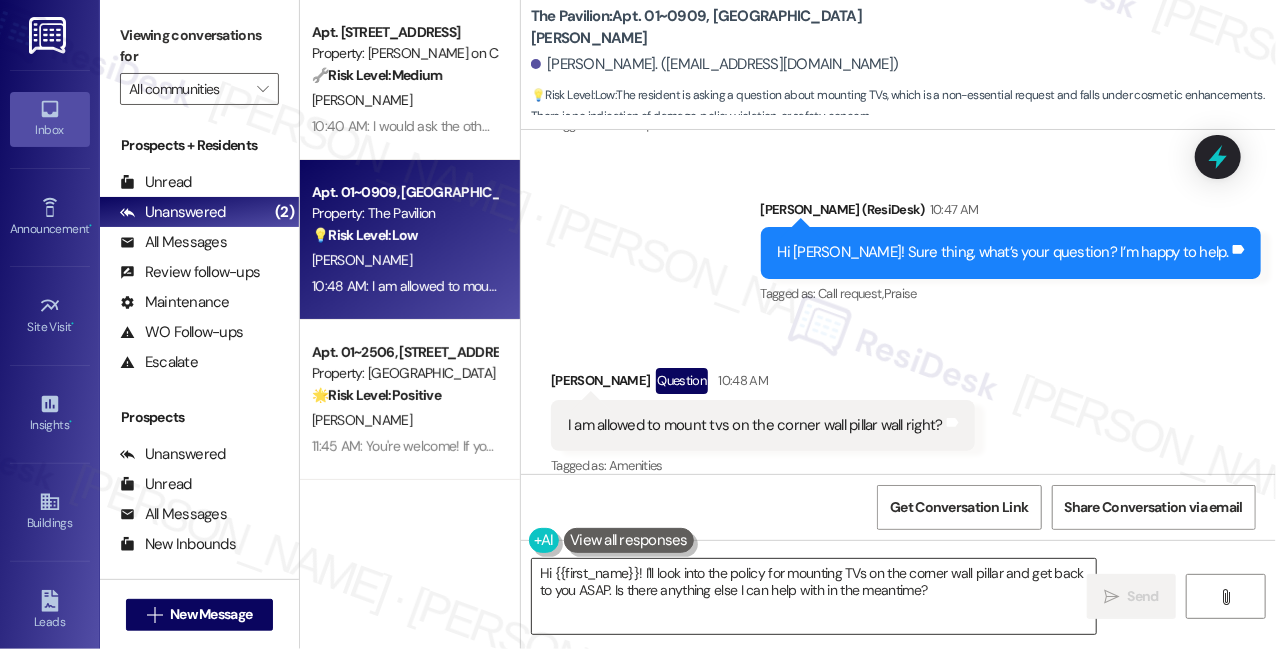 click on "Hi {{first_name}}! I'll look into the policy for mounting TVs on the corner wall pillar and get back to you ASAP. Is there anything else I can help with in the meantime?" at bounding box center [814, 596] 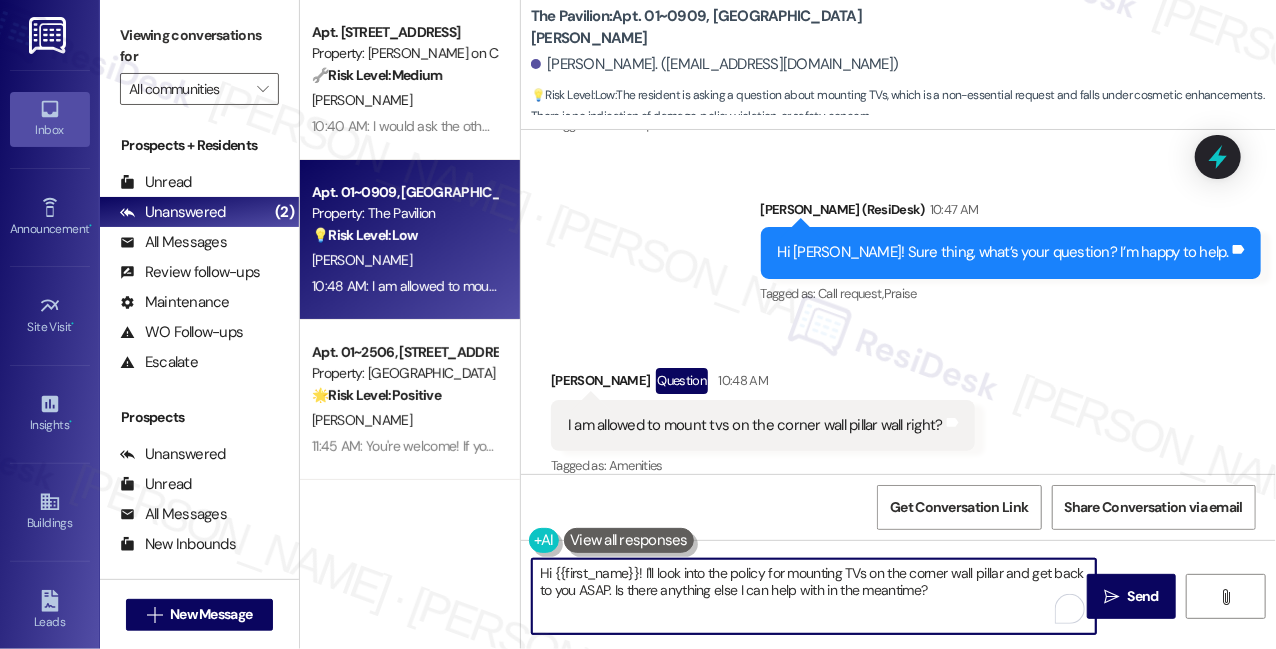 click on "Hi {{first_name}}! I'll look into the policy for mounting TVs on the corner wall pillar and get back to you ASAP. Is there anything else I can help with in the meantime?" at bounding box center [814, 596] 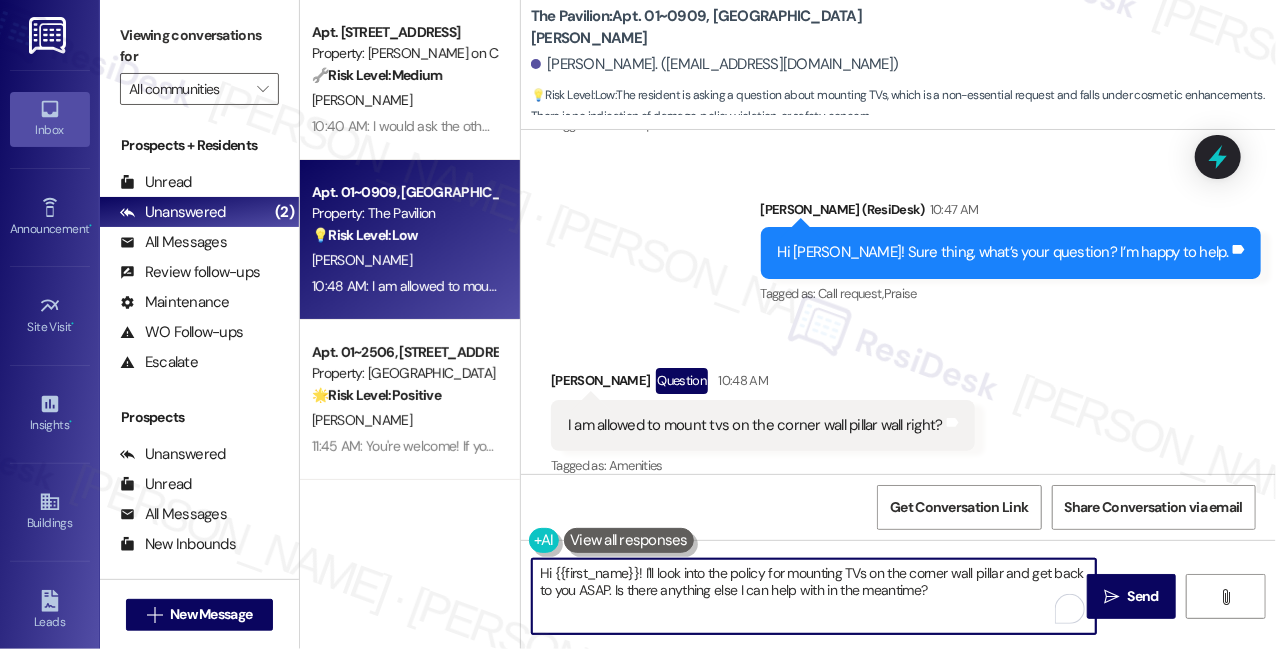 drag, startPoint x: 784, startPoint y: 583, endPoint x: 794, endPoint y: 579, distance: 10.770329 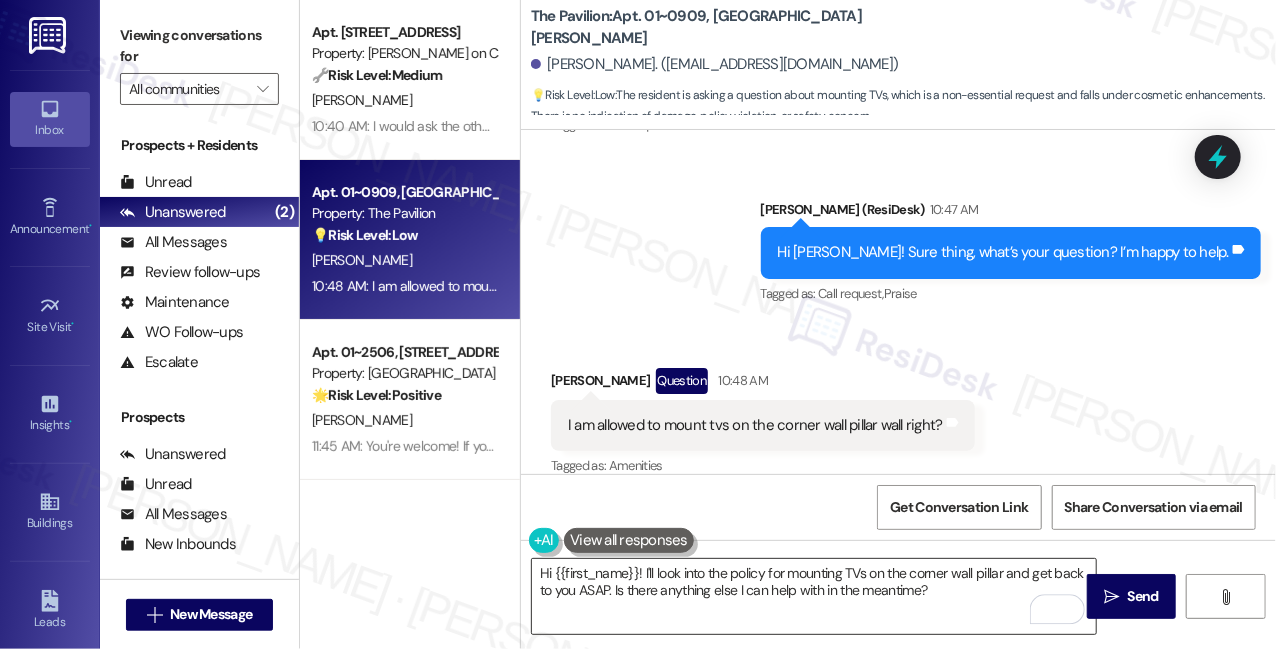 click on "Hi {{first_name}}! I'll look into the policy for mounting TVs on the corner wall pillar and get back to you ASAP. Is there anything else I can help with in the meantime?" at bounding box center [814, 596] 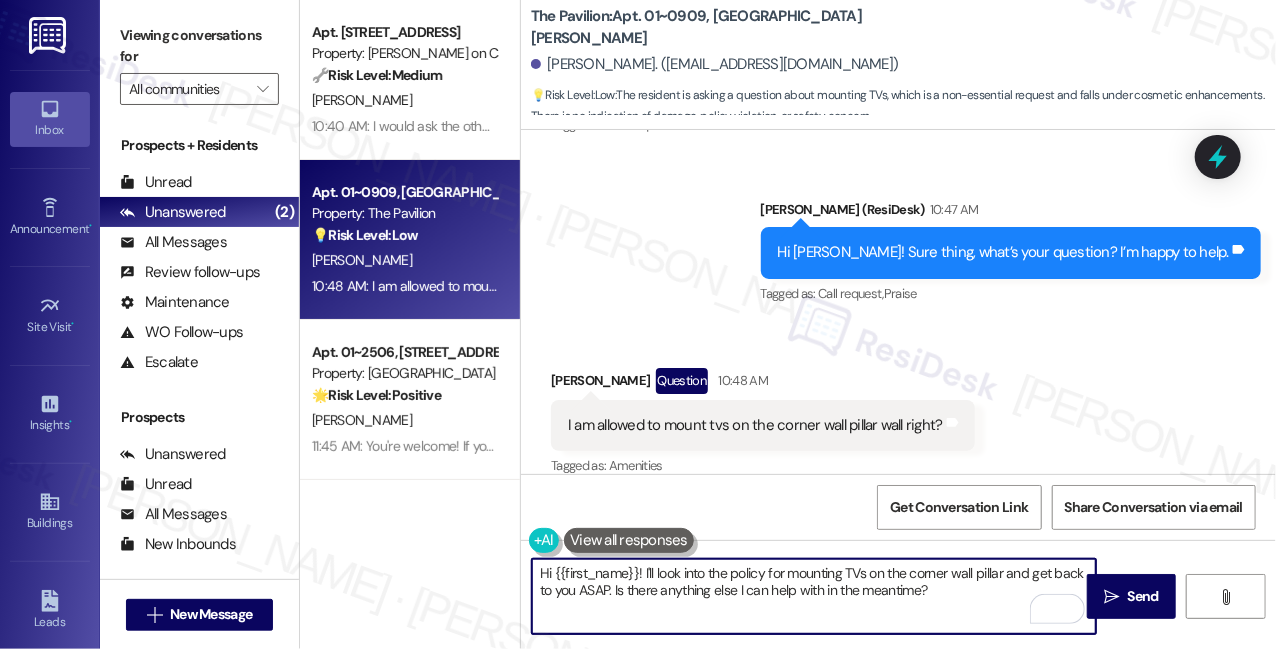 drag, startPoint x: 645, startPoint y: 570, endPoint x: 481, endPoint y: 572, distance: 164.01219 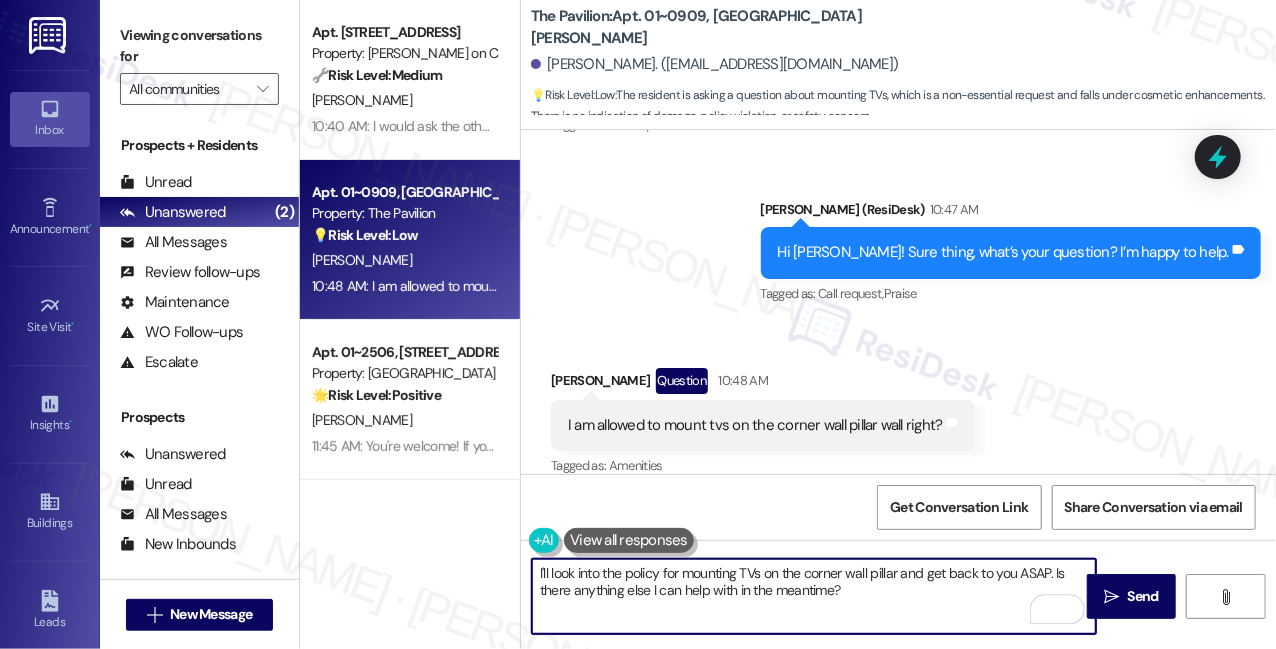 click on "I am allowed to mount tvs on the corner wall pillar wall right?" at bounding box center (755, 425) 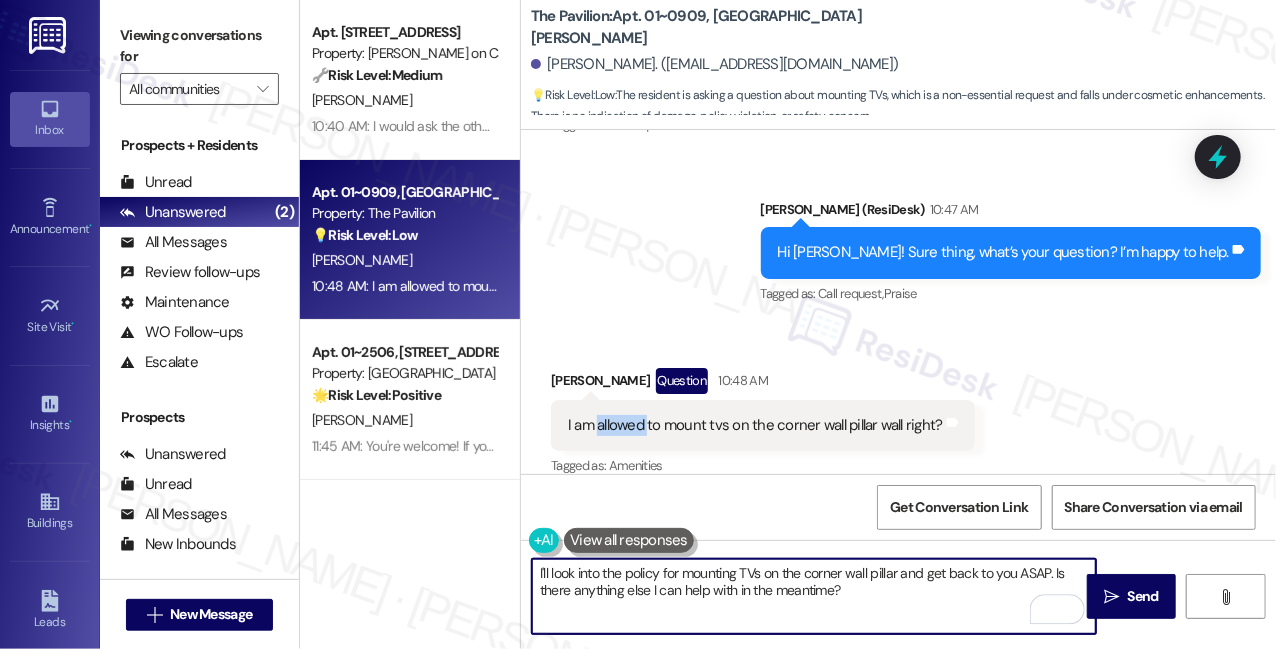 click on "I am allowed to mount tvs on the corner wall pillar wall right?" at bounding box center (755, 425) 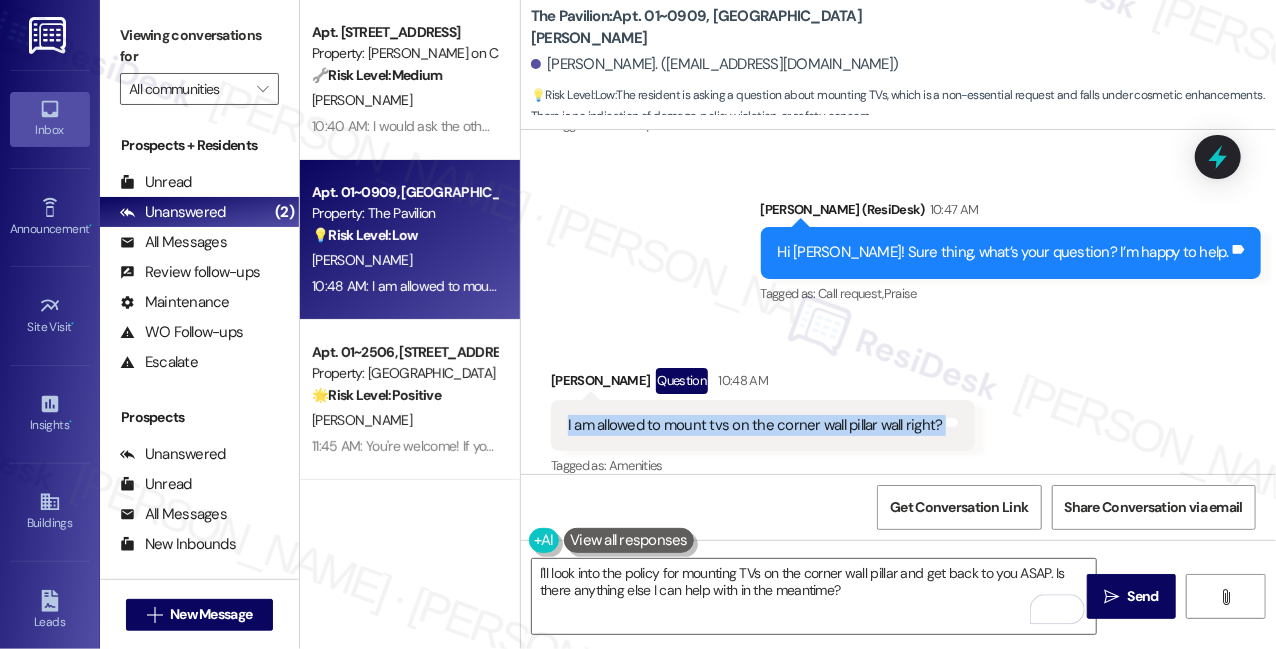 click on "I am allowed to mount tvs on the corner wall pillar wall right?" at bounding box center [755, 425] 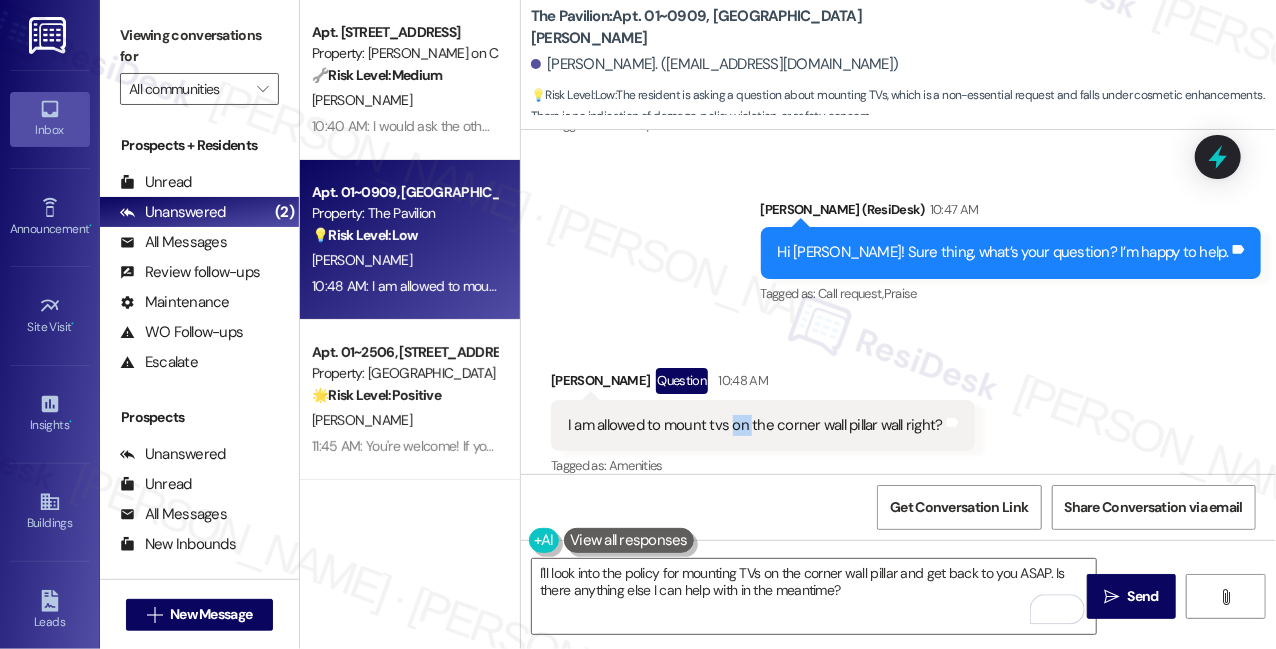 click on "I am allowed to mount tvs on the corner wall pillar wall right?" at bounding box center (755, 425) 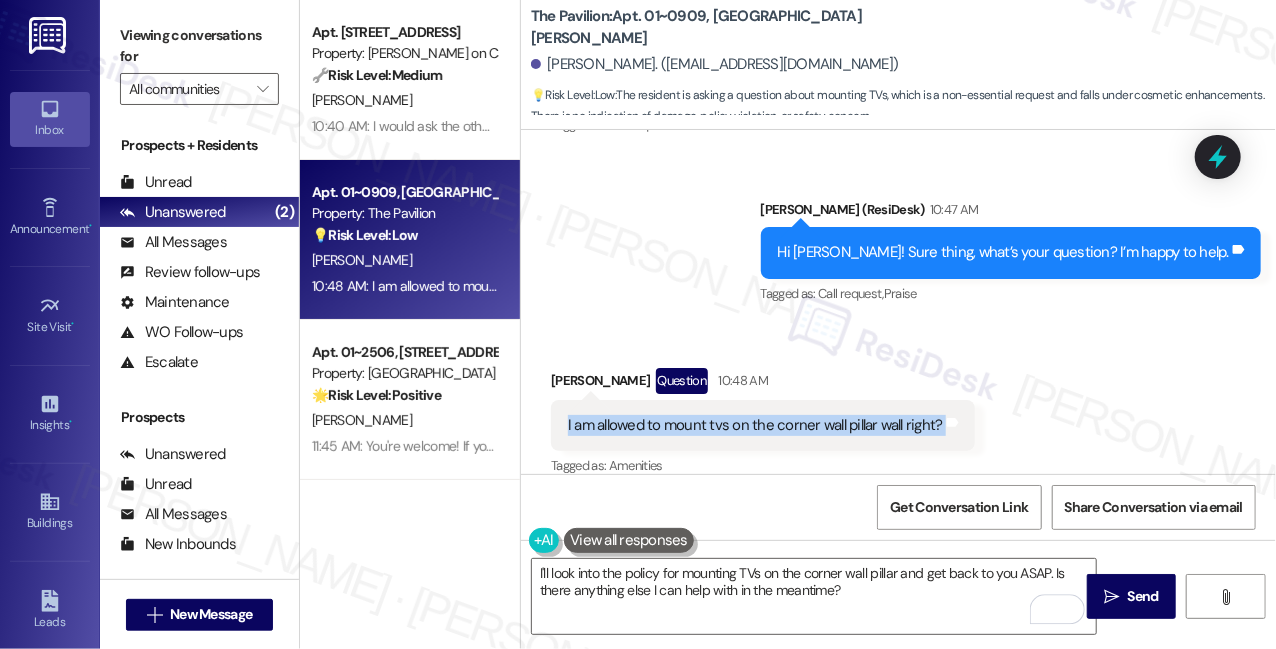 click on "I am allowed to mount tvs on the corner wall pillar wall right?" at bounding box center [755, 425] 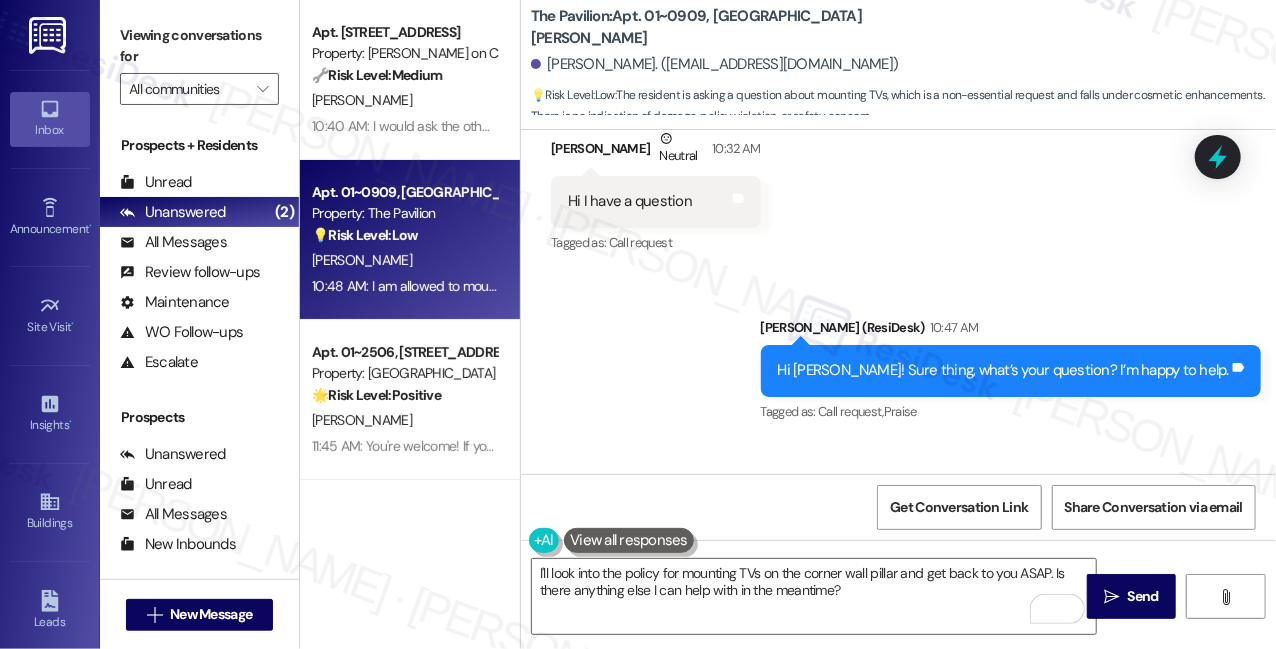 scroll, scrollTop: 2013, scrollLeft: 0, axis: vertical 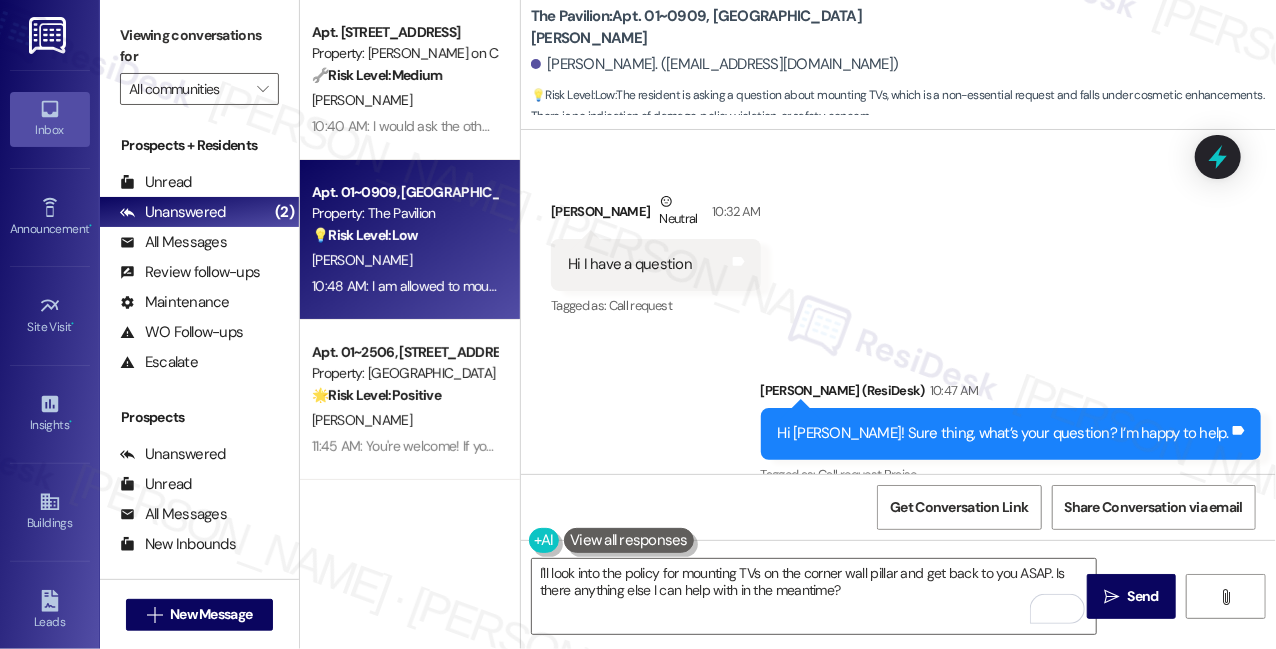 click on "Hi [PERSON_NAME]! Sure thing, what’s your question? I’m happy to help." at bounding box center [1004, 433] 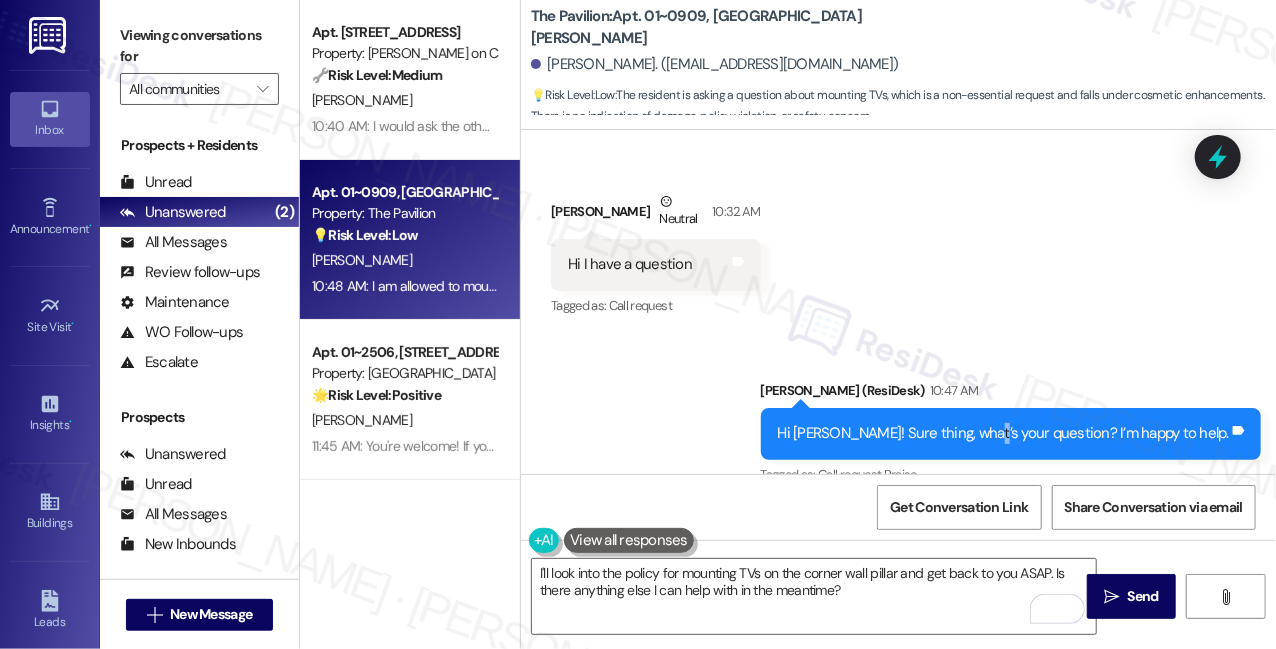 click on "Hi [PERSON_NAME]! Sure thing, what’s your question? I’m happy to help." at bounding box center [1004, 433] 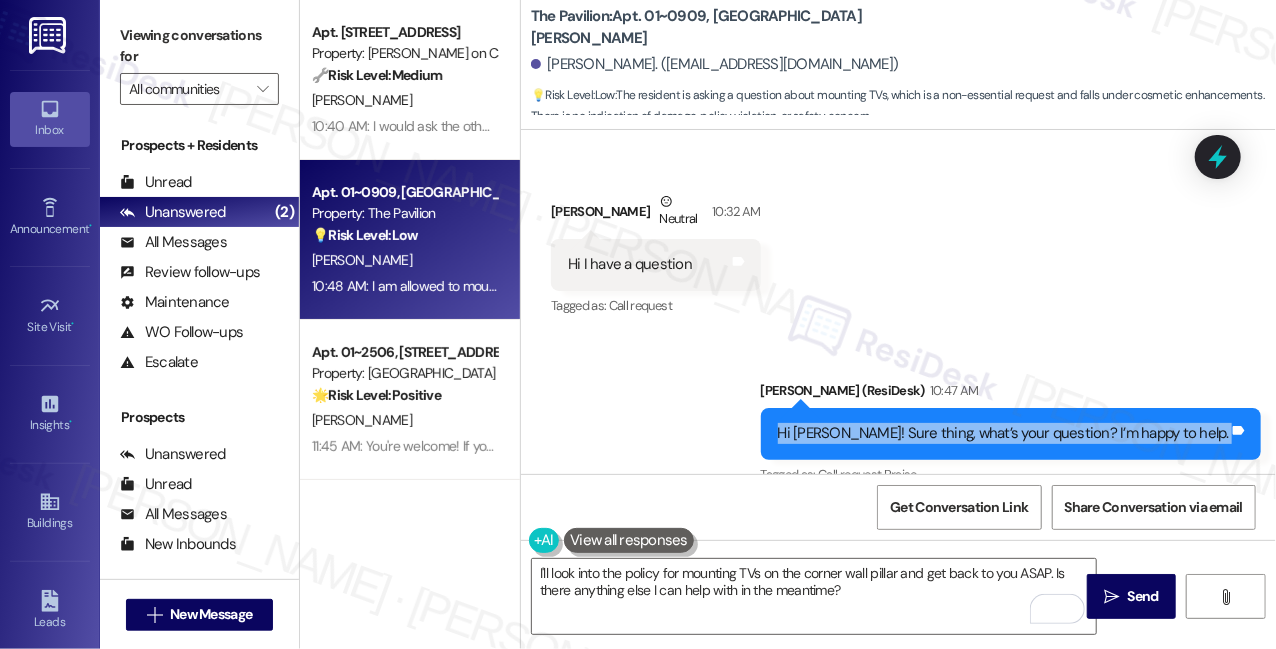 click on "Hi [PERSON_NAME]! Sure thing, what’s your question? I’m happy to help." at bounding box center (1004, 433) 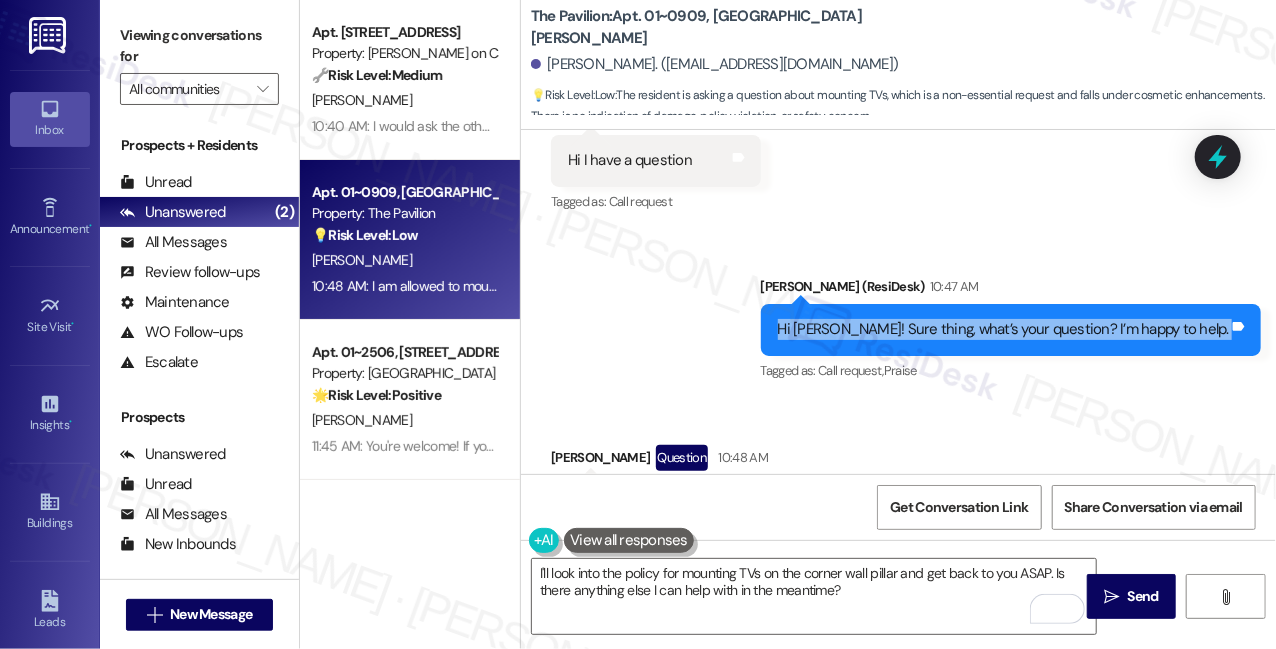 scroll, scrollTop: 2195, scrollLeft: 0, axis: vertical 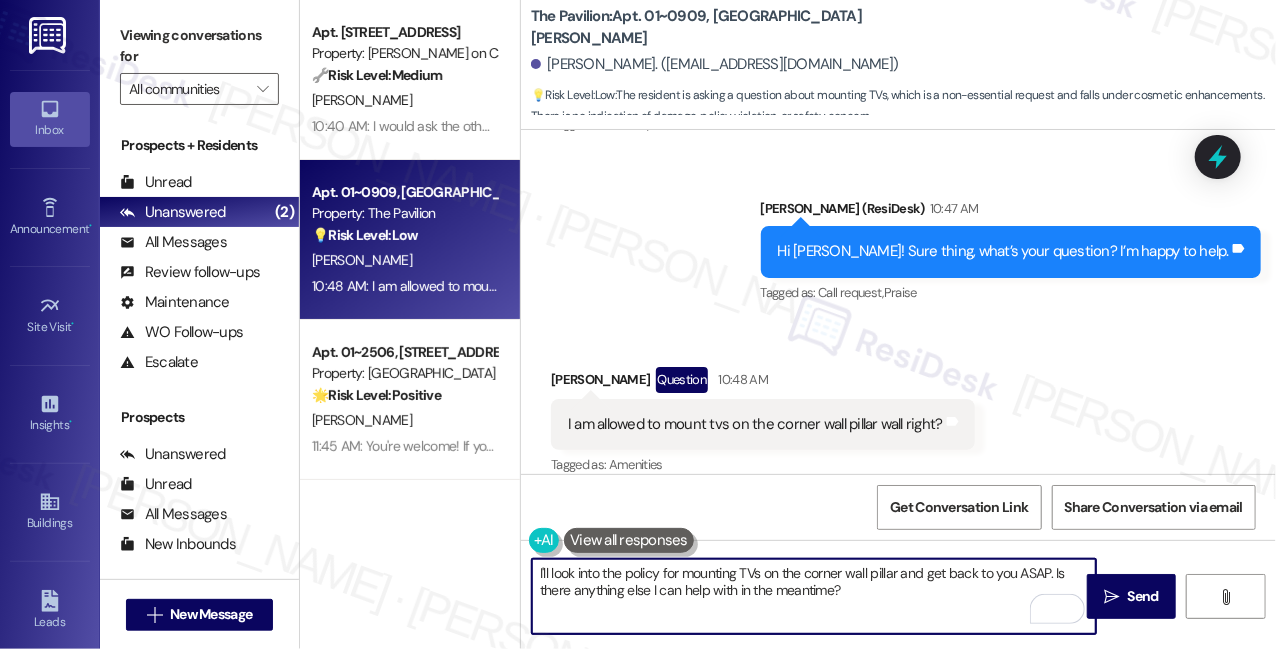 click on "I'll look into the policy for mounting TVs on the corner wall pillar and get back to you ASAP. Is there anything else I can help with in the meantime?" at bounding box center (814, 596) 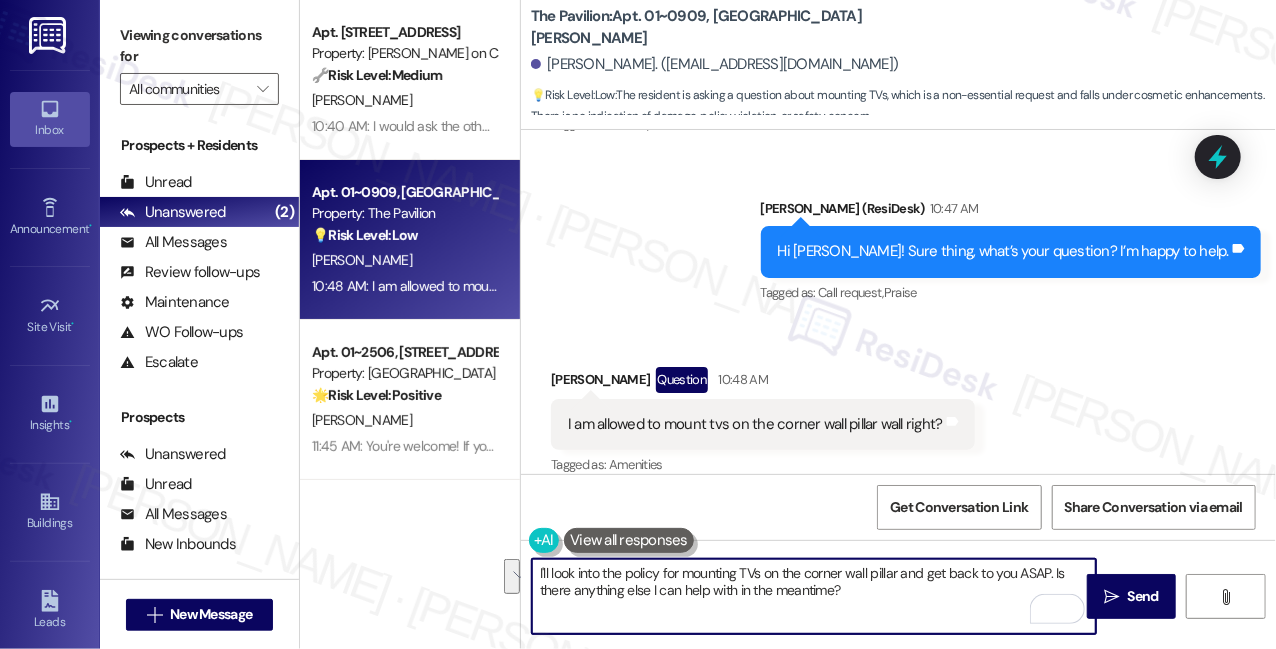 click on "I'll look into the policy for mounting TVs on the corner wall pillar and get back to you ASAP. Is there anything else I can help with in the meantime?" at bounding box center (814, 596) 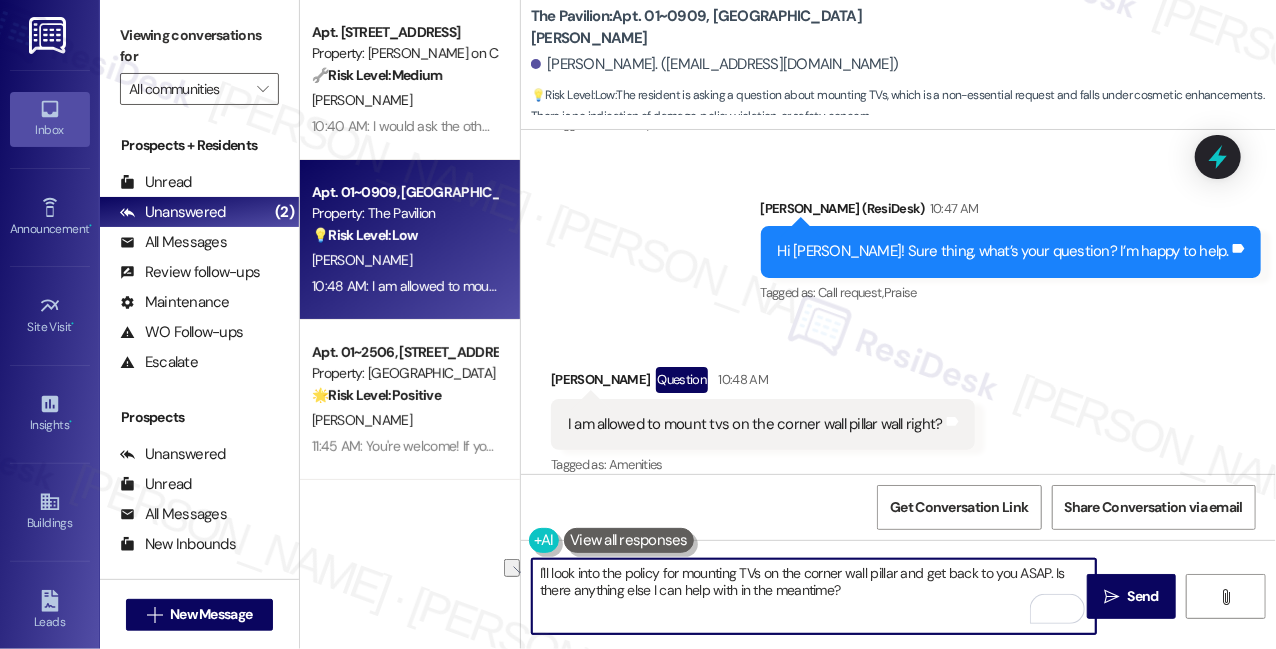 drag, startPoint x: 552, startPoint y: 573, endPoint x: 676, endPoint y: 576, distance: 124.036285 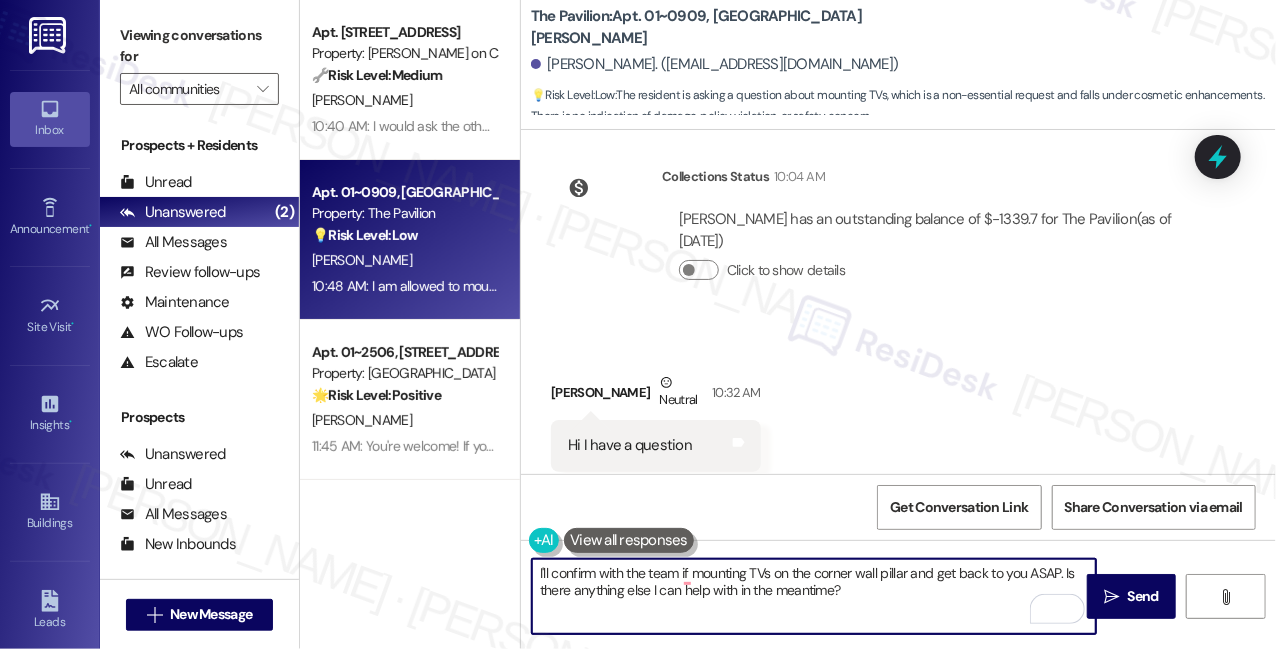 scroll, scrollTop: 2195, scrollLeft: 0, axis: vertical 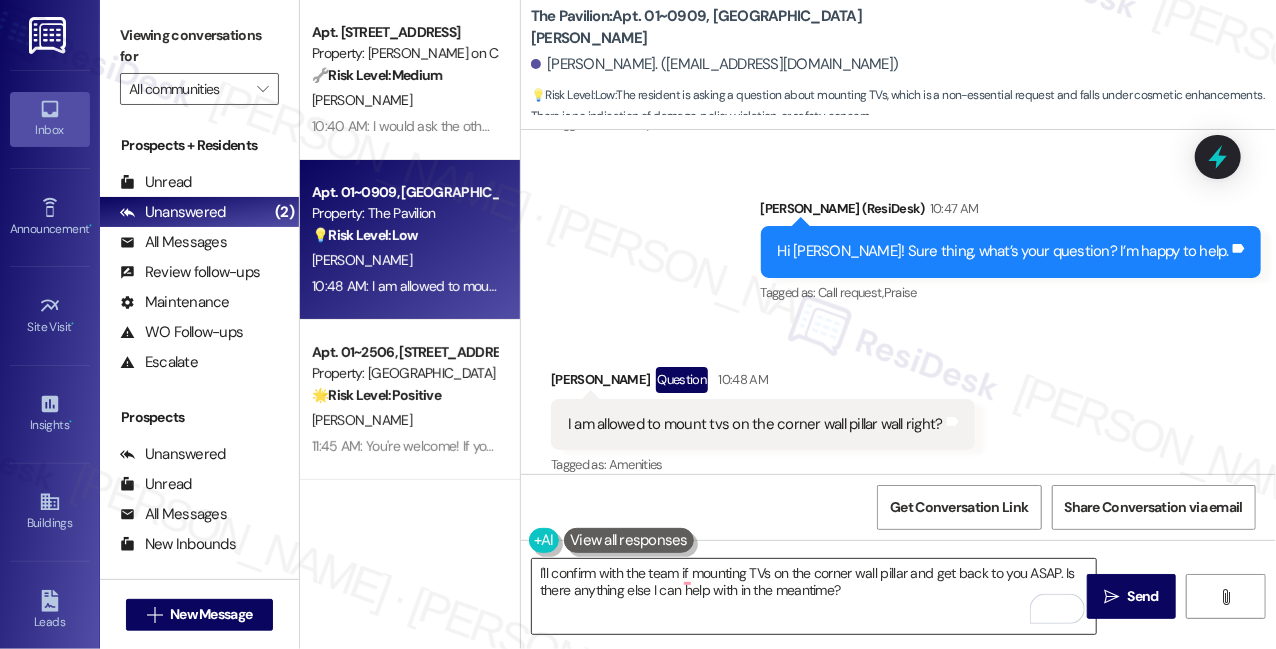 drag, startPoint x: 788, startPoint y: 451, endPoint x: 712, endPoint y: 584, distance: 153.18289 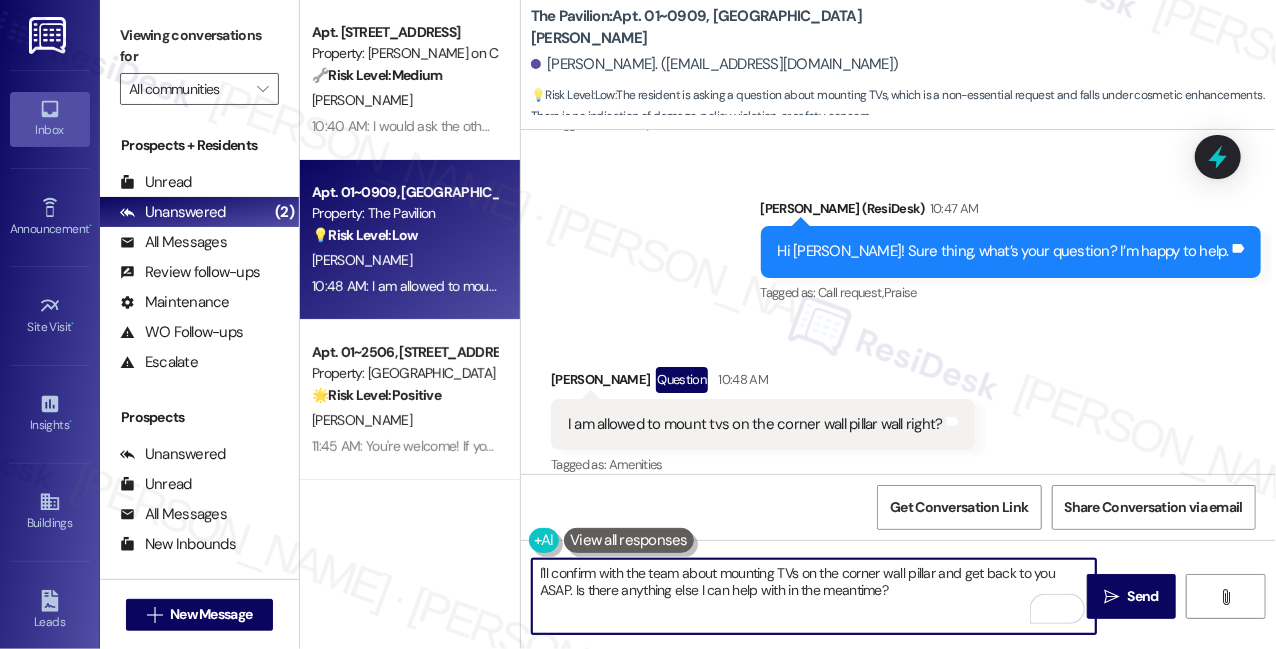drag, startPoint x: 942, startPoint y: 572, endPoint x: 955, endPoint y: 570, distance: 13.152946 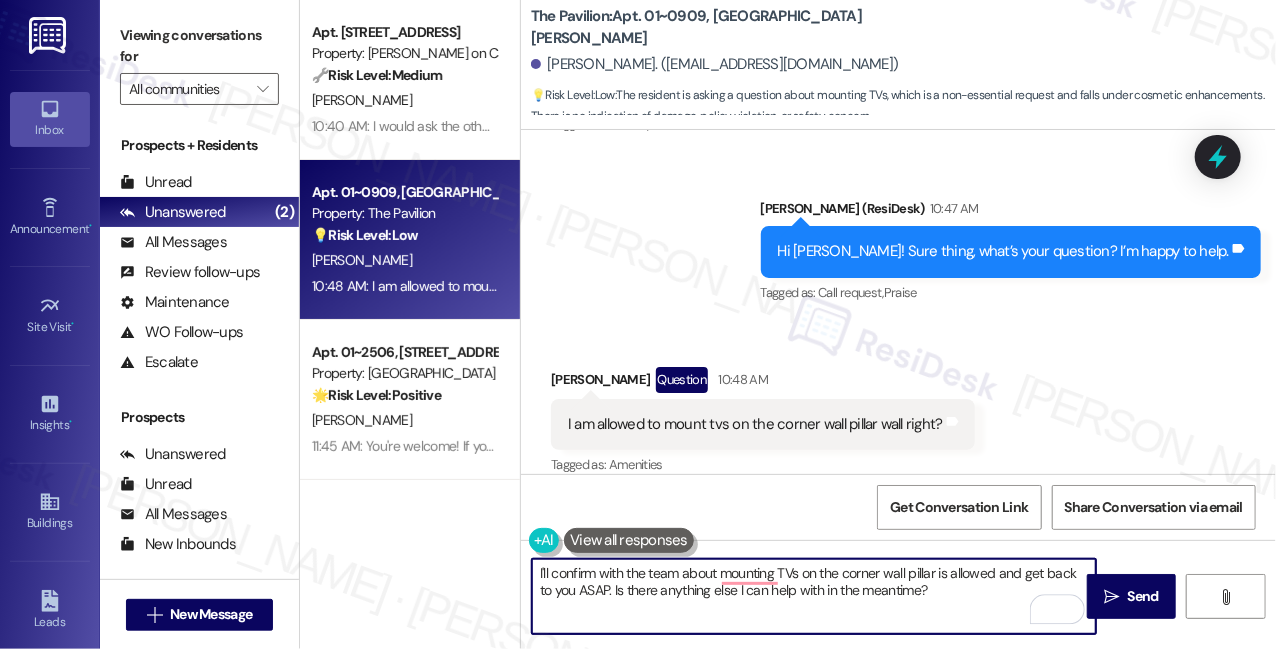 click on "I'll confirm with the team about mounting TVs on the corner wall pillar is allowed and get back to you ASAP. Is there anything else I can help with in the meantime?" at bounding box center [814, 596] 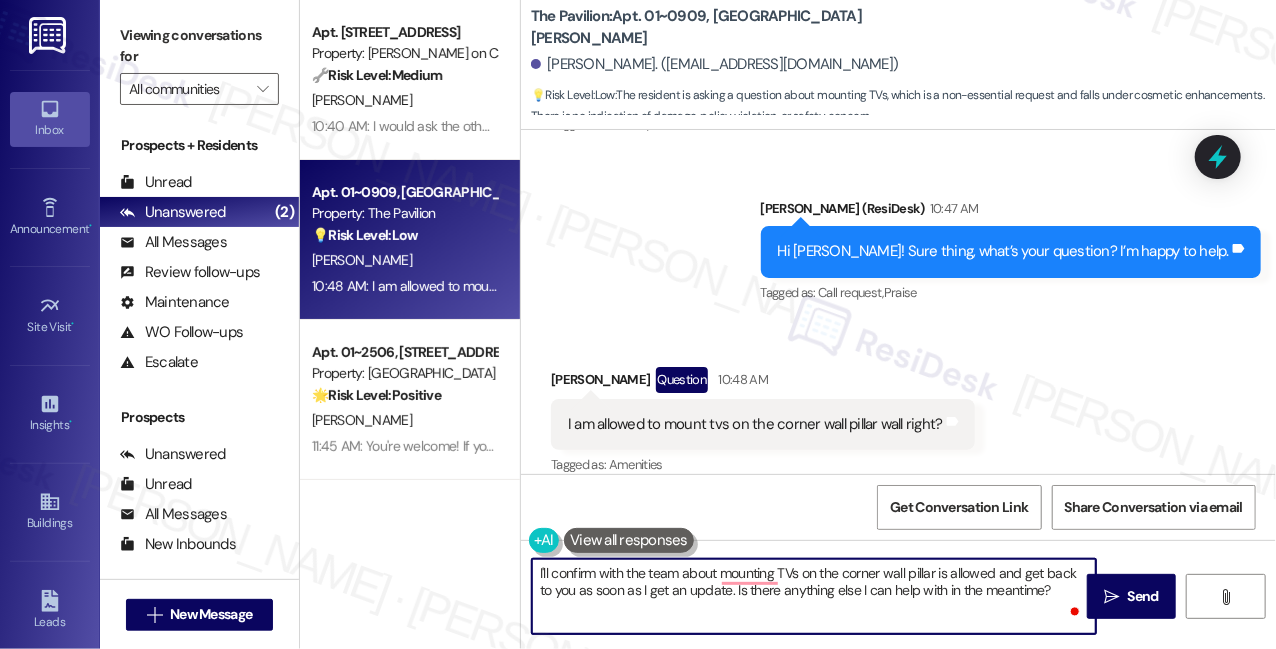 click on "I am allowed to mount tvs on the corner wall pillar wall right?" at bounding box center (755, 424) 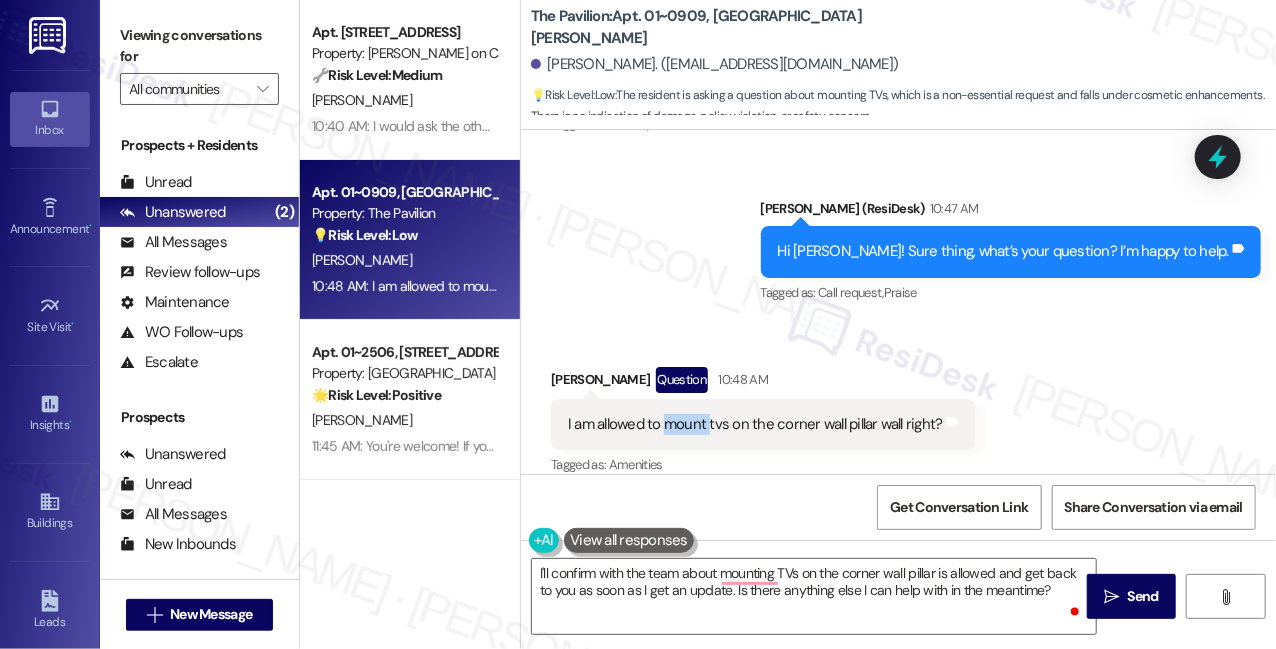 click on "I am allowed to mount tvs on the corner wall pillar wall right?" at bounding box center (755, 424) 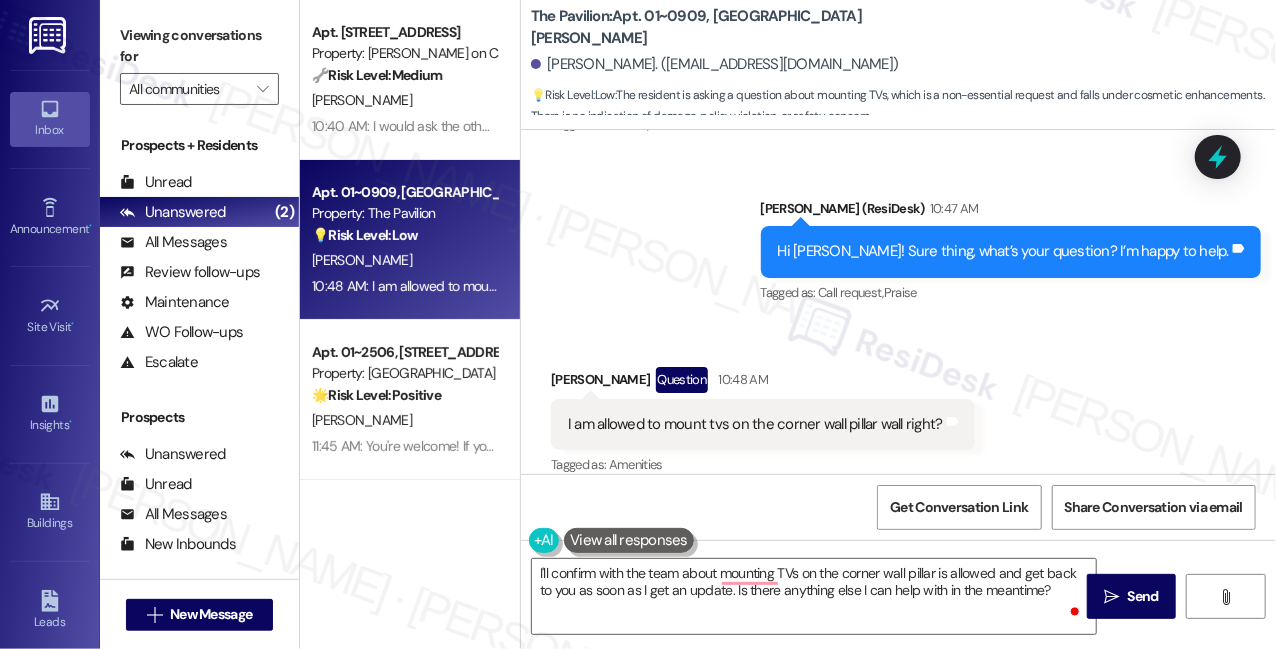 click on "I am allowed to mount tvs on the corner wall pillar wall right?" at bounding box center (755, 424) 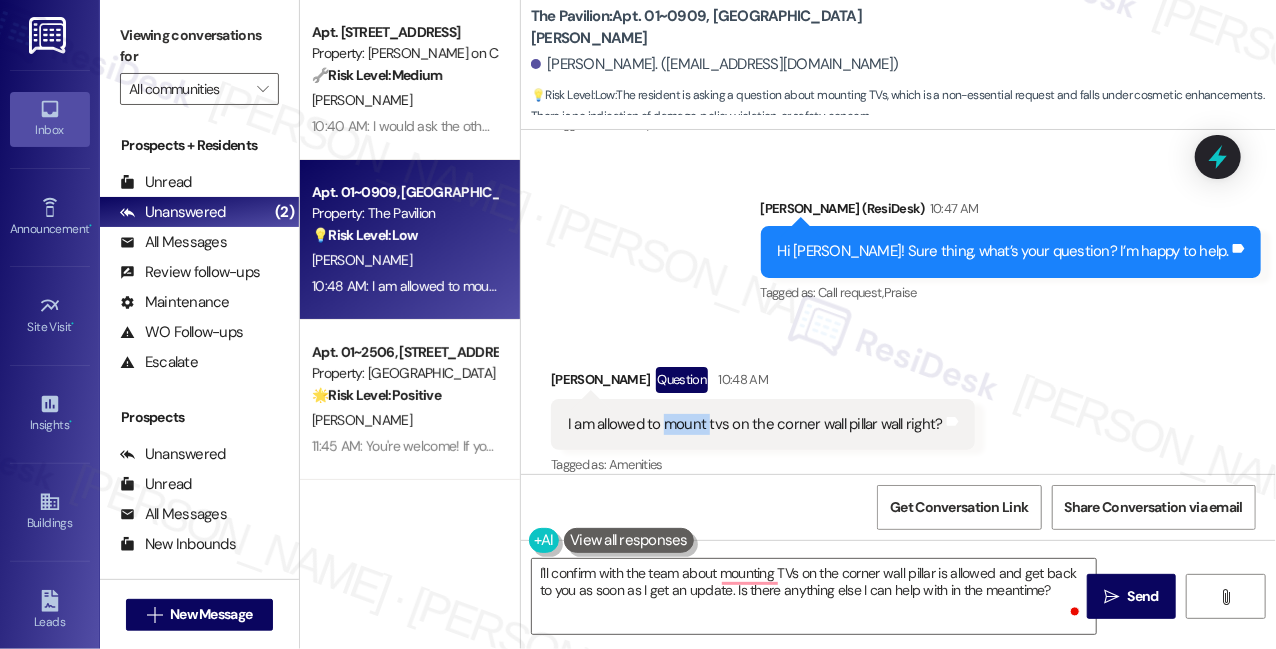 click on "I am allowed to mount tvs on the corner wall pillar wall right?" at bounding box center [755, 424] 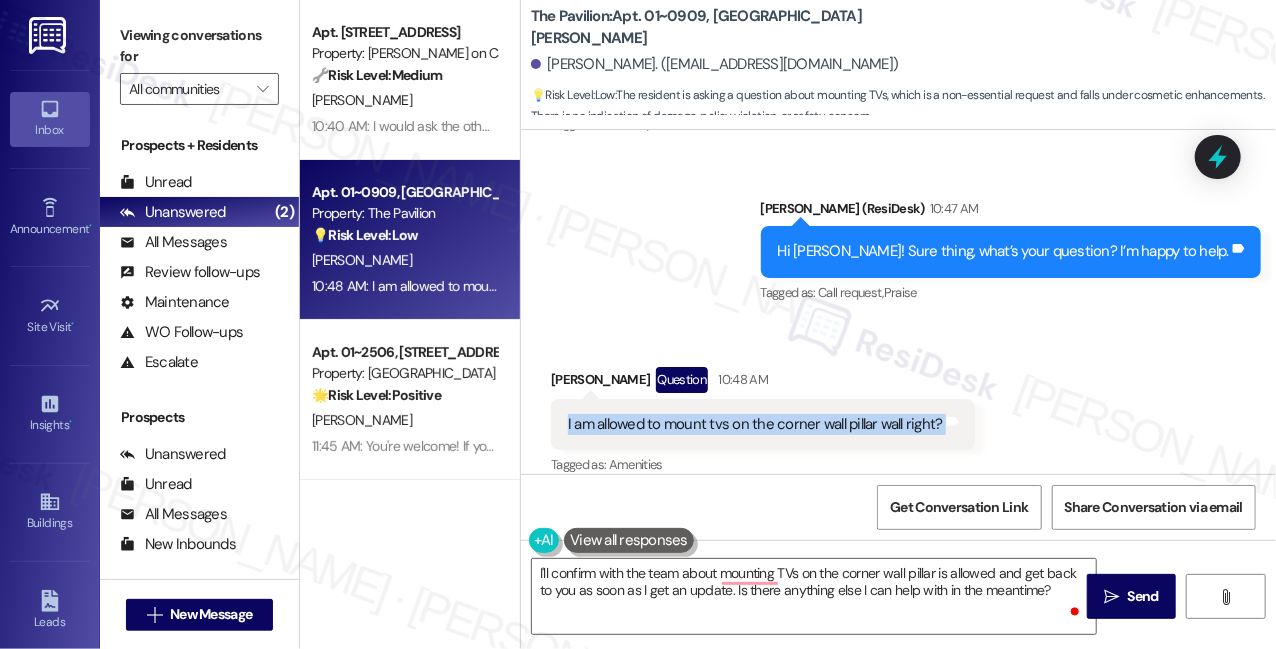 click on "I am allowed to mount tvs on the corner wall pillar wall right?" at bounding box center [755, 424] 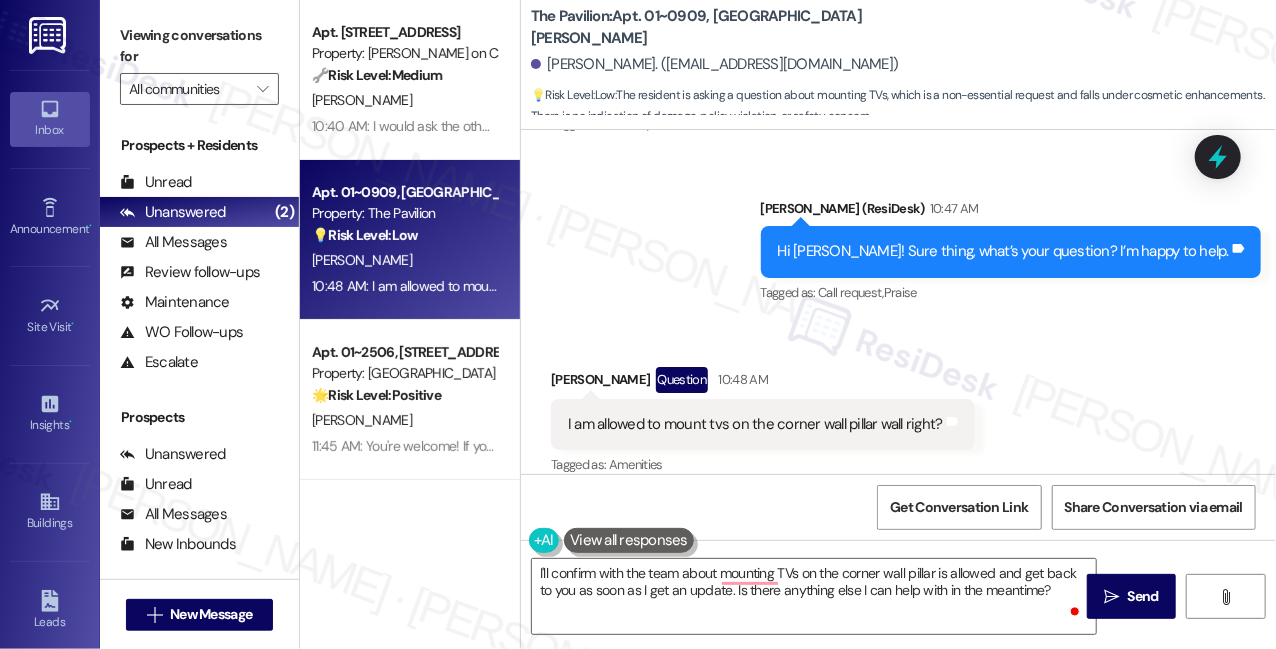 click on "Viewing conversations for" at bounding box center (199, 46) 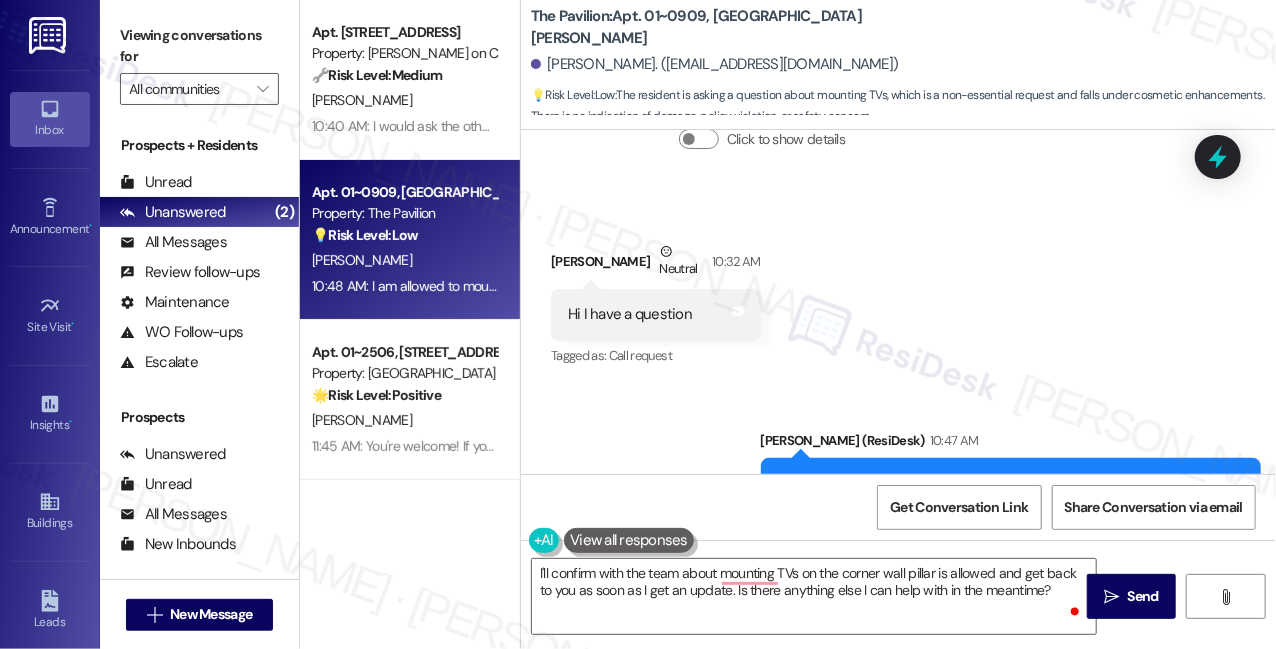 scroll, scrollTop: 1741, scrollLeft: 0, axis: vertical 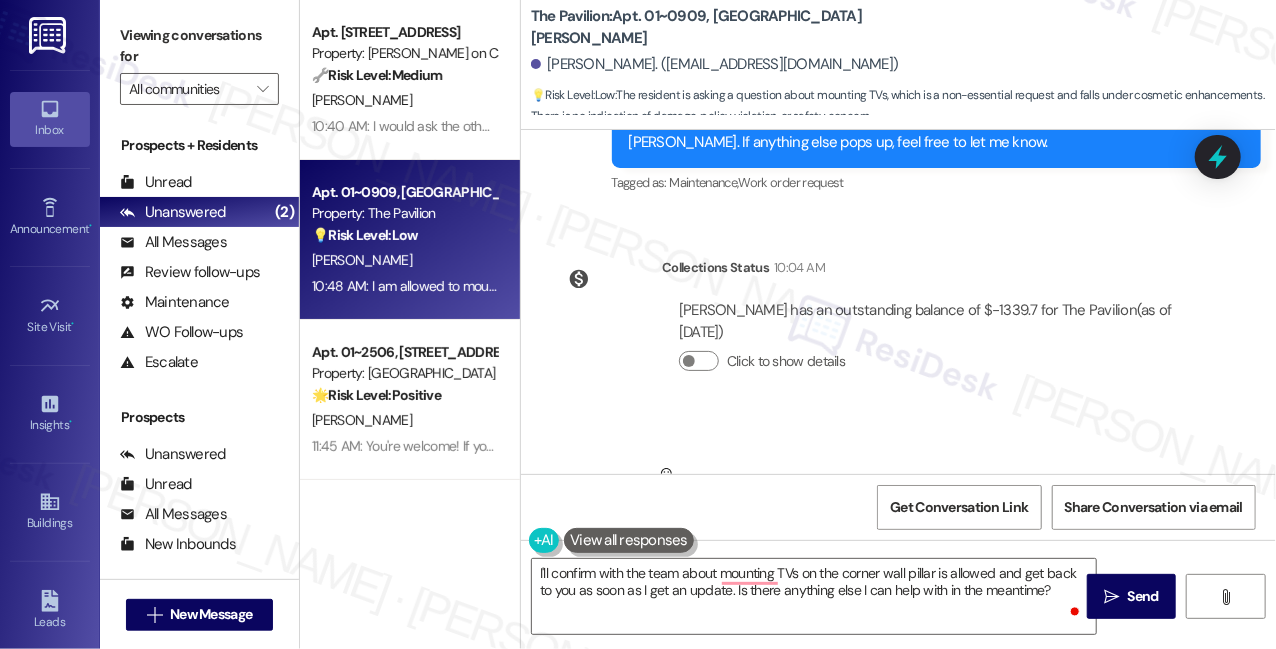 click on "Viewing conversations for" at bounding box center (199, 46) 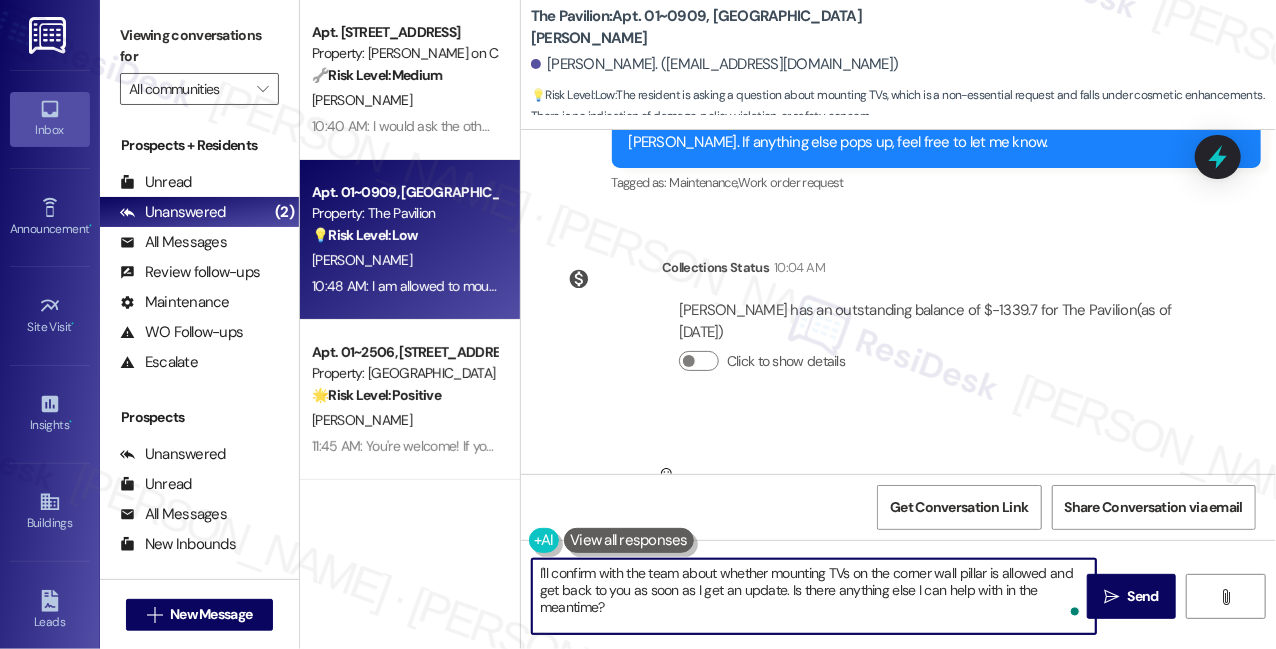 click on "I'll confirm with the team about whether mounting TVs on the corner wall pillar is allowed and get back to you as soon as I get an update. Is there anything else I can help with in the meantime?" at bounding box center (814, 596) 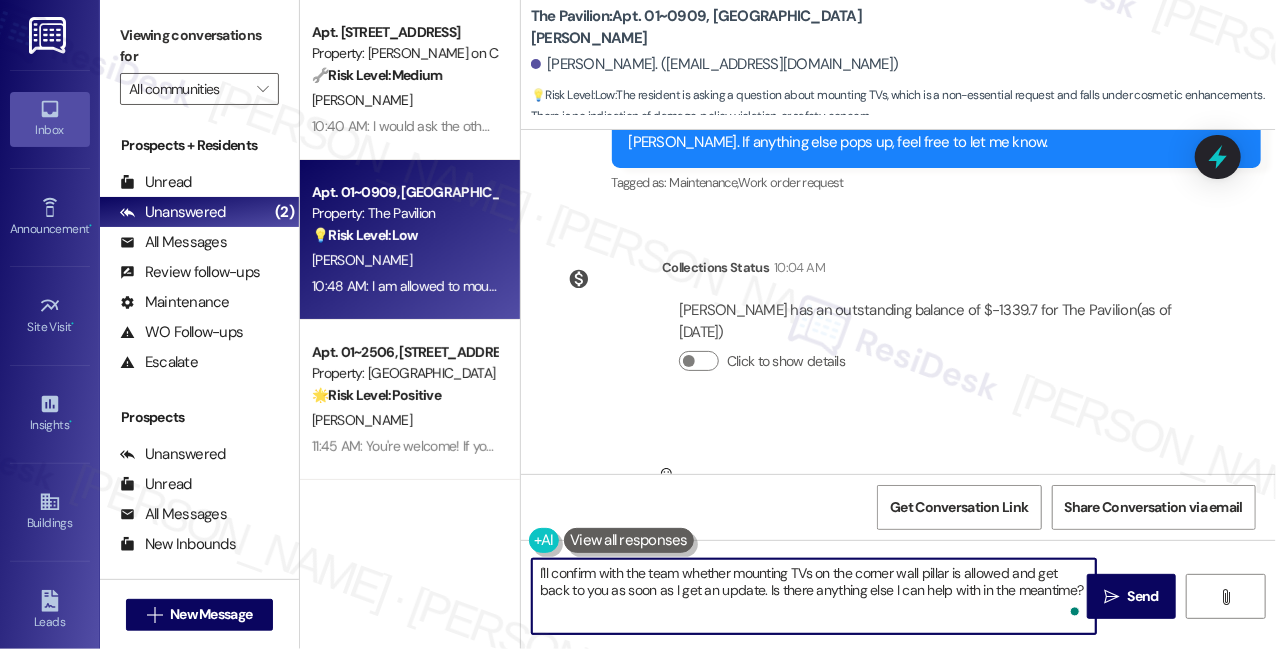 click on "I'll confirm with the team whether mounting TVs on the corner wall pillar is allowed and get back to you as soon as I get an update. Is there anything else I can help with in the meantime?" at bounding box center (814, 596) 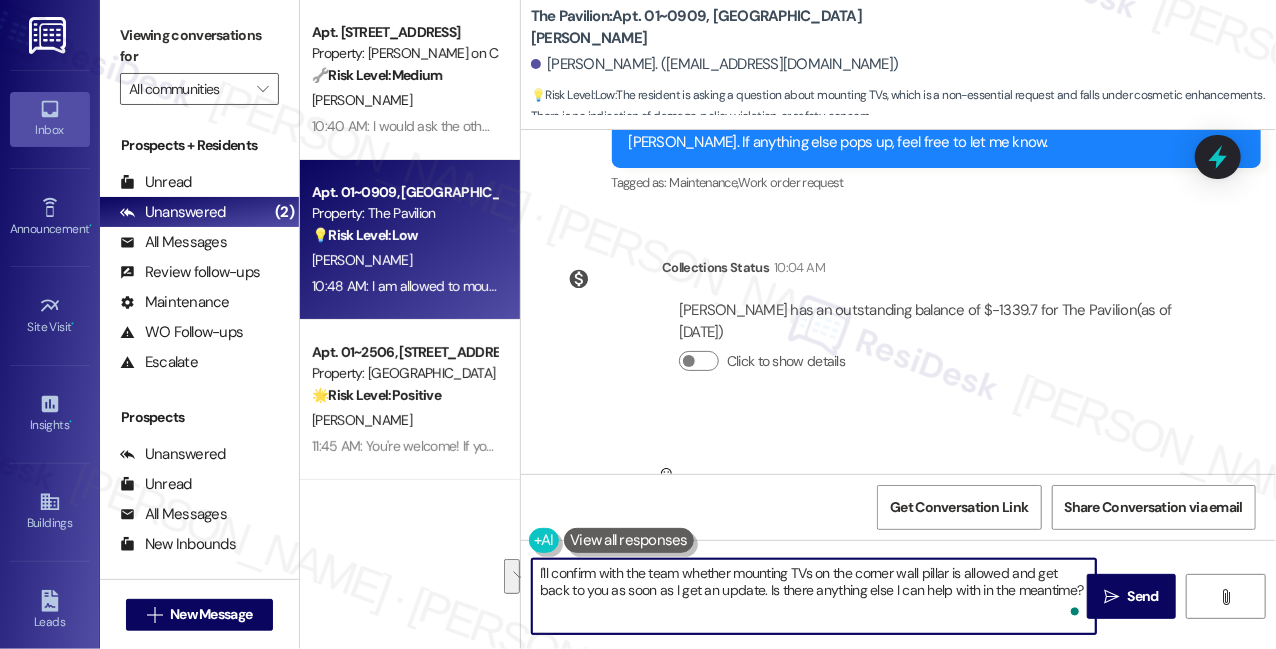 click on "I'll confirm with the team whether mounting TVs on the corner wall pillar is allowed and get back to you as soon as I get an update. Is there anything else I can help with in the meantime?" at bounding box center [814, 596] 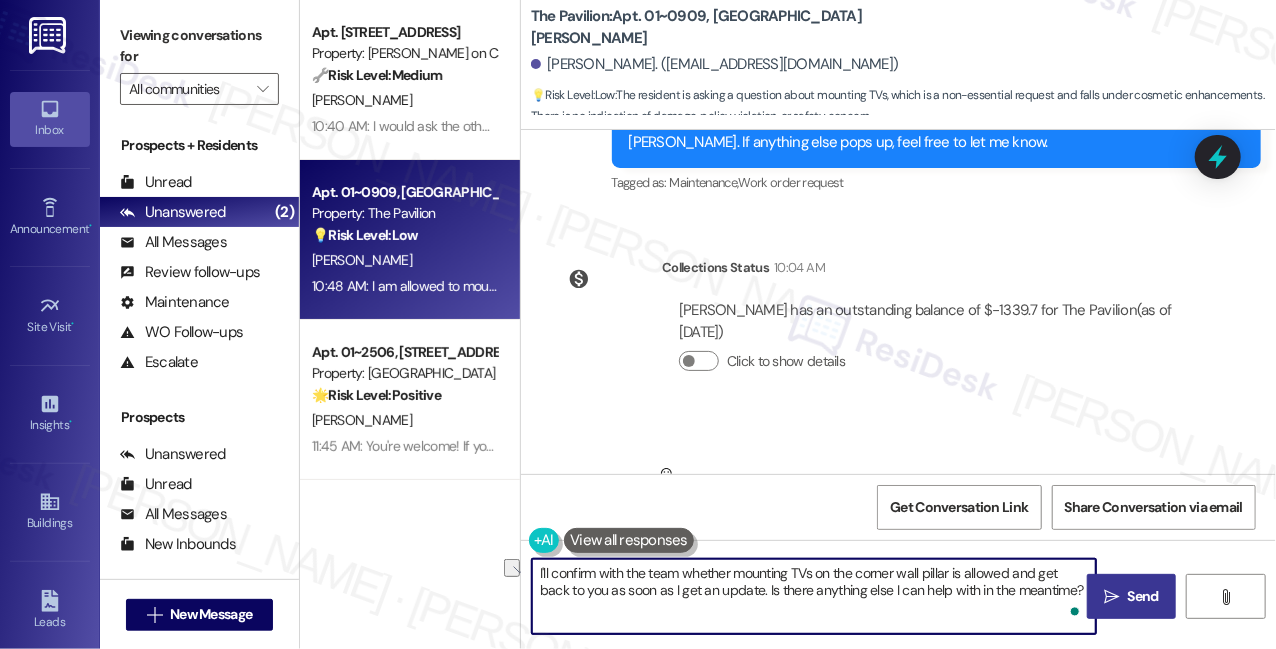 drag, startPoint x: 766, startPoint y: 594, endPoint x: 1099, endPoint y: 594, distance: 333 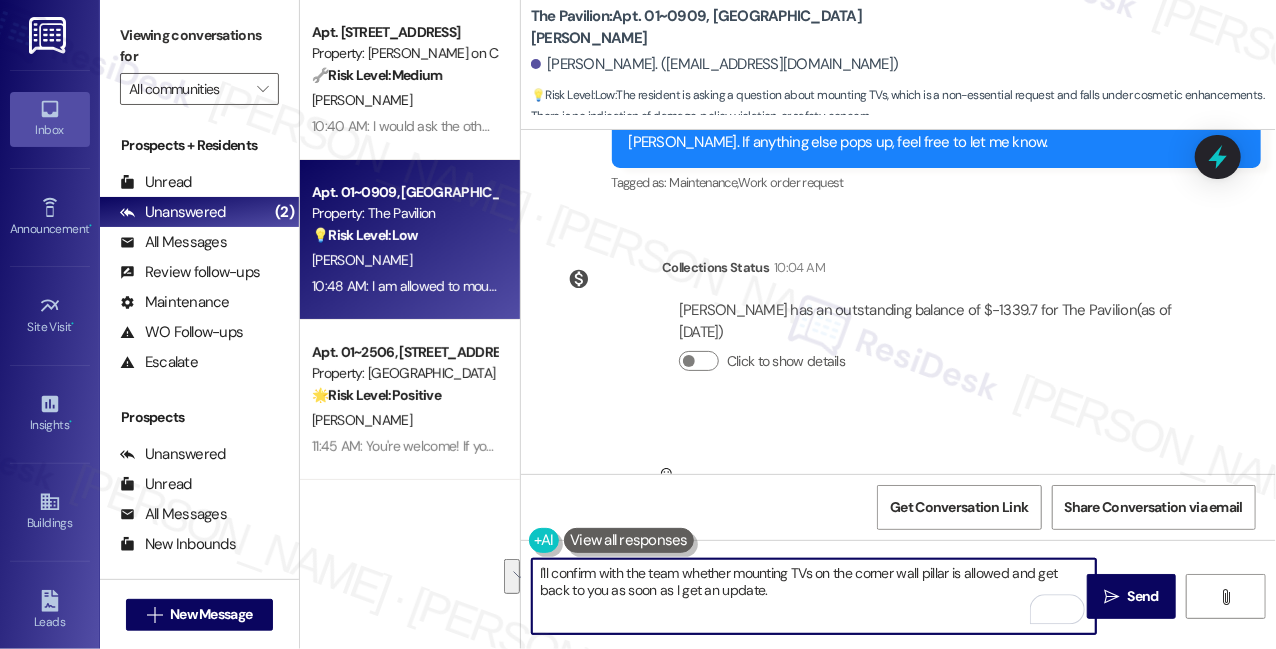 type on "I'll confirm with the team whether mounting TVs on the corner wall pillar is allowed and get back to you as soon as I get an update." 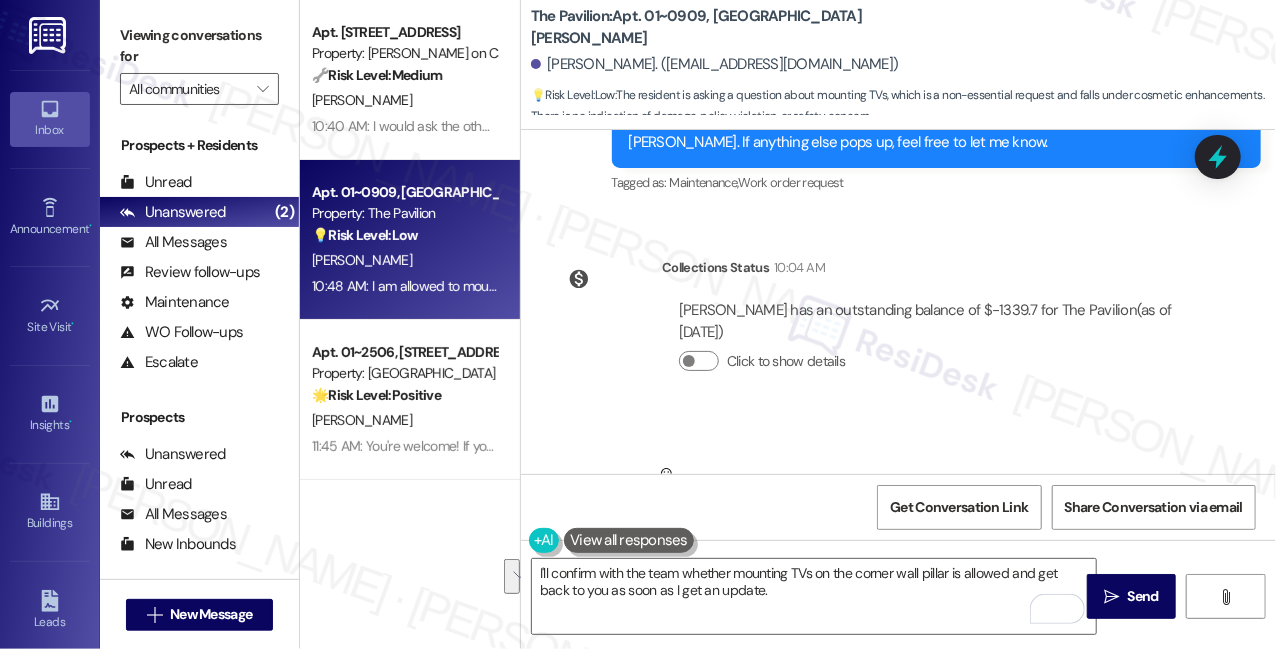 click on "Viewing conversations for" at bounding box center [199, 46] 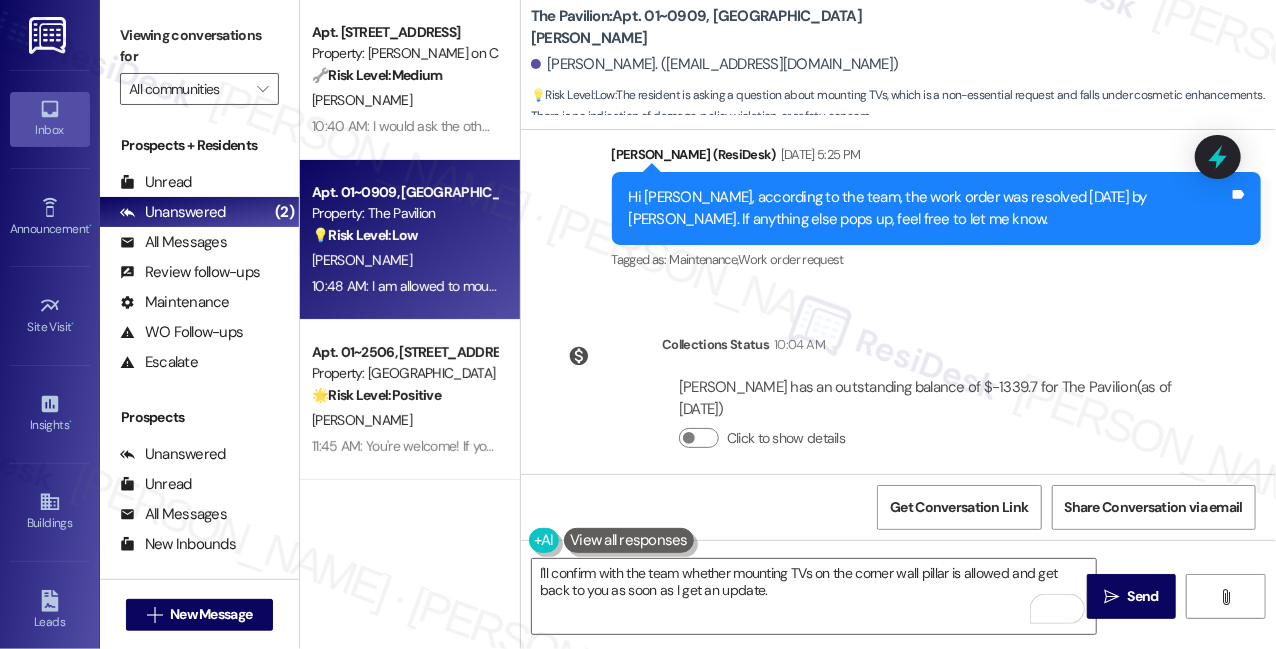 scroll, scrollTop: 1559, scrollLeft: 0, axis: vertical 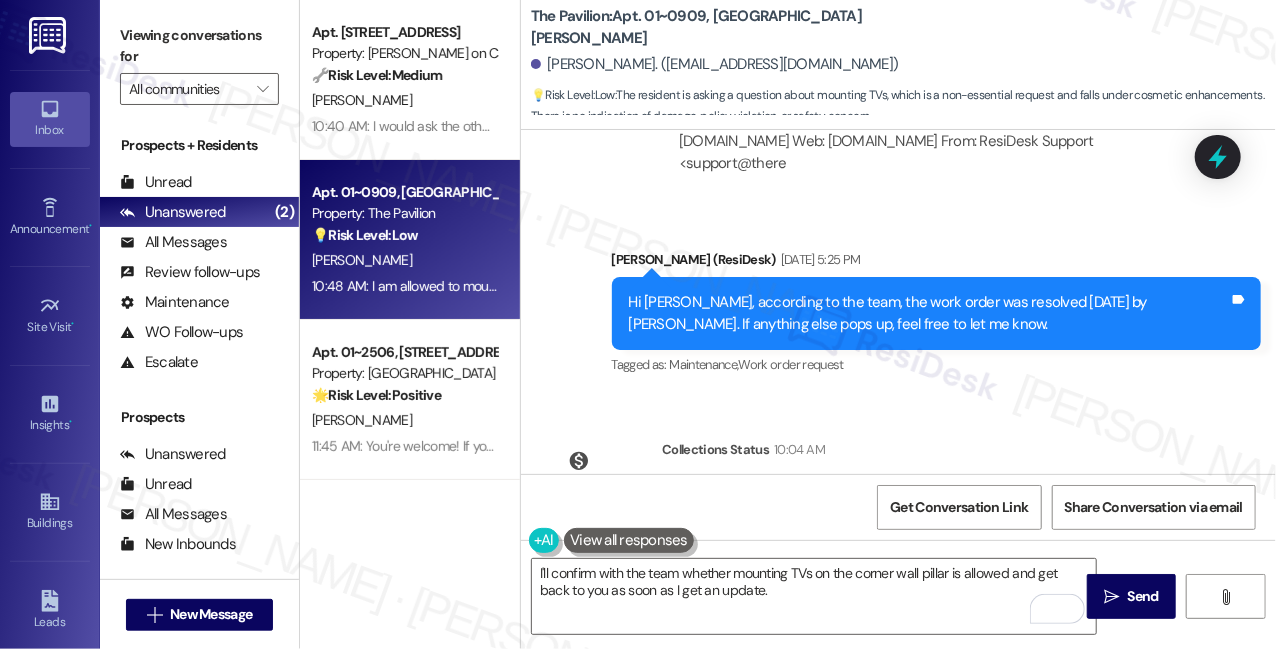 click on "Hi [PERSON_NAME], according to the team, the work order was resolved [DATE] by [PERSON_NAME]. If anything else pops up, feel free to let me know." at bounding box center [929, 313] 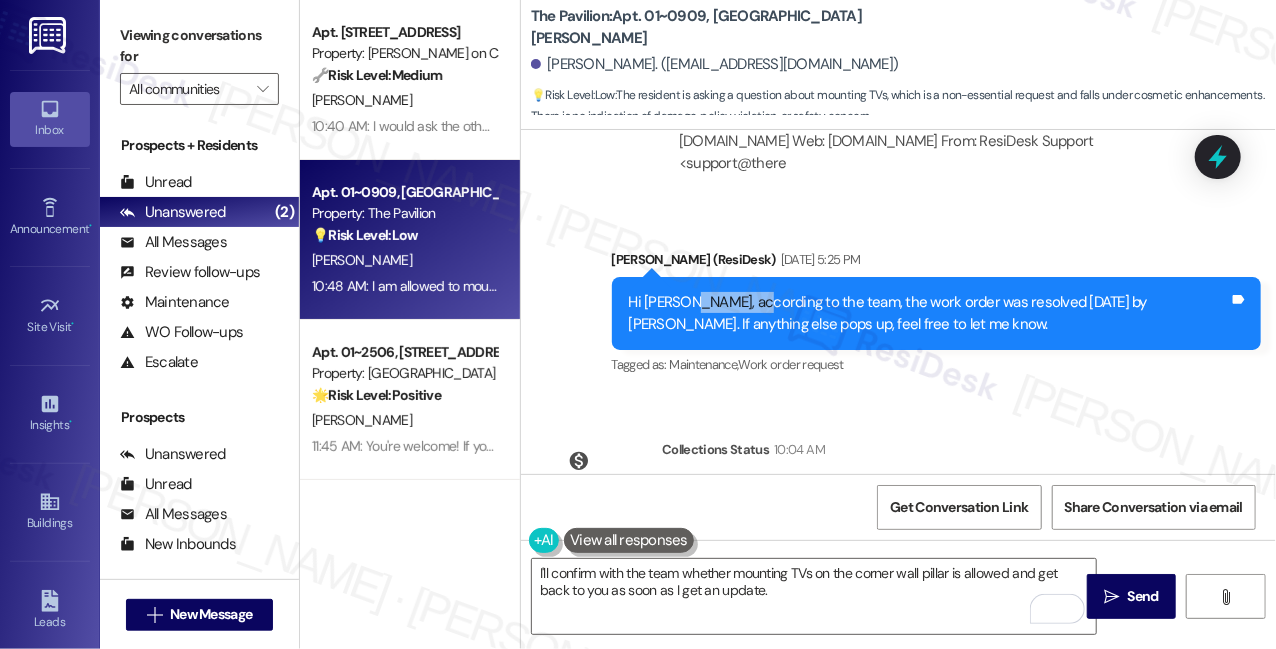click on "Hi [PERSON_NAME], according to the team, the work order was resolved [DATE] by [PERSON_NAME]. If anything else pops up, feel free to let me know." at bounding box center [929, 313] 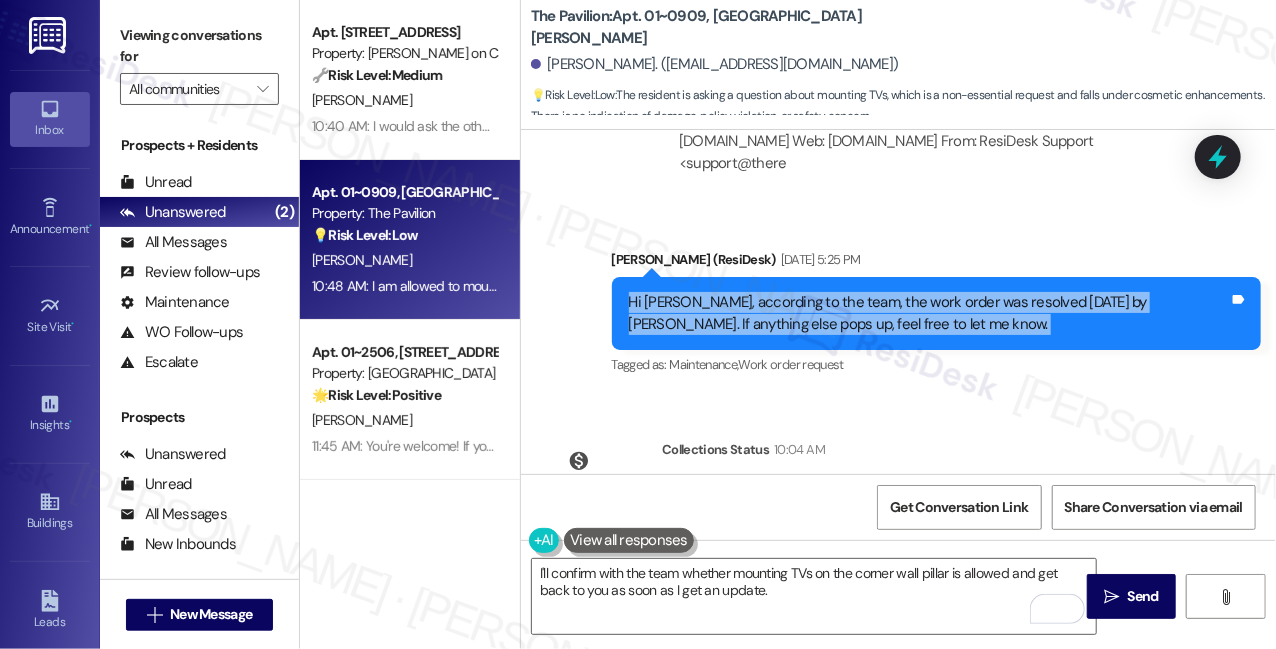 click on "Hi [PERSON_NAME], according to the team, the work order was resolved [DATE] by [PERSON_NAME]. If anything else pops up, feel free to let me know." at bounding box center [929, 313] 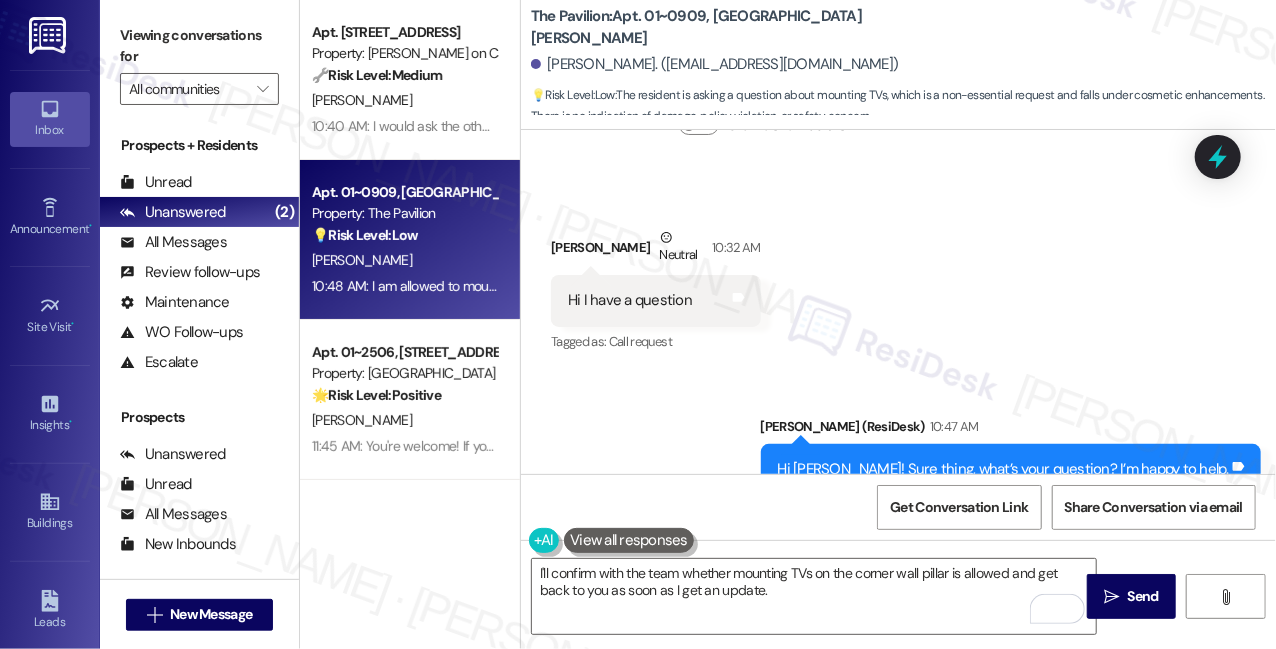 scroll, scrollTop: 2195, scrollLeft: 0, axis: vertical 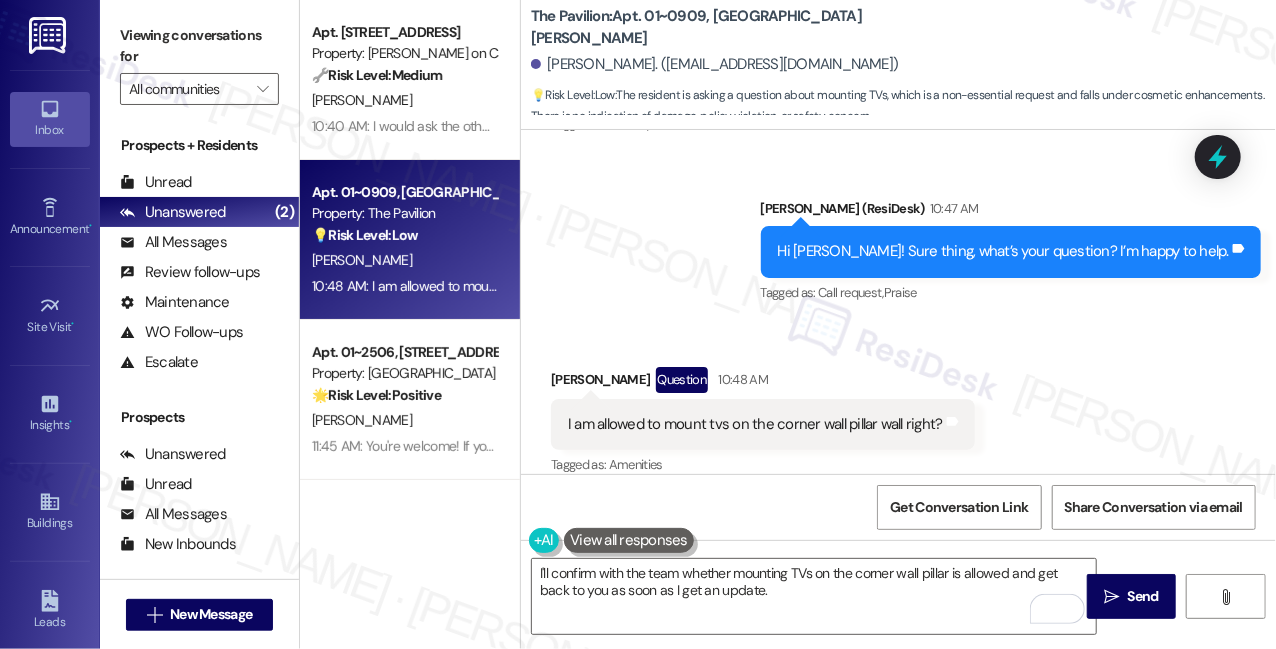 click on "Hi [PERSON_NAME]! Sure thing, what’s your question? I’m happy to help. Tags and notes" at bounding box center (1011, 251) 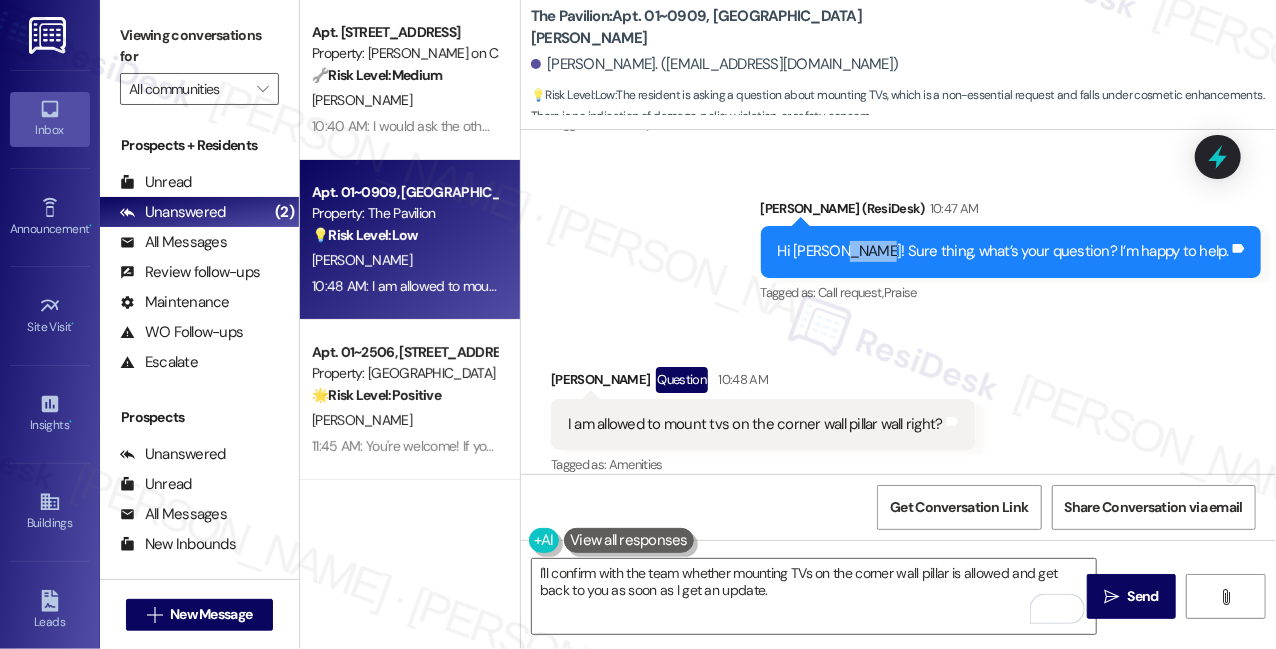 click on "Hi [PERSON_NAME]! Sure thing, what’s your question? I’m happy to help. Tags and notes" at bounding box center (1011, 251) 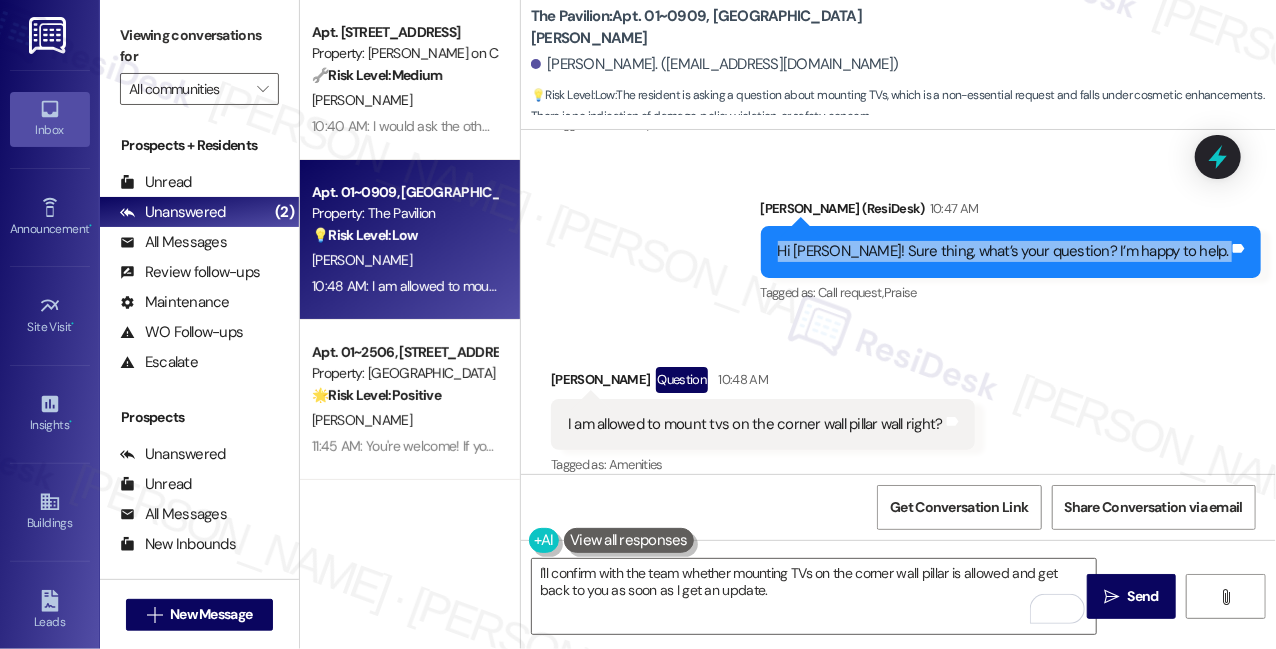 click on "Hi [PERSON_NAME]! Sure thing, what’s your question? I’m happy to help. Tags and notes" at bounding box center (1011, 251) 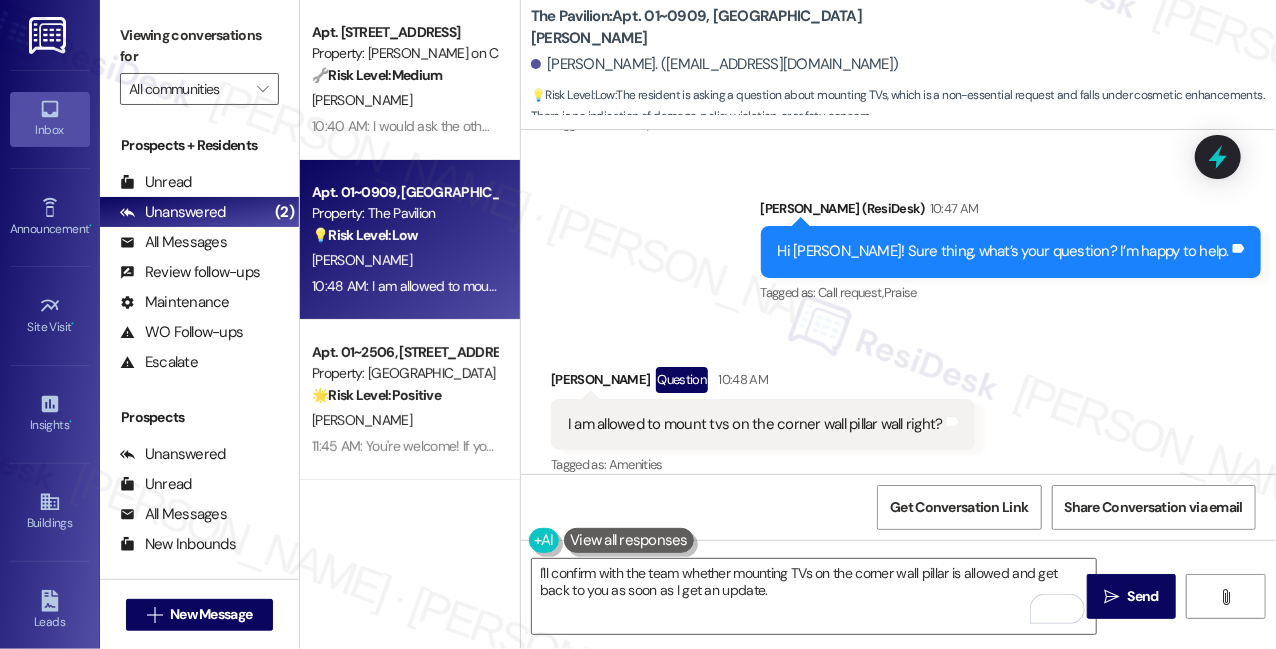 click on "I am allowed to mount tvs on the corner wall pillar wall right?" at bounding box center (755, 424) 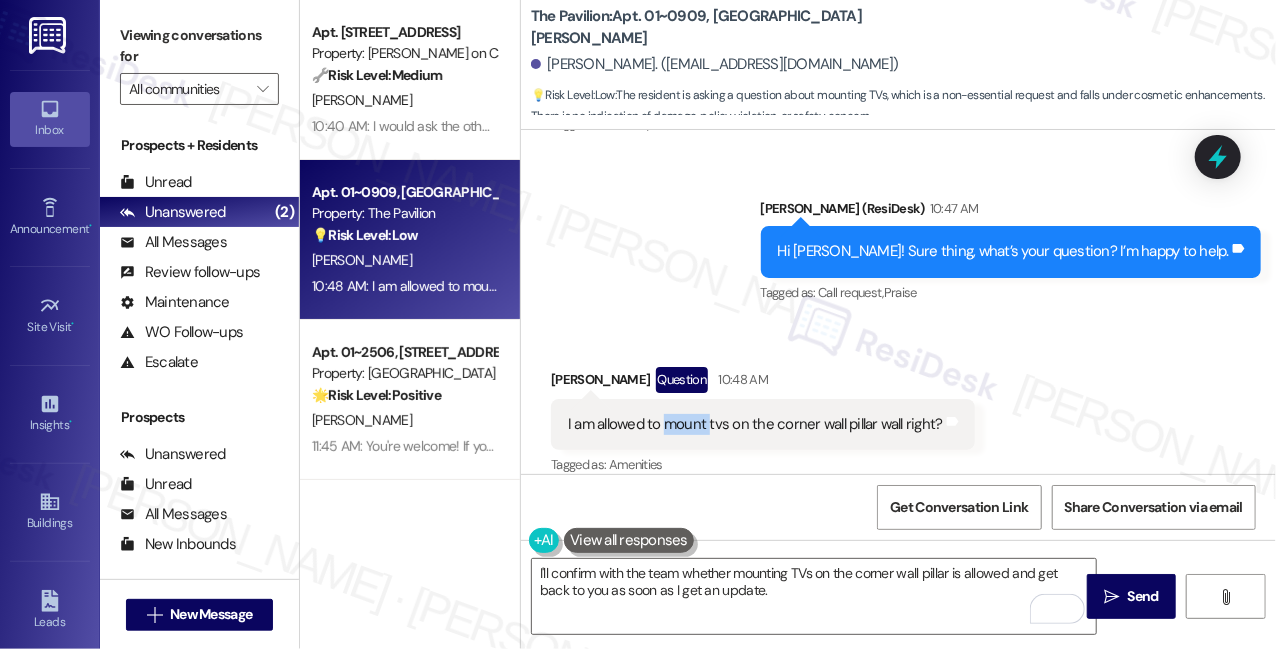 click on "I am allowed to mount tvs on the corner wall pillar wall right?" at bounding box center [755, 424] 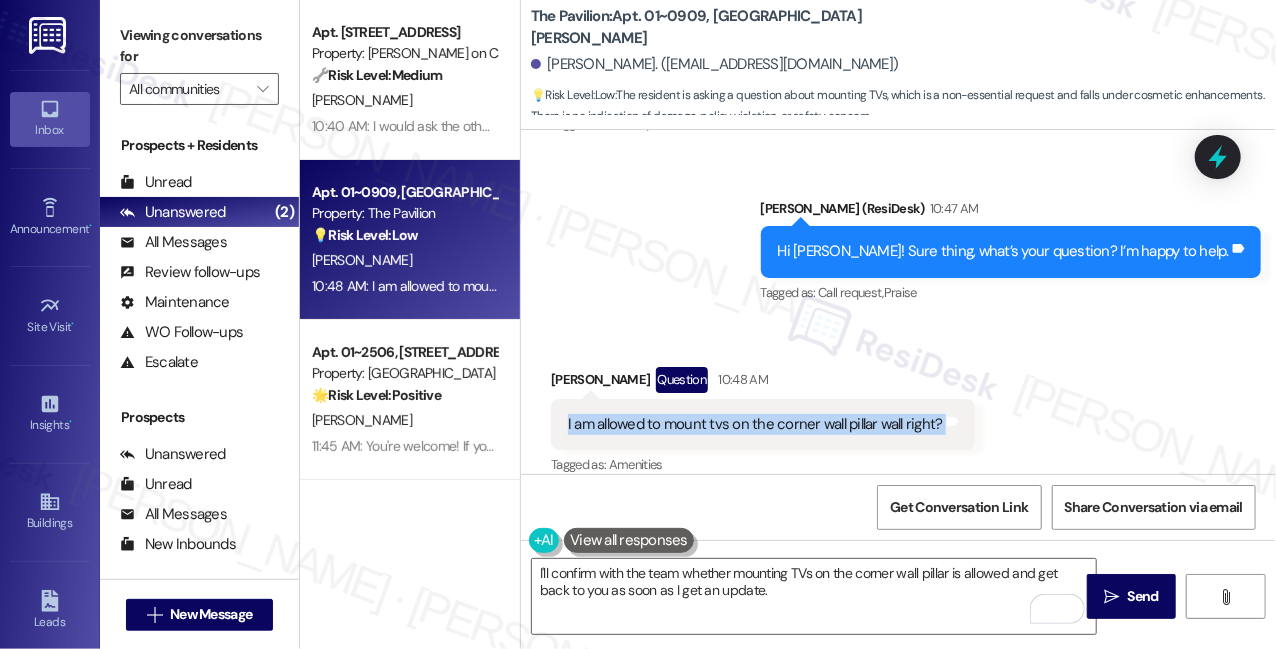 click on "I am allowed to mount tvs on the corner wall pillar wall right?" at bounding box center [755, 424] 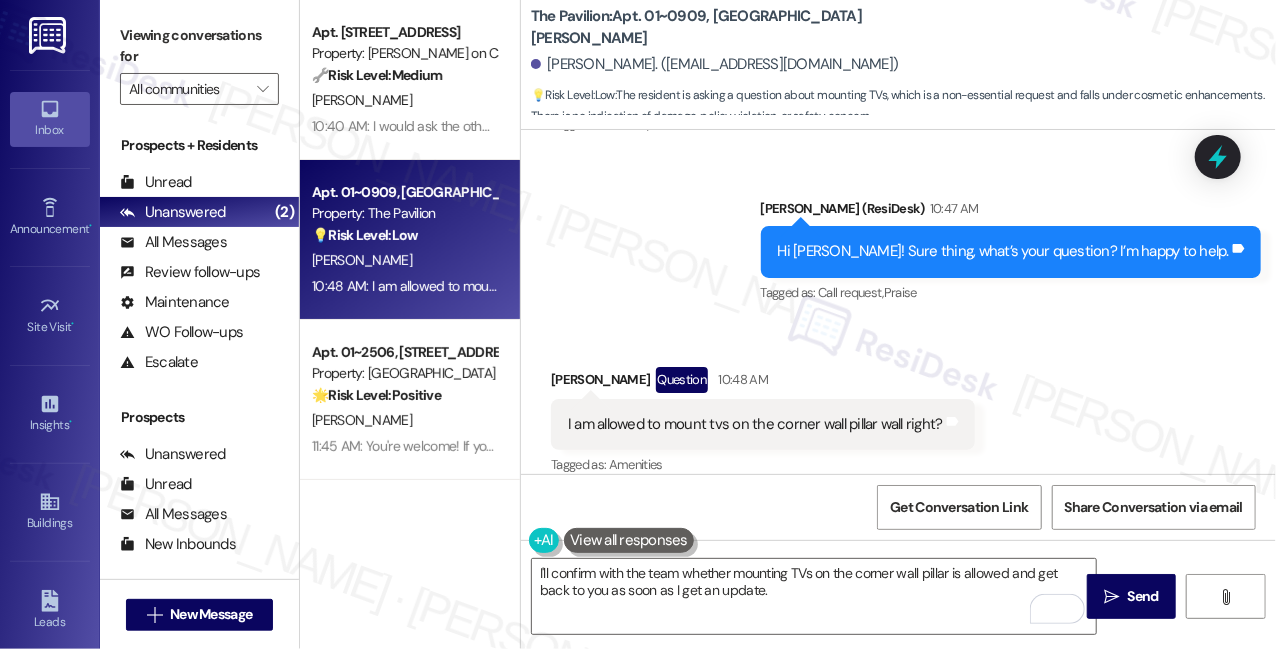 click on "Viewing conversations for" at bounding box center [199, 46] 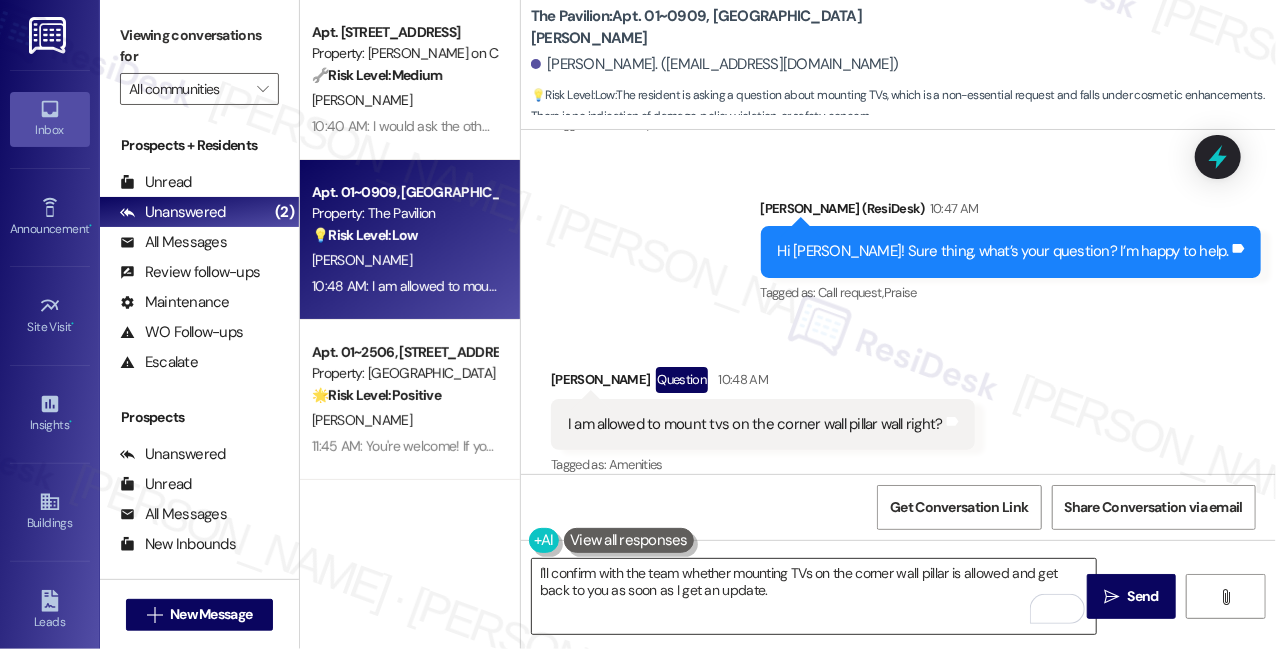 click on "I'll confirm with the team whether mounting TVs on the corner wall pillar is allowed and get back to you as soon as I get an update." at bounding box center [814, 596] 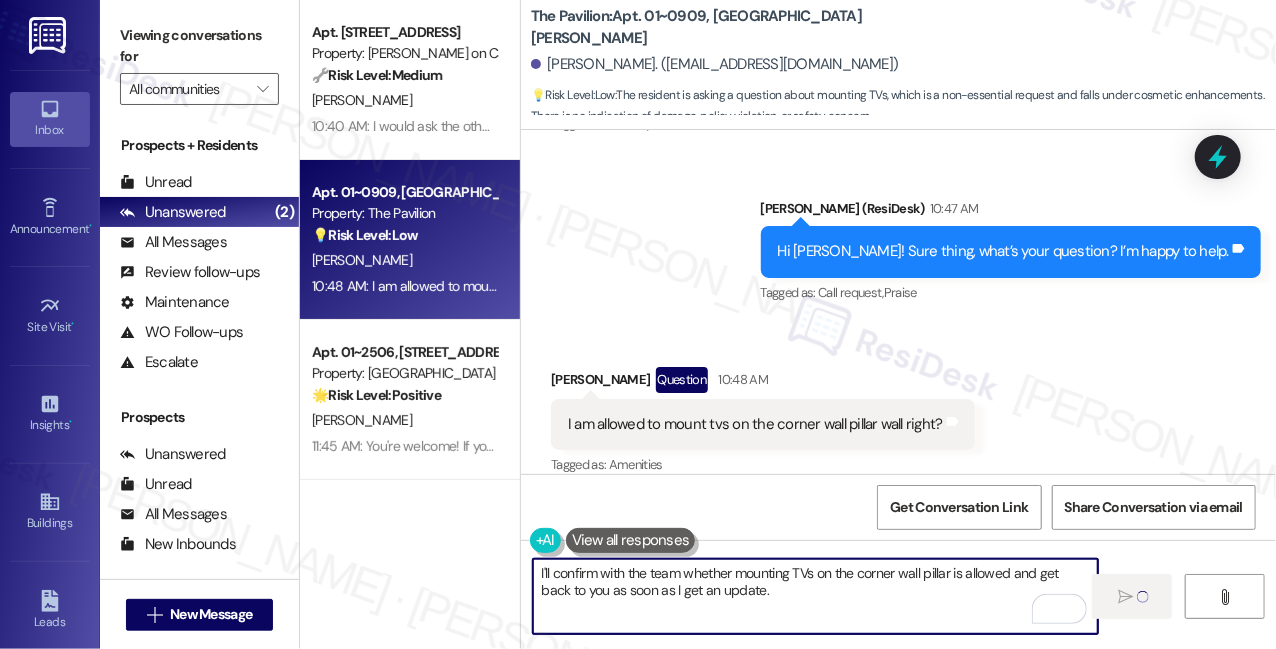 type 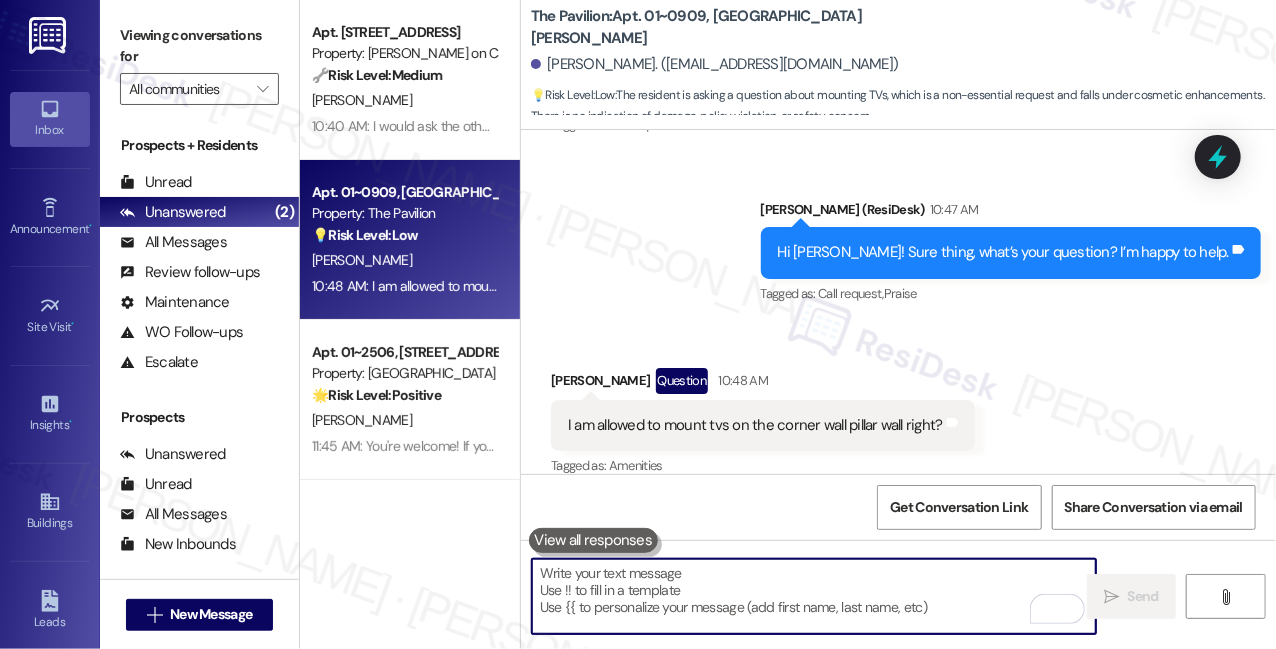 scroll, scrollTop: 2356, scrollLeft: 0, axis: vertical 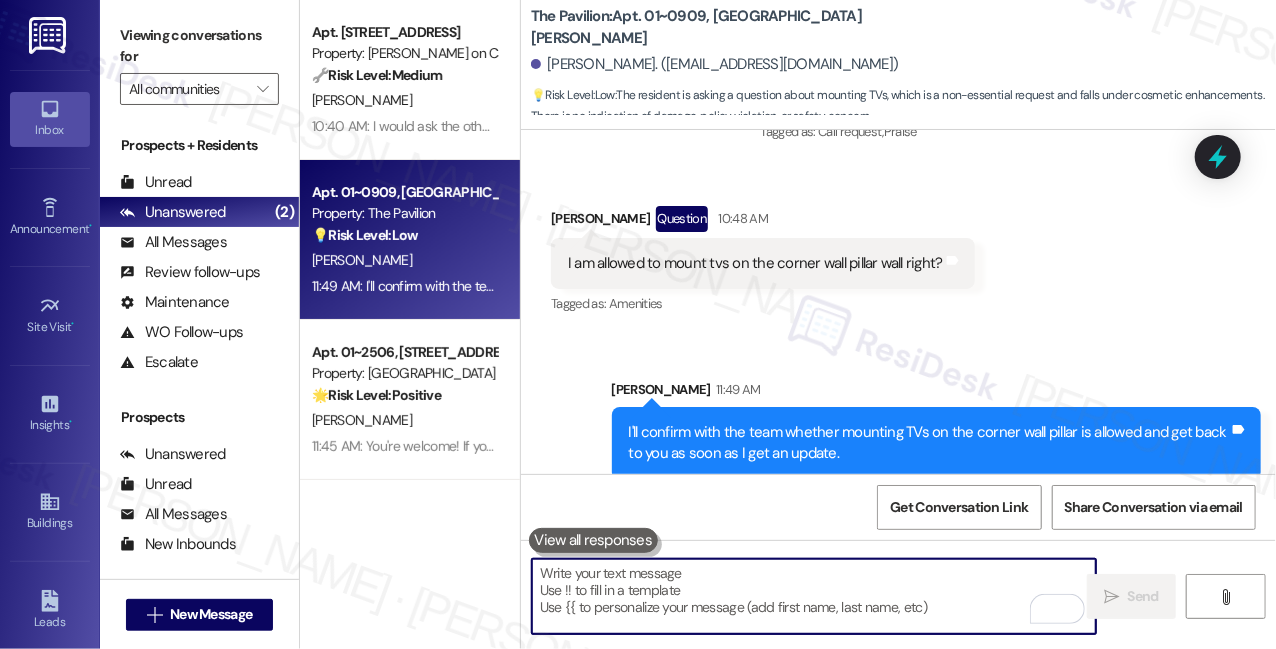 click on "I'll confirm with the team whether mounting TVs on the corner wall pillar is allowed and get back to you as soon as I get an update." at bounding box center [929, 443] 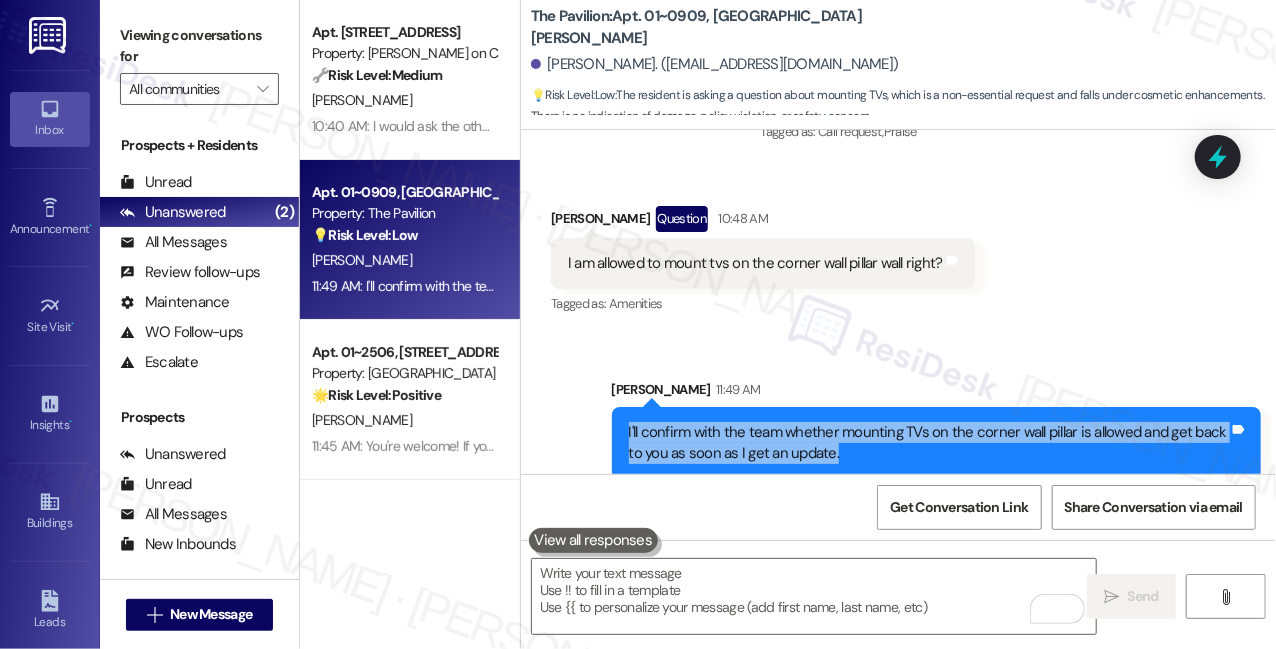 drag, startPoint x: 944, startPoint y: 423, endPoint x: 933, endPoint y: 420, distance: 11.401754 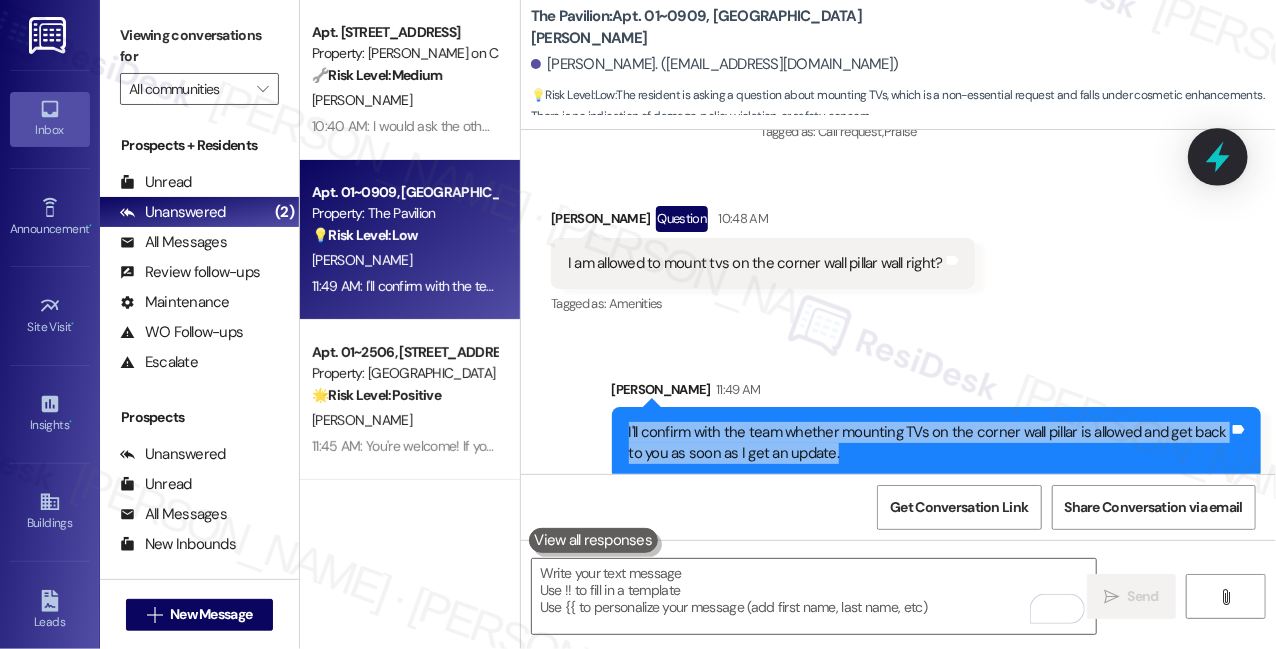 click at bounding box center (1218, 156) 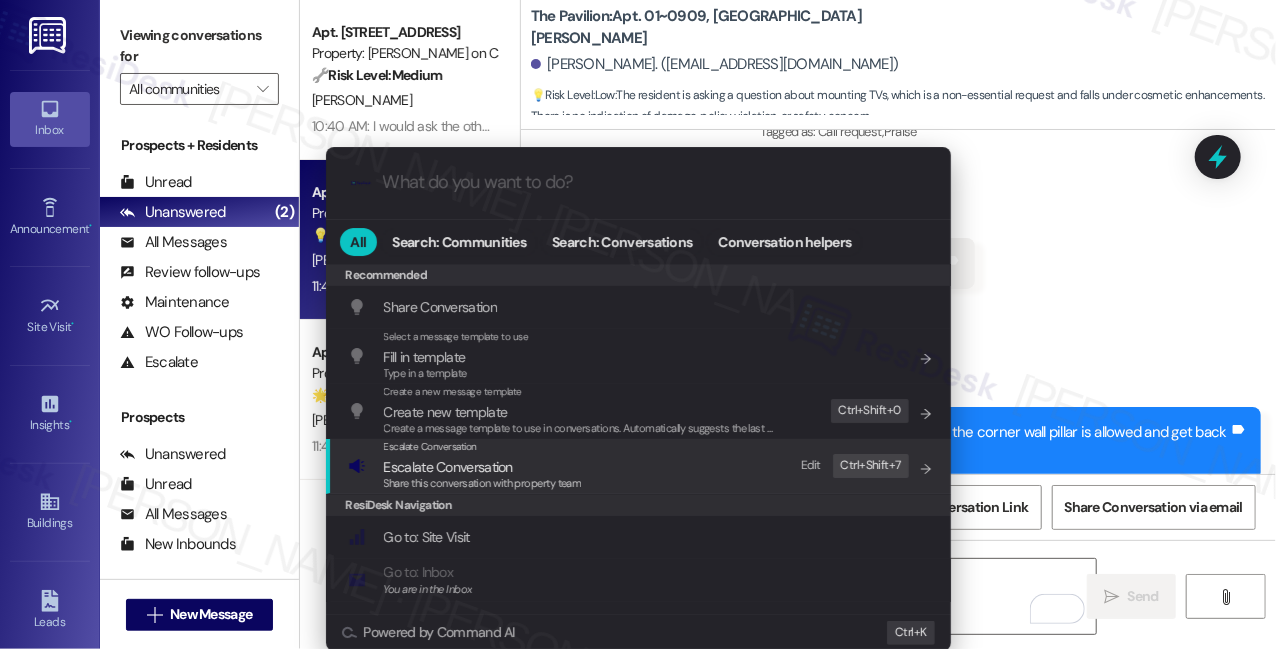 click on "Escalate Conversation Escalate Conversation Share this conversation with property team Edit Ctrl+ Shift+ 7" at bounding box center (640, 466) 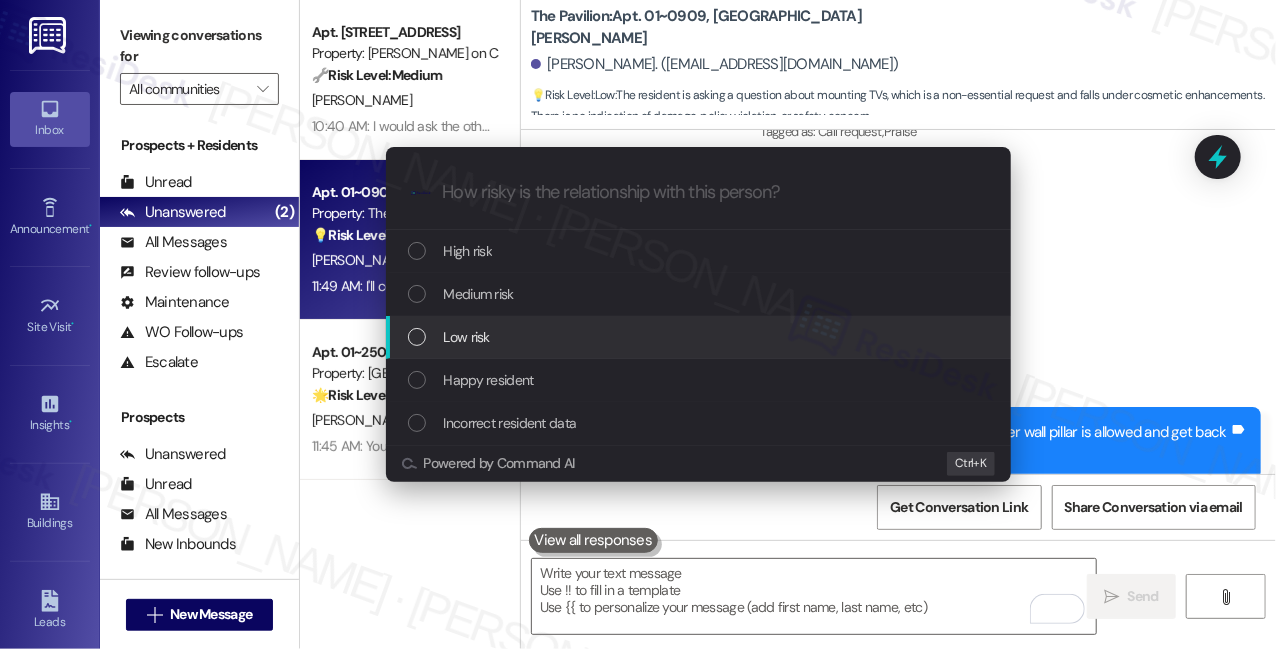 click on "Low risk" at bounding box center [467, 337] 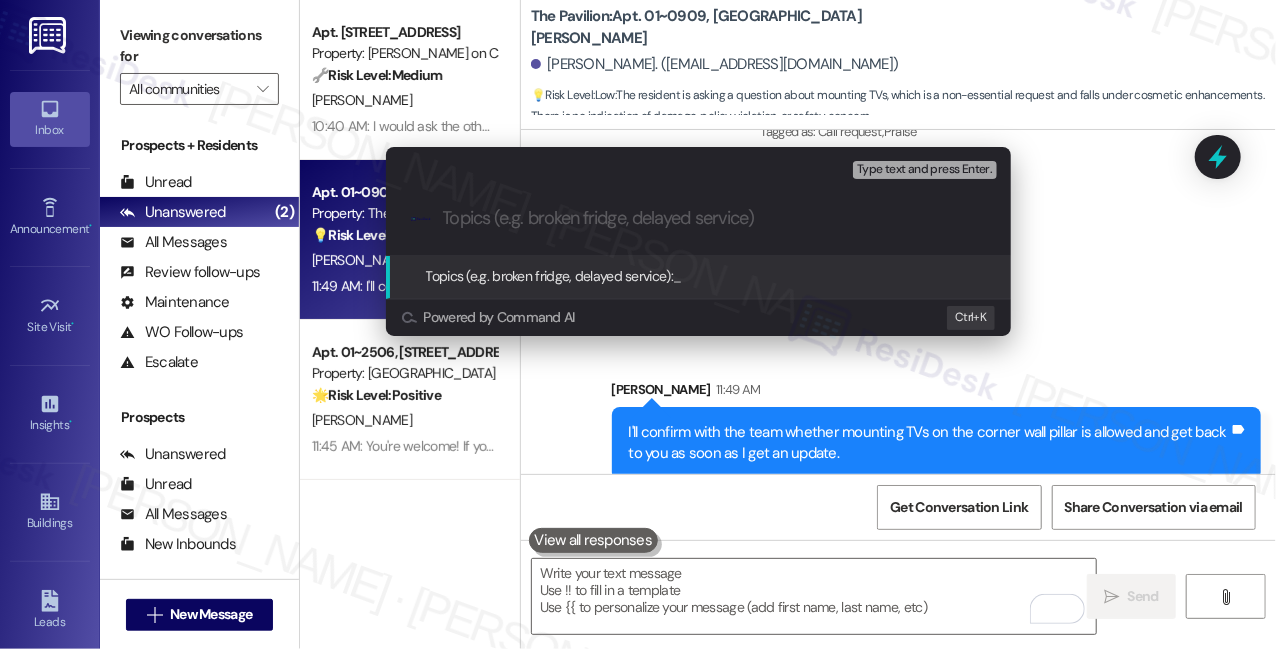drag, startPoint x: 128, startPoint y: 20, endPoint x: 140, endPoint y: 22, distance: 12.165525 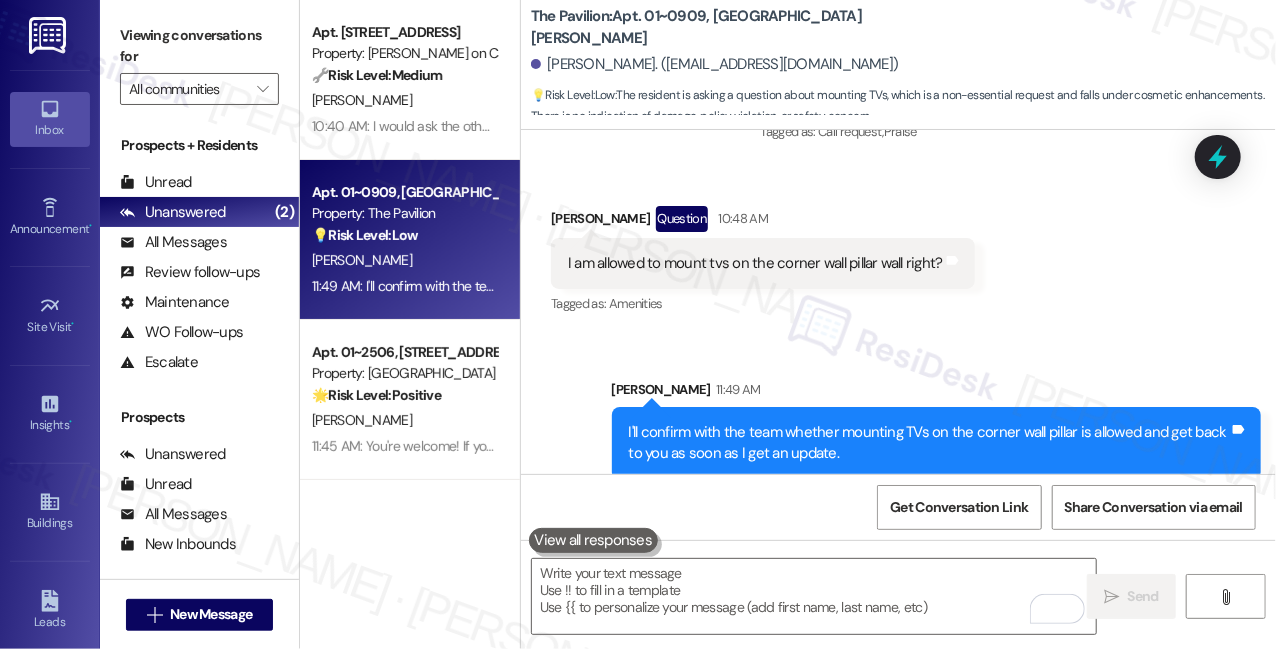 click on "Sent via SMS [PERSON_NAME] 11:49 AM I'll confirm with the team whether mounting TVs on the corner wall pillar is allowed and get back to you as soon as I get an update. Tags and notes" at bounding box center [898, 414] 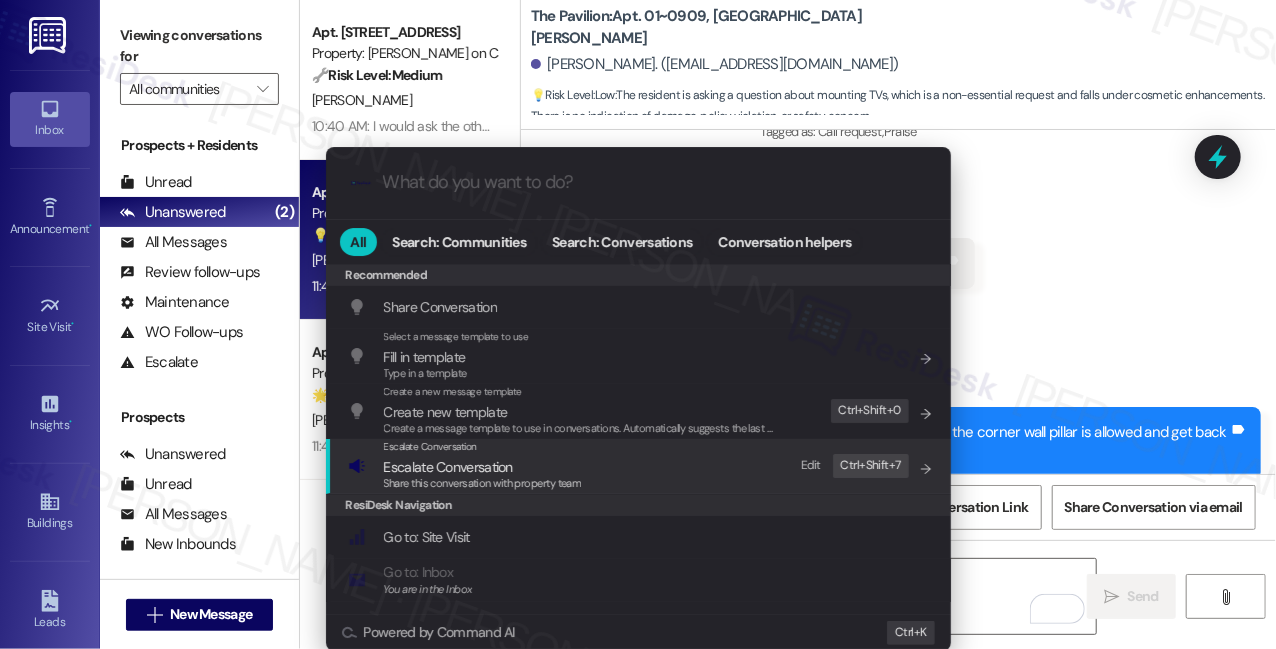 click on "ResiDesk Navigation" at bounding box center [638, 505] 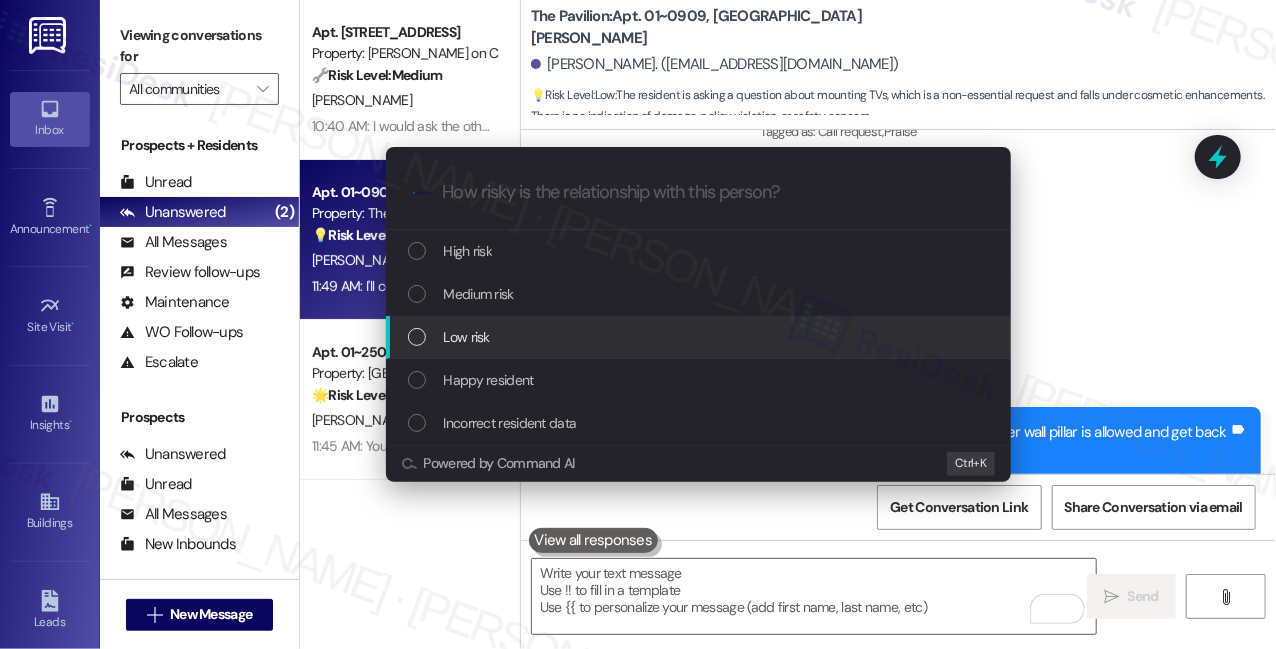 click on "Low risk" at bounding box center (467, 337) 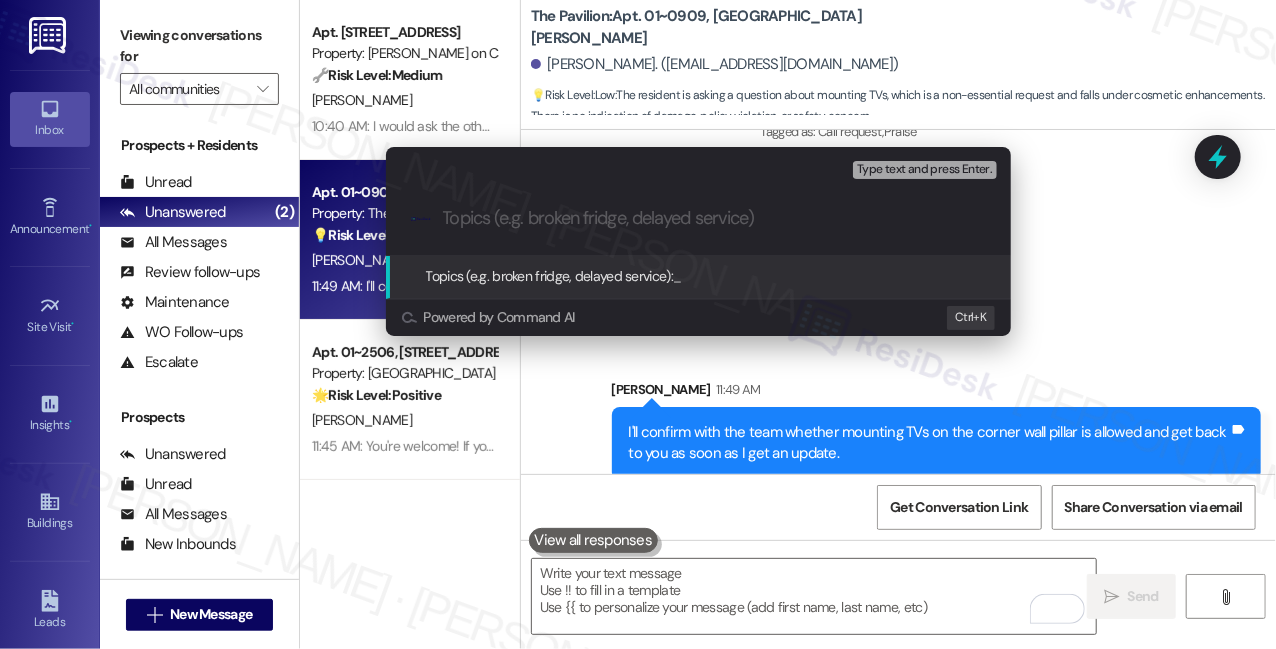 paste on "Confirmation Request: TV Mounting on Corner Pillar Wall" 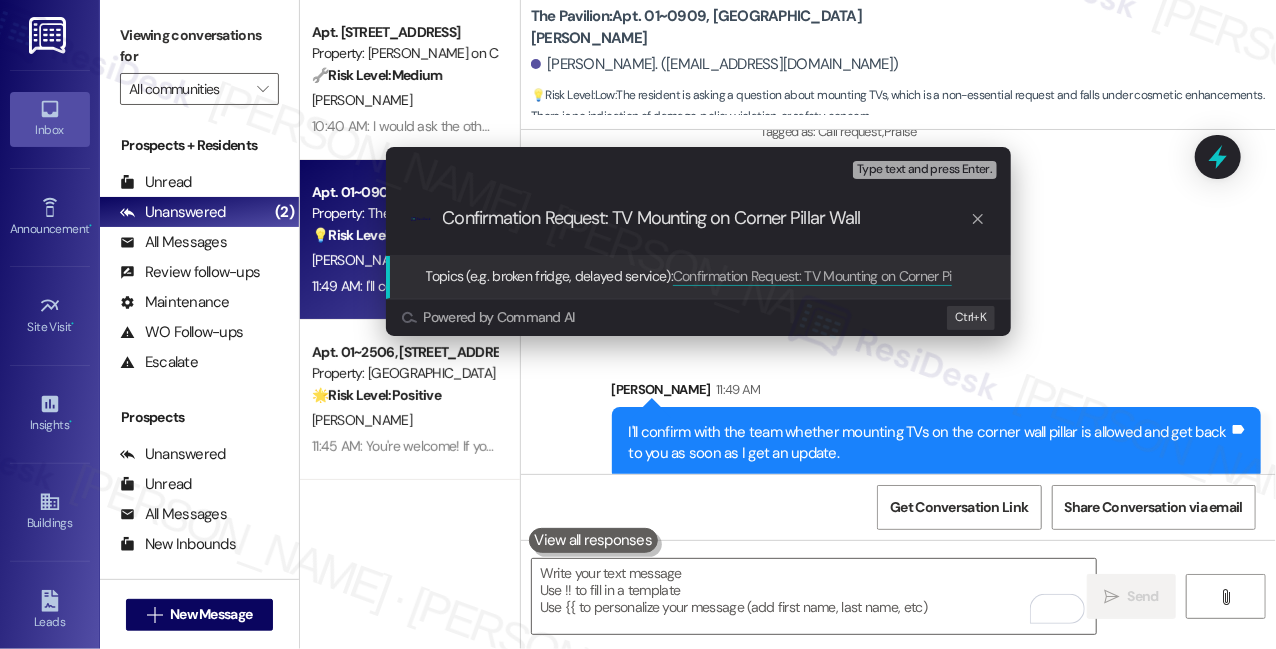click on "Confirmation Request: TV Mounting on Corner Pillar Wall" at bounding box center [706, 218] 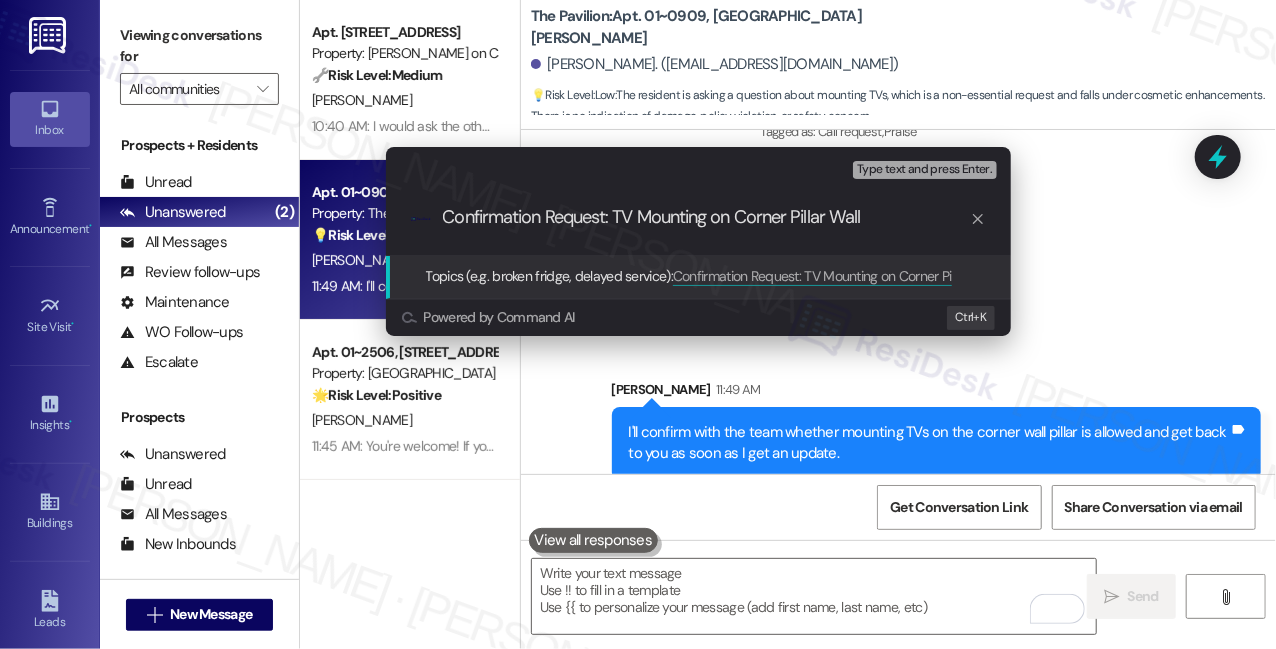 drag, startPoint x: 615, startPoint y: 220, endPoint x: 551, endPoint y: 224, distance: 64.12488 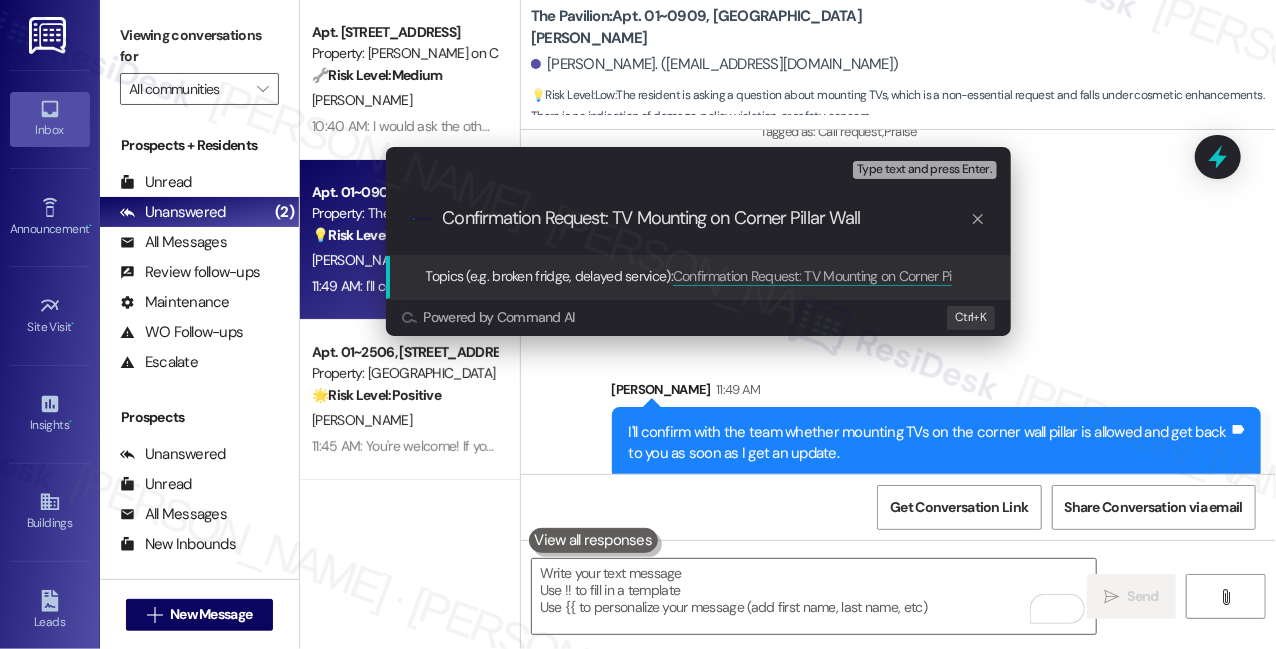 click on ".cls-1{fill:#0a055f;}.cls-2{fill:#0cc4c4;} resideskLogoBlueOrange Confirmation Request: TV Mounting on Corner Pillar Wall" at bounding box center (698, 218) 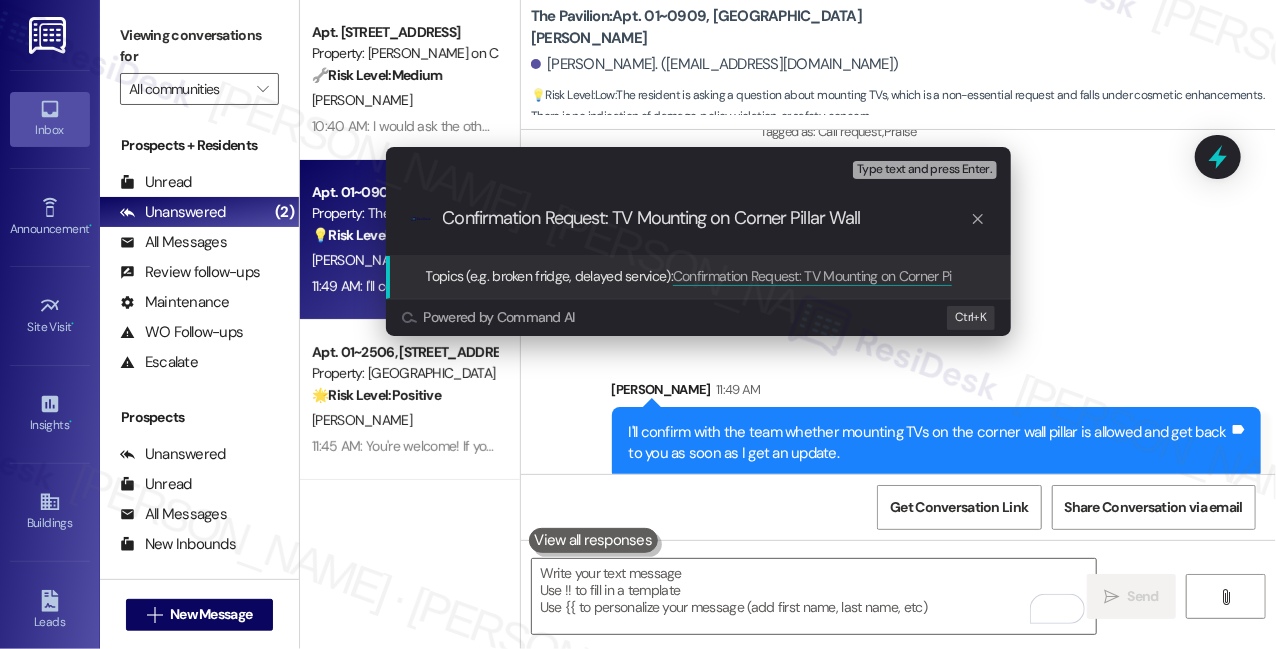 click on "Confirmation Request: TV Mounting on Corner Pillar Wall" at bounding box center (706, 218) 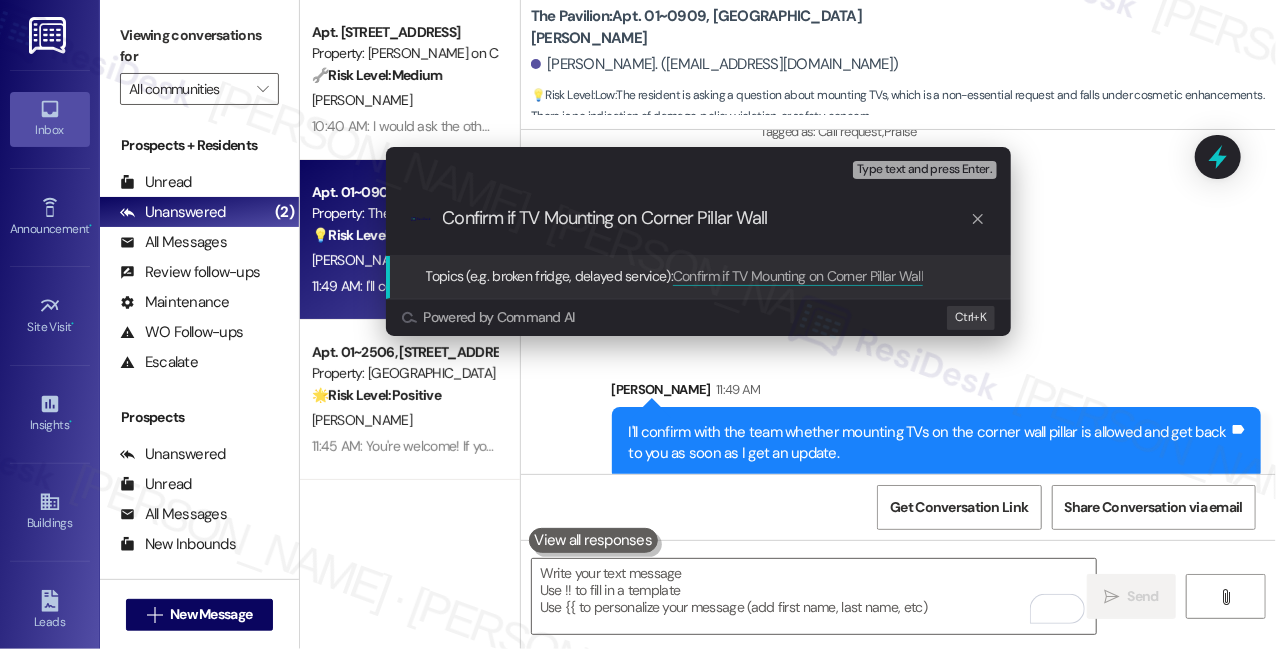 click on "Confirm if TV Mounting on Corner Pillar Wall" at bounding box center (706, 218) 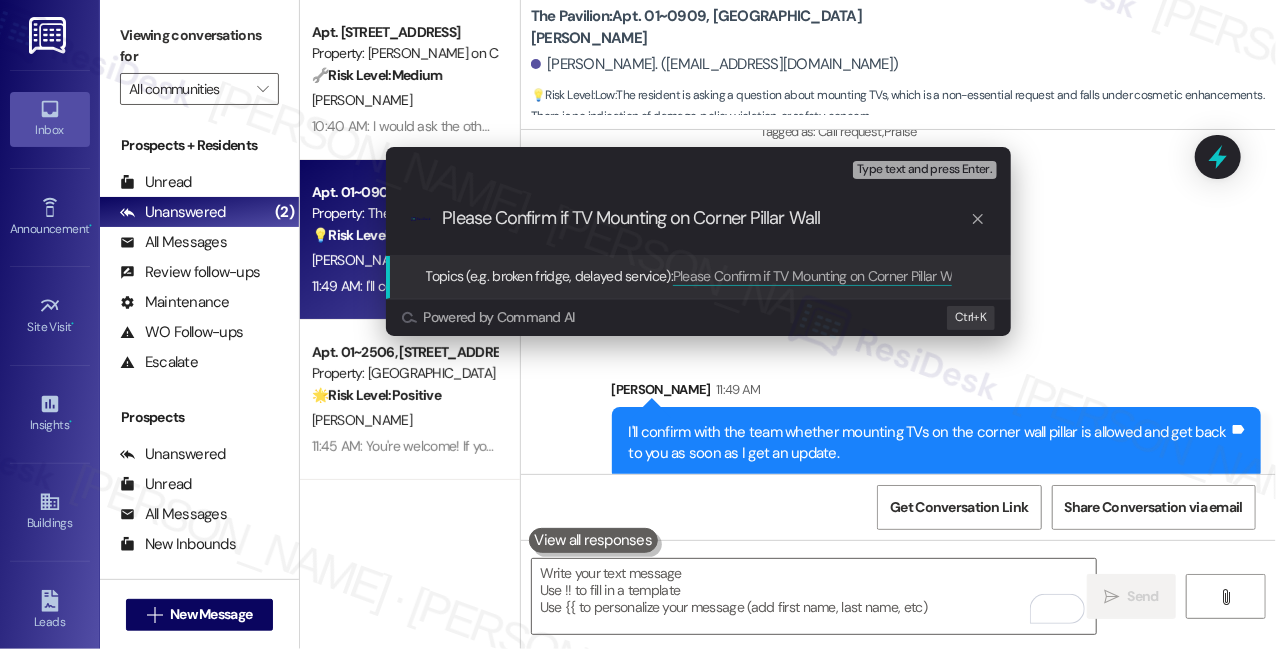 drag, startPoint x: 506, startPoint y: 219, endPoint x: 493, endPoint y: 219, distance: 13 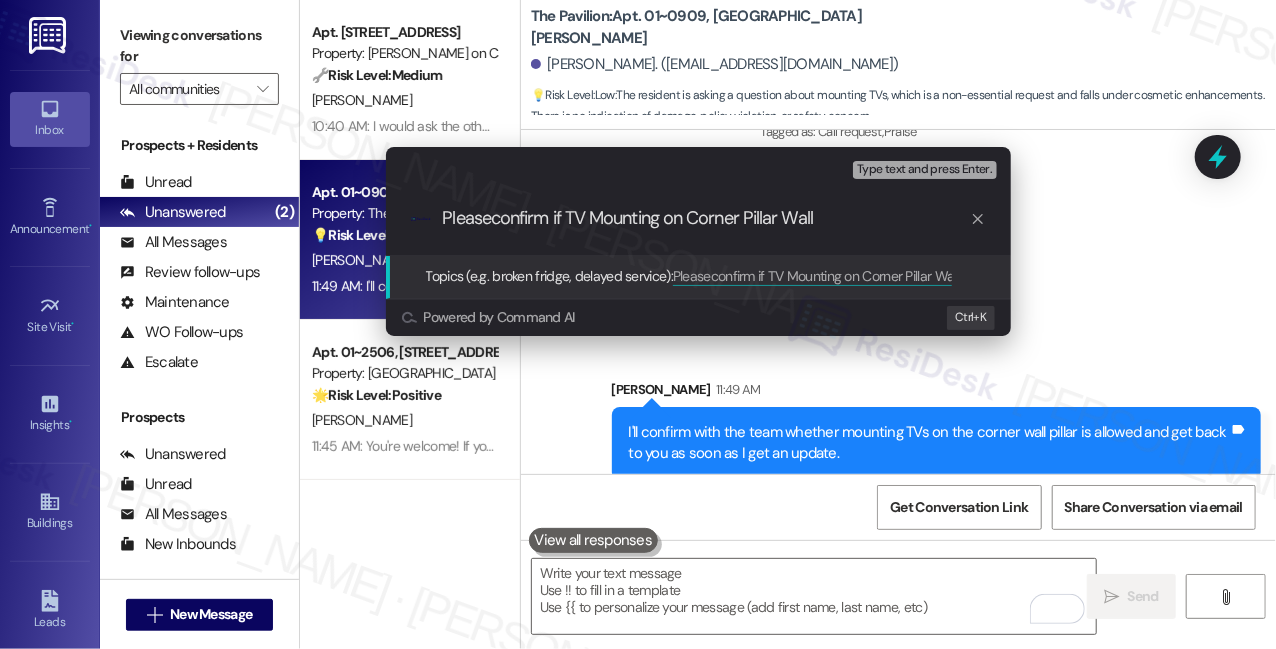 click on "Pleaseconfirm if TV Mounting on Corner Pillar Wall" at bounding box center [706, 218] 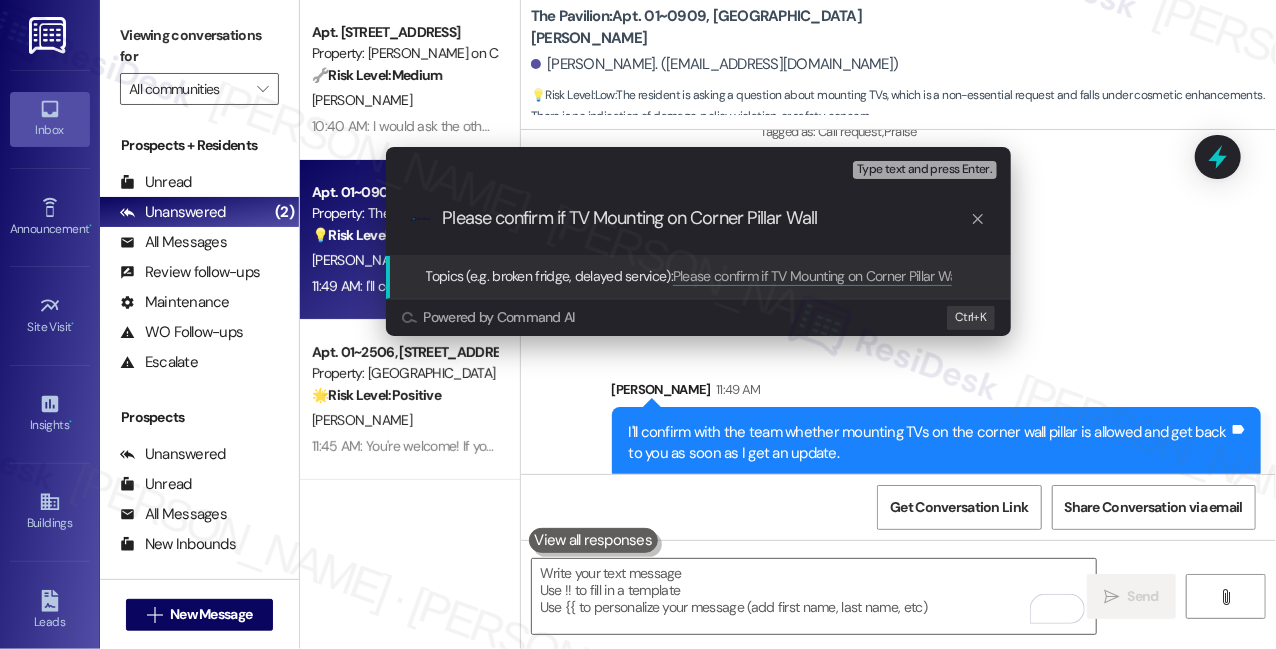 scroll, scrollTop: 1, scrollLeft: 0, axis: vertical 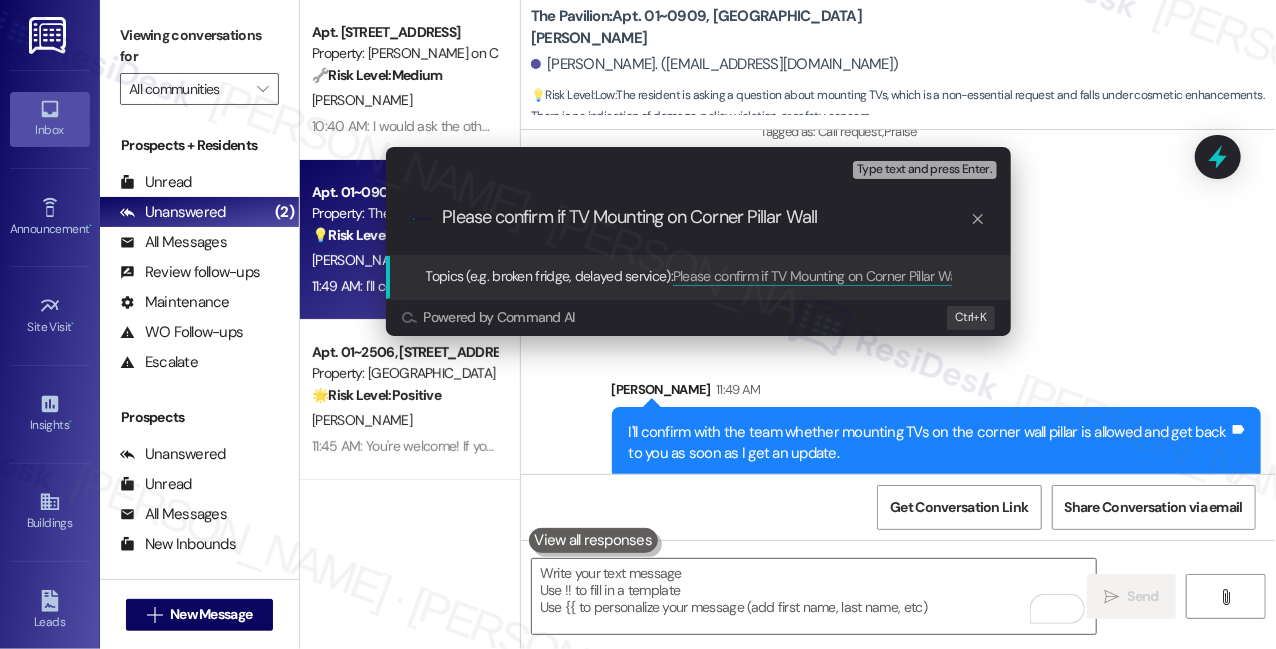 drag, startPoint x: 697, startPoint y: 222, endPoint x: 826, endPoint y: 222, distance: 129 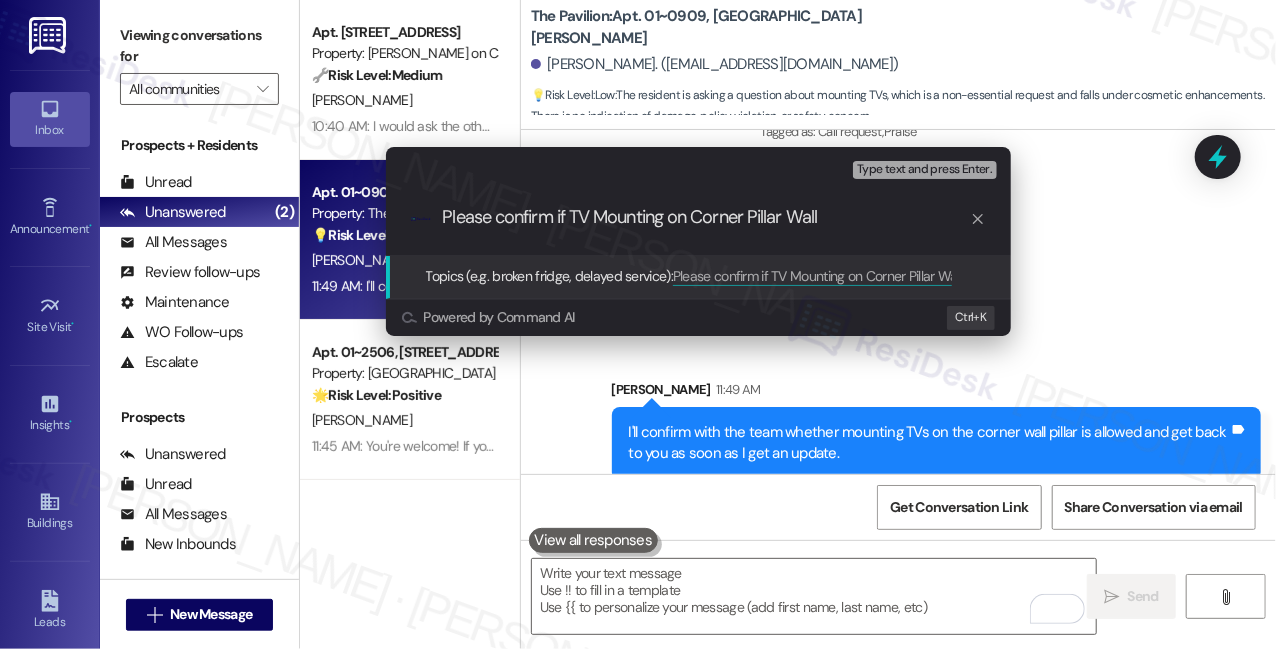 scroll, scrollTop: 0, scrollLeft: 0, axis: both 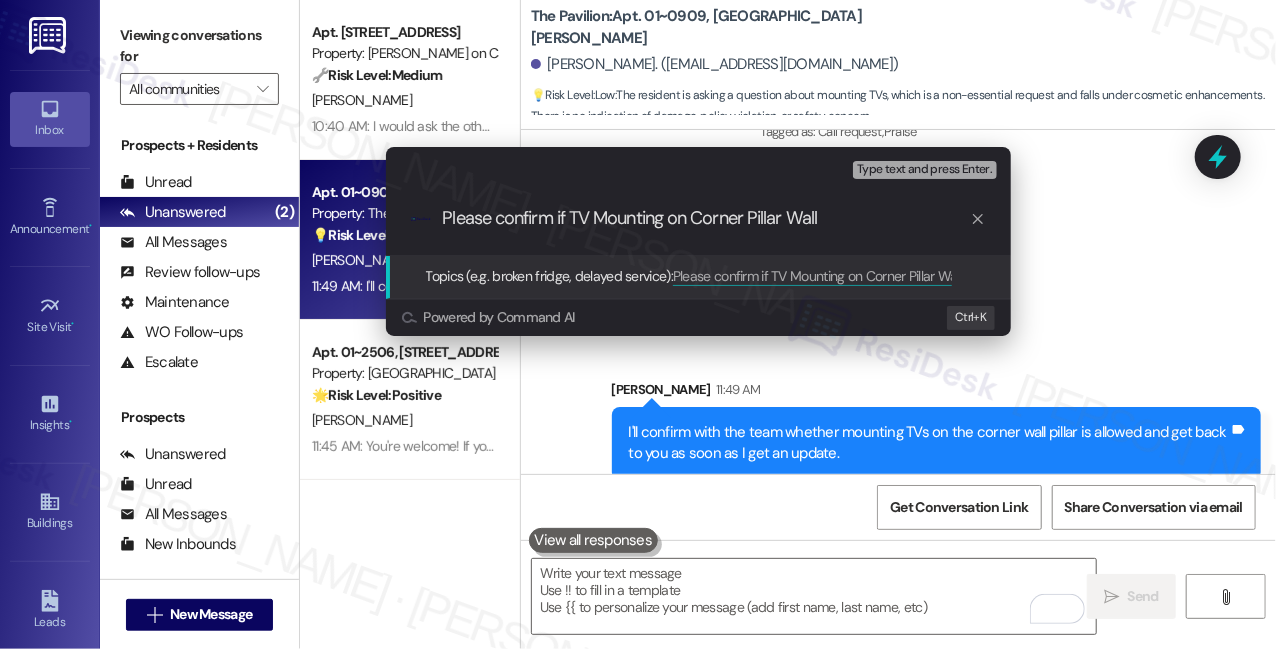 drag, startPoint x: 504, startPoint y: 221, endPoint x: 407, endPoint y: 217, distance: 97.082436 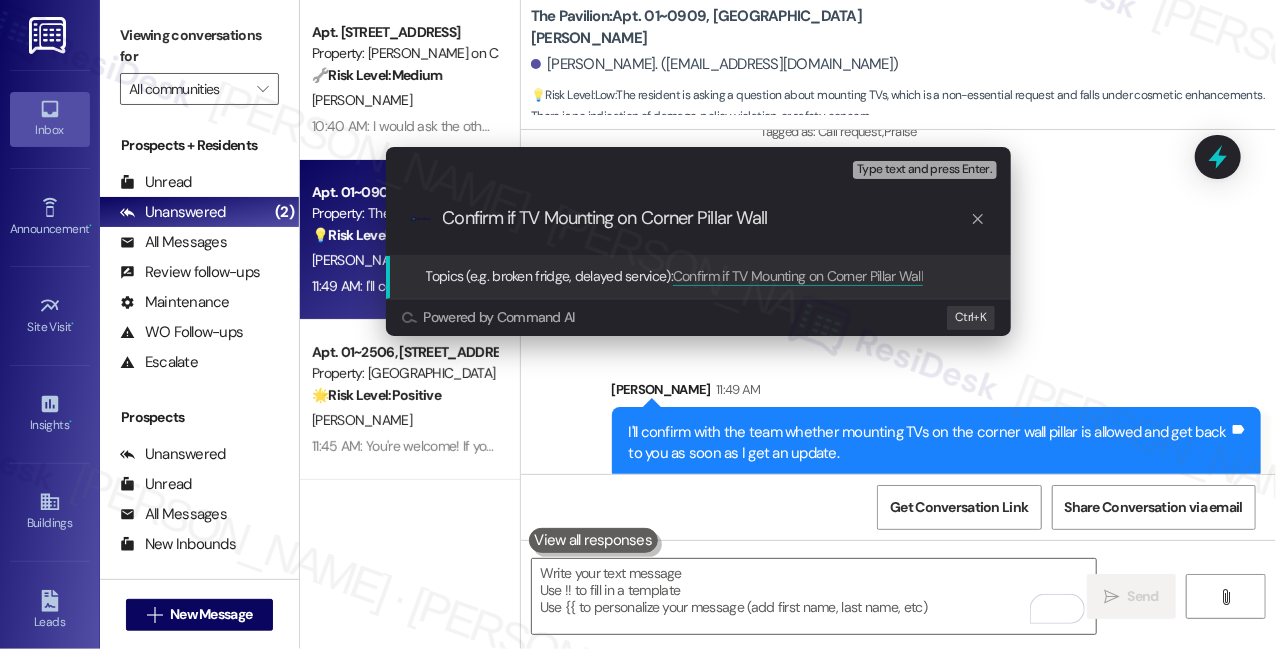 click on "Confirm if TV Mounting on Corner Pillar Wall" at bounding box center [706, 218] 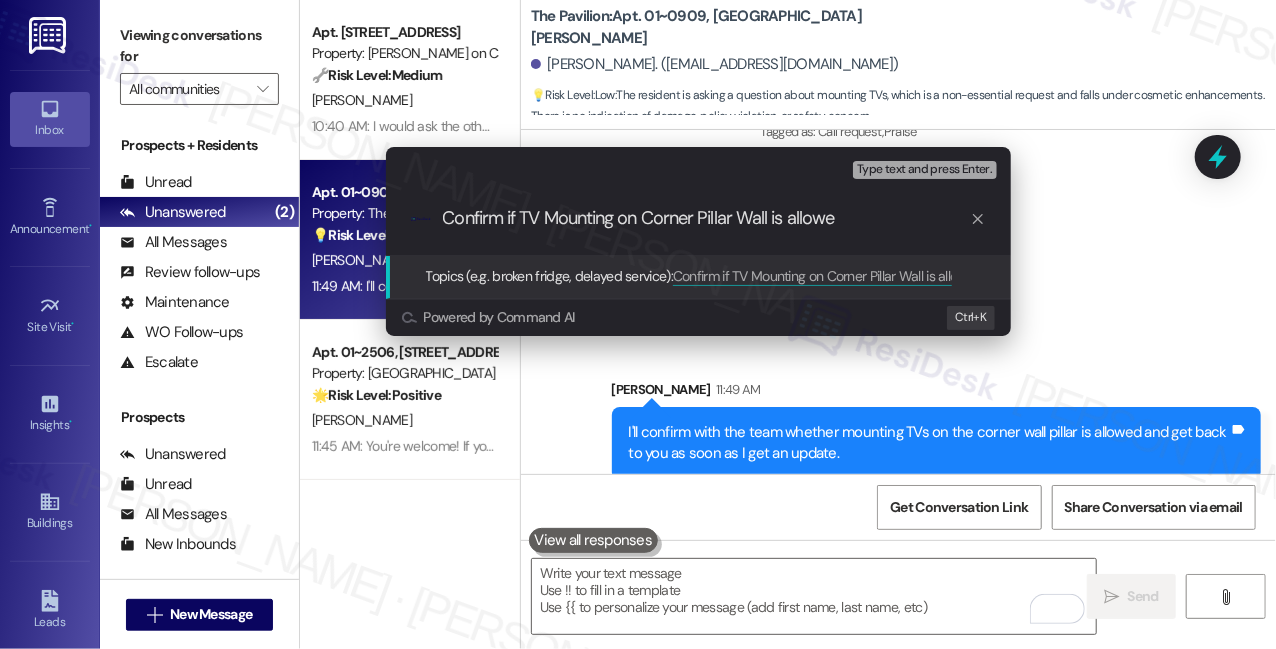 type on "Confirm if TV Mounting on Corner Pillar Wall is allowed" 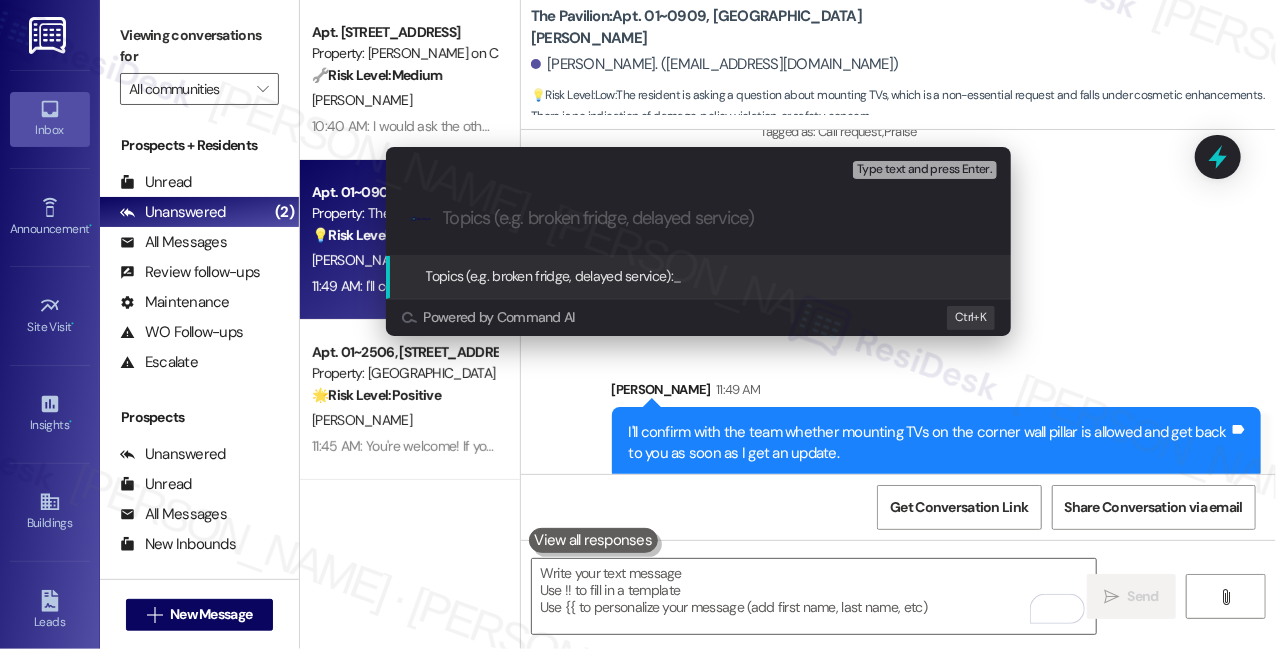 click on "Escalate Conversation Low risk Topics (e.g. broken fridge, delayed service) Any messages to highlight in the email? Type text and press Enter. .cls-1{fill:#0a055f;}.cls-2{fill:#0cc4c4;} resideskLogoBlueOrange Topics (e.g. broken fridge, delayed service):  _ Powered by Command AI Ctrl+ K" at bounding box center [638, 324] 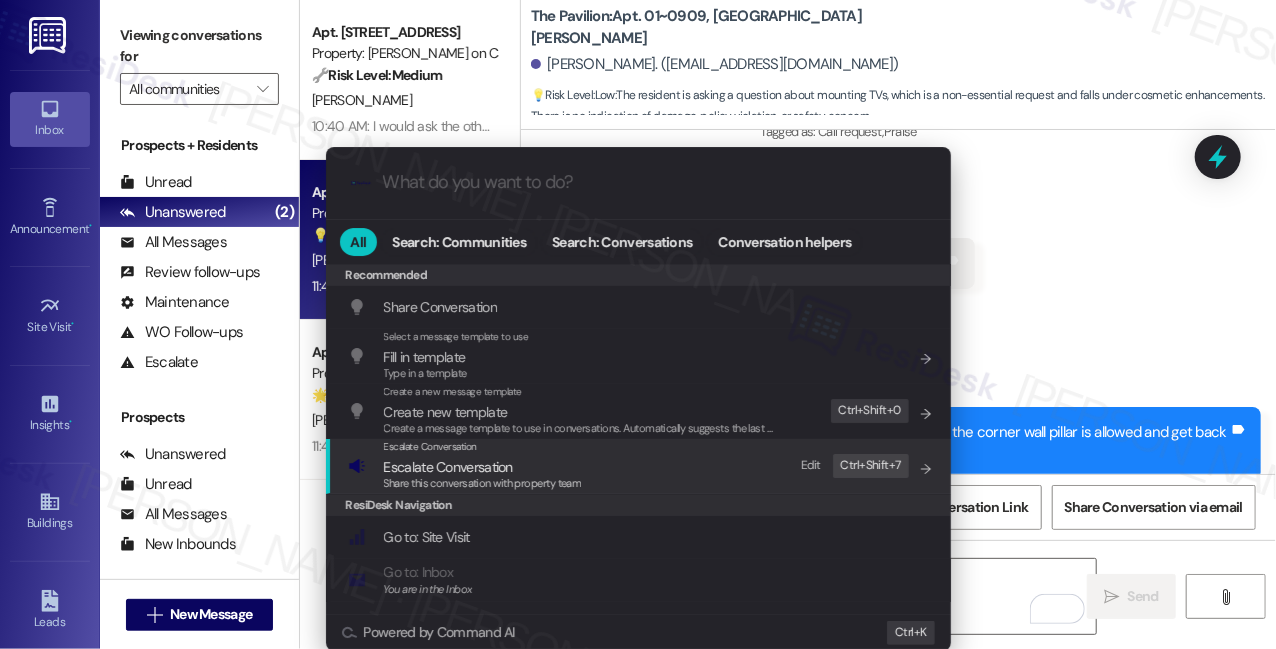 click on "Escalate Conversation" at bounding box center [448, 467] 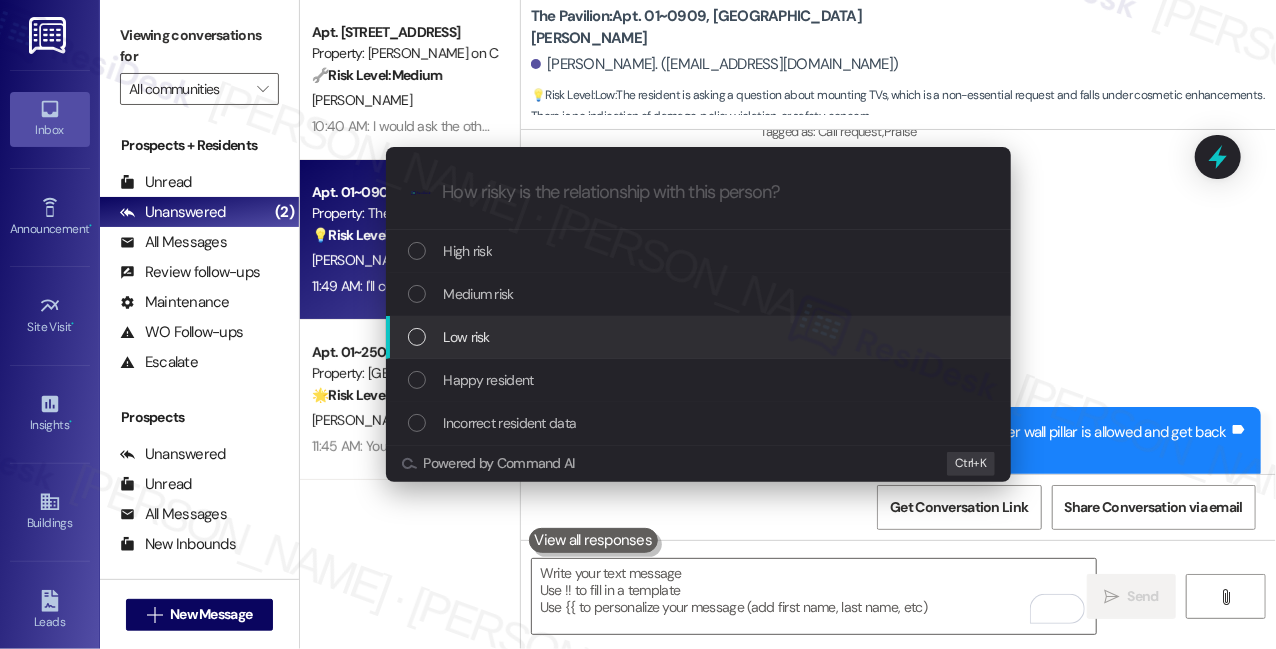 click on "Low risk" at bounding box center [467, 337] 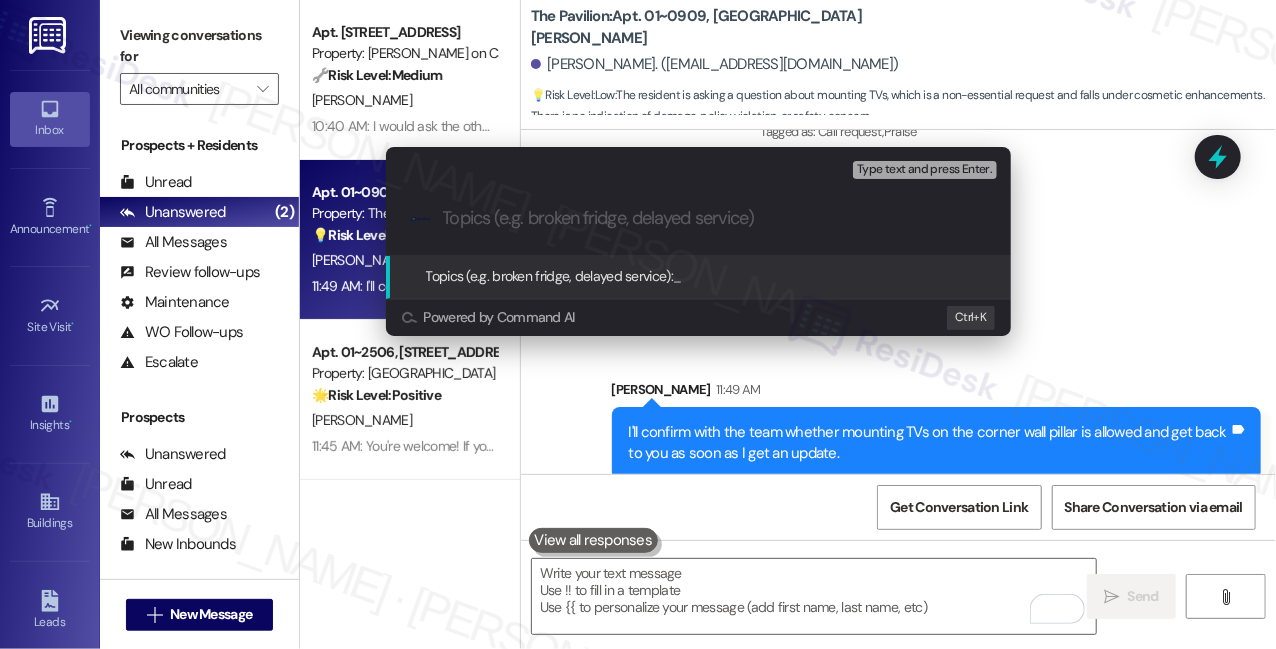 paste on "Confirm if TV Mounting on Corner Pillar Wall Is Allowed*" 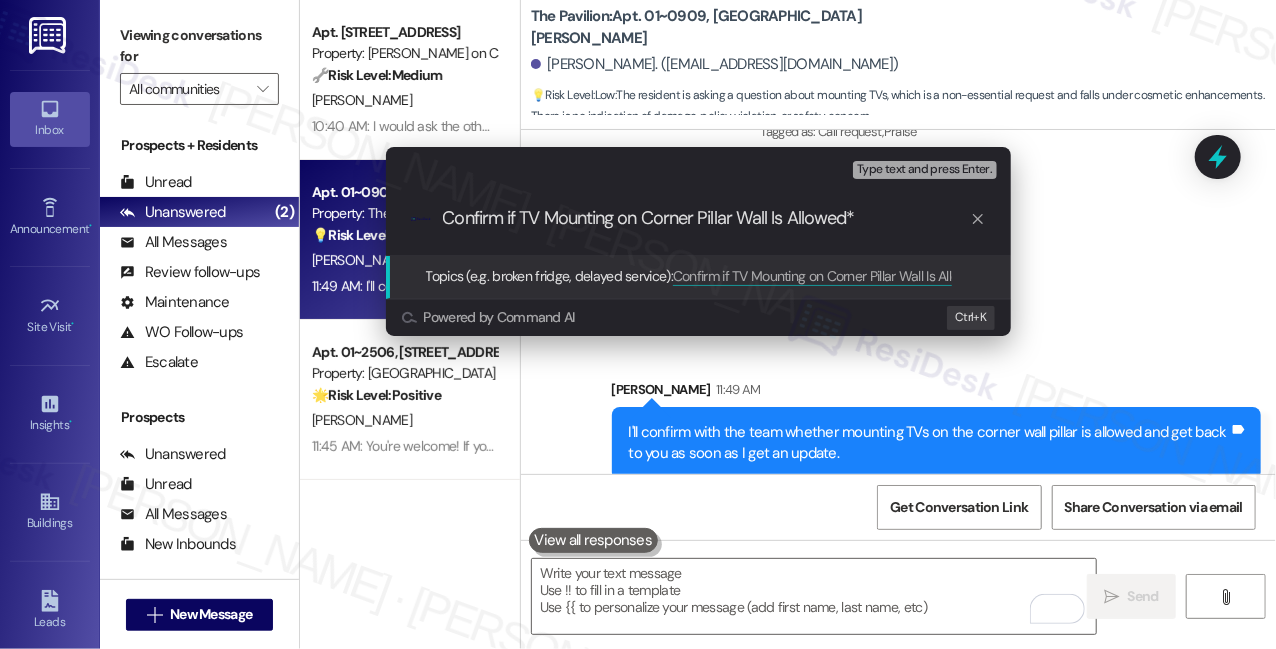 type on "Confirm if TV Mounting on Corner Pillar Wall Is Allowed" 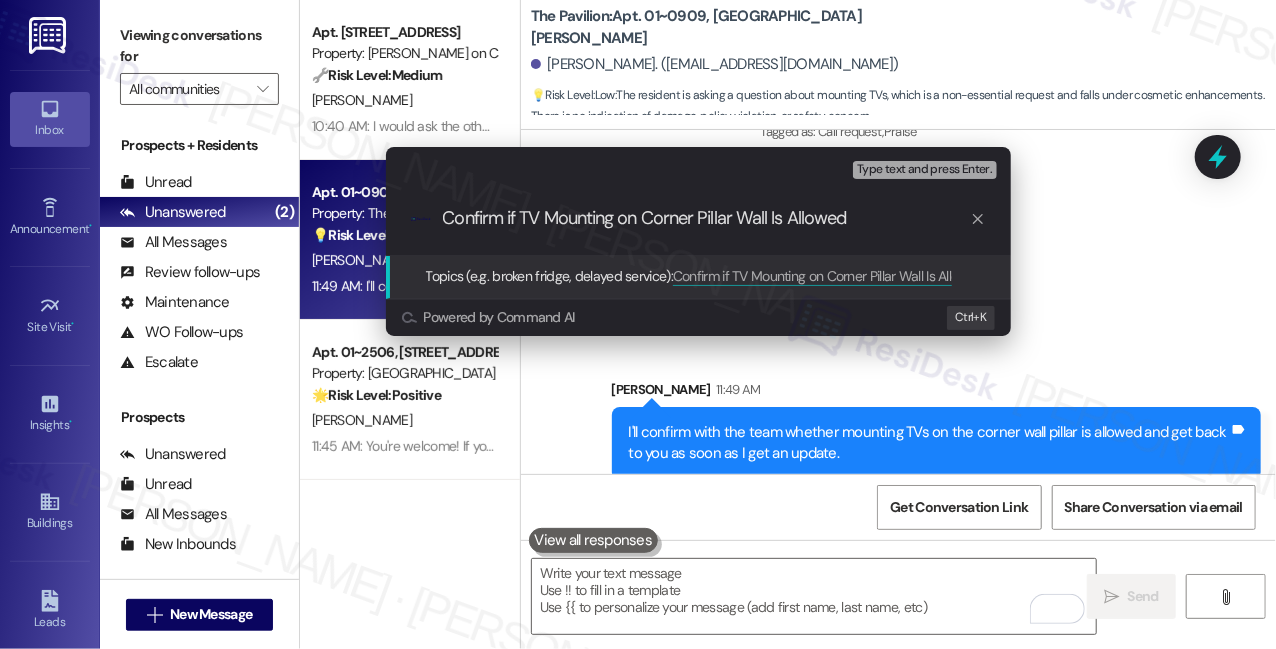 type 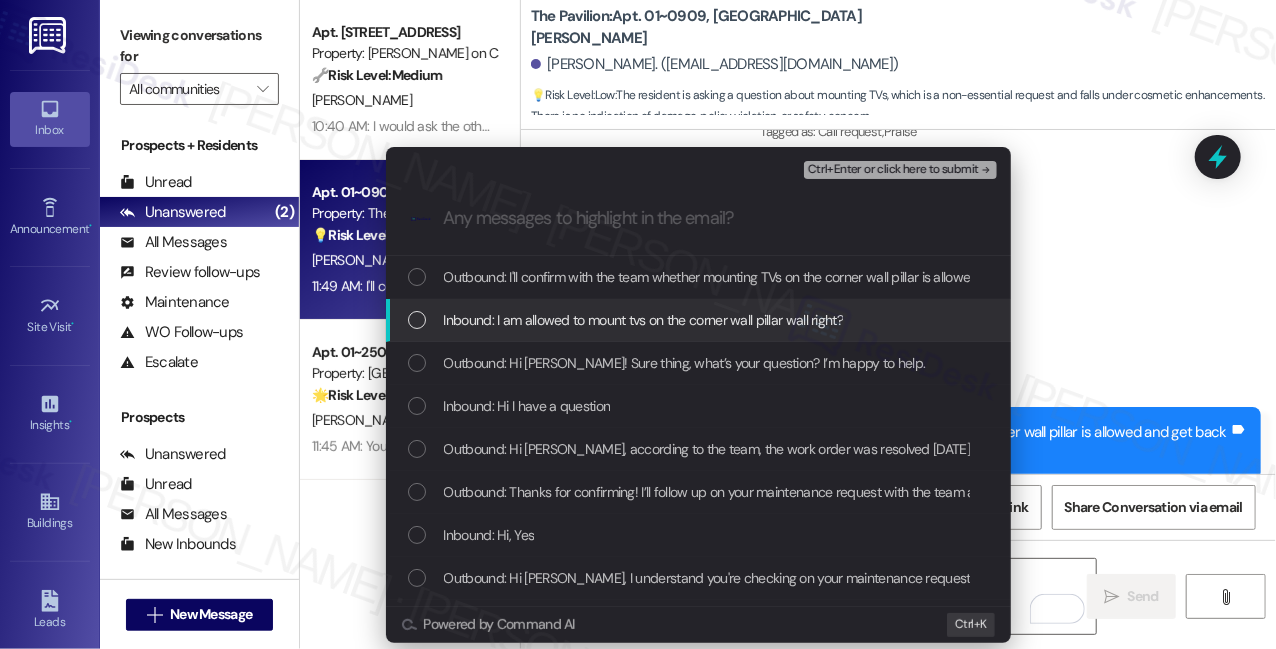 click on "Inbound: I am allowed to mount tvs on the corner wall pillar wall right?" at bounding box center [644, 320] 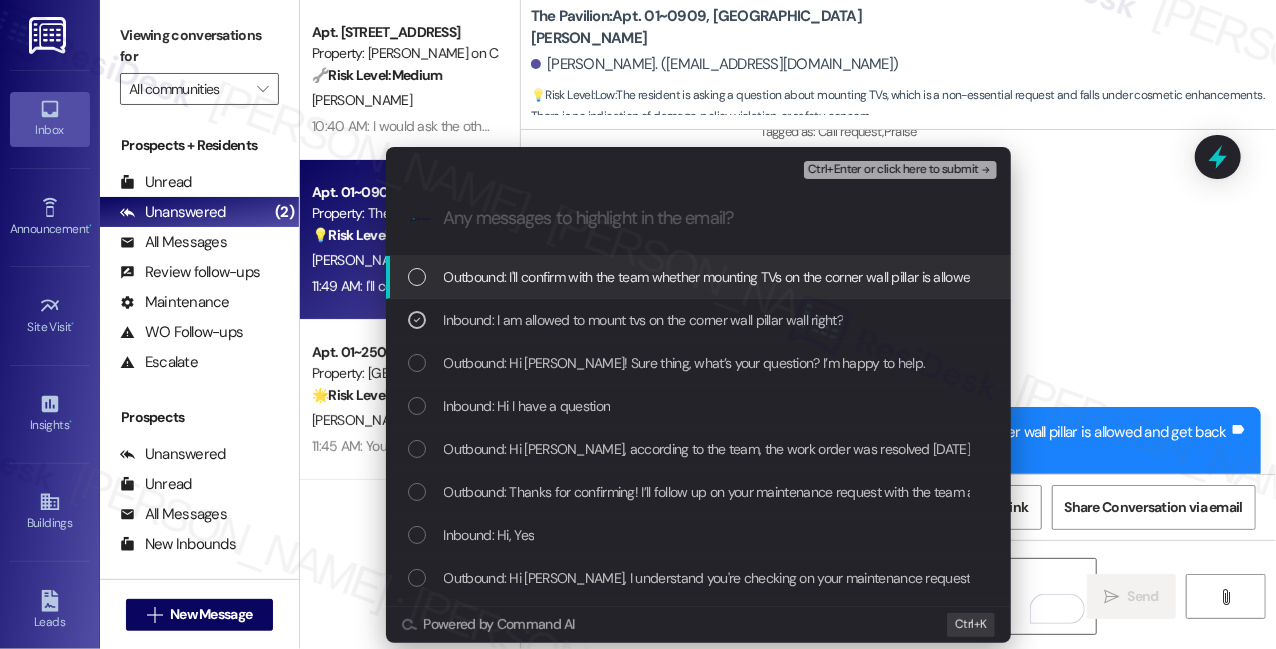 click on "Ctrl+Enter or click here to submit" at bounding box center [893, 170] 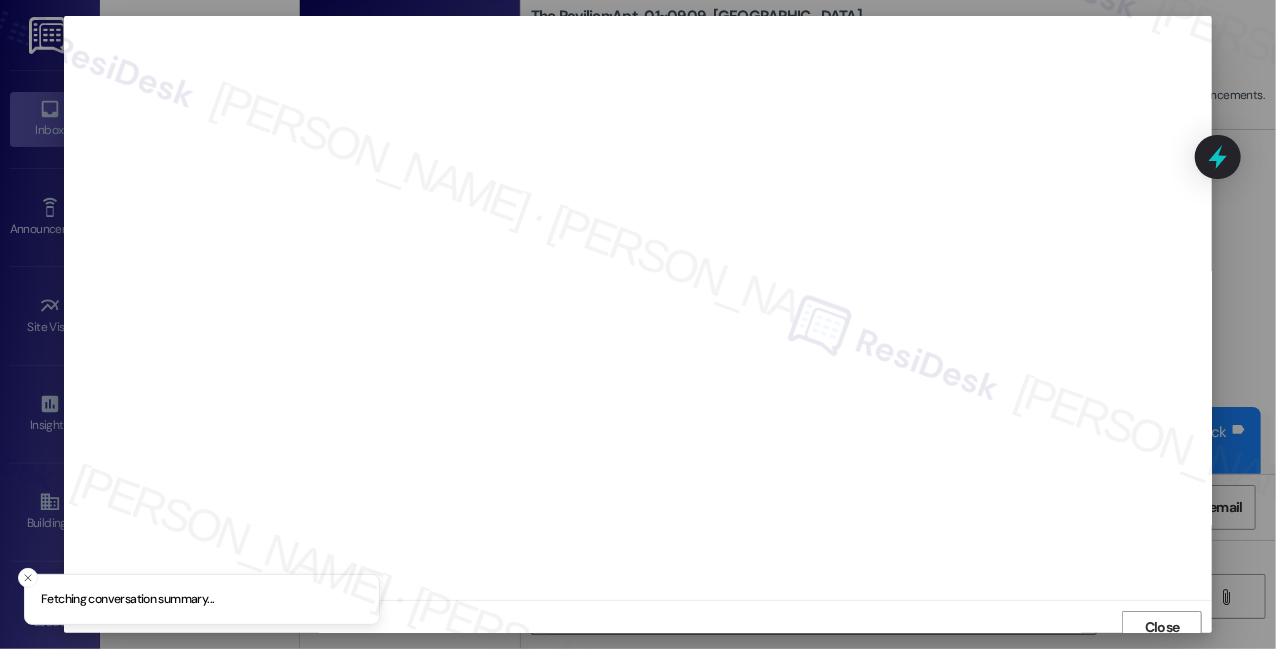 scroll, scrollTop: 10, scrollLeft: 0, axis: vertical 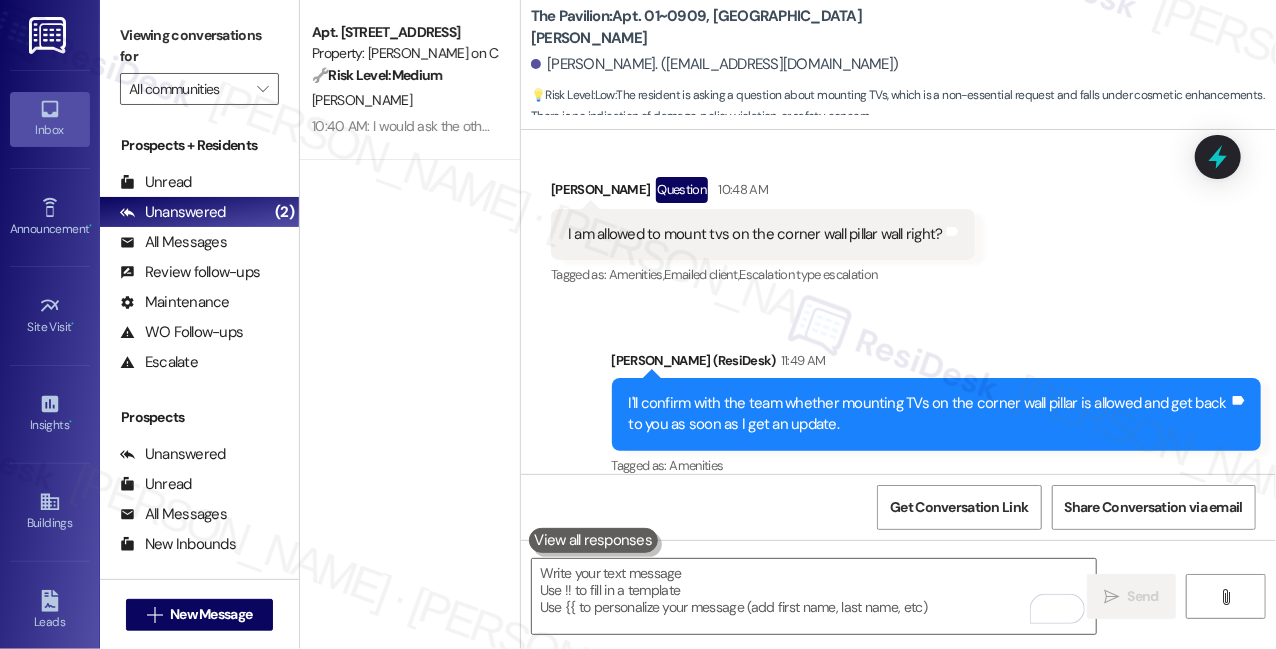 click on "I'll confirm with the team whether mounting TVs on the corner wall pillar is allowed and get back to you as soon as I get an update." at bounding box center (929, 414) 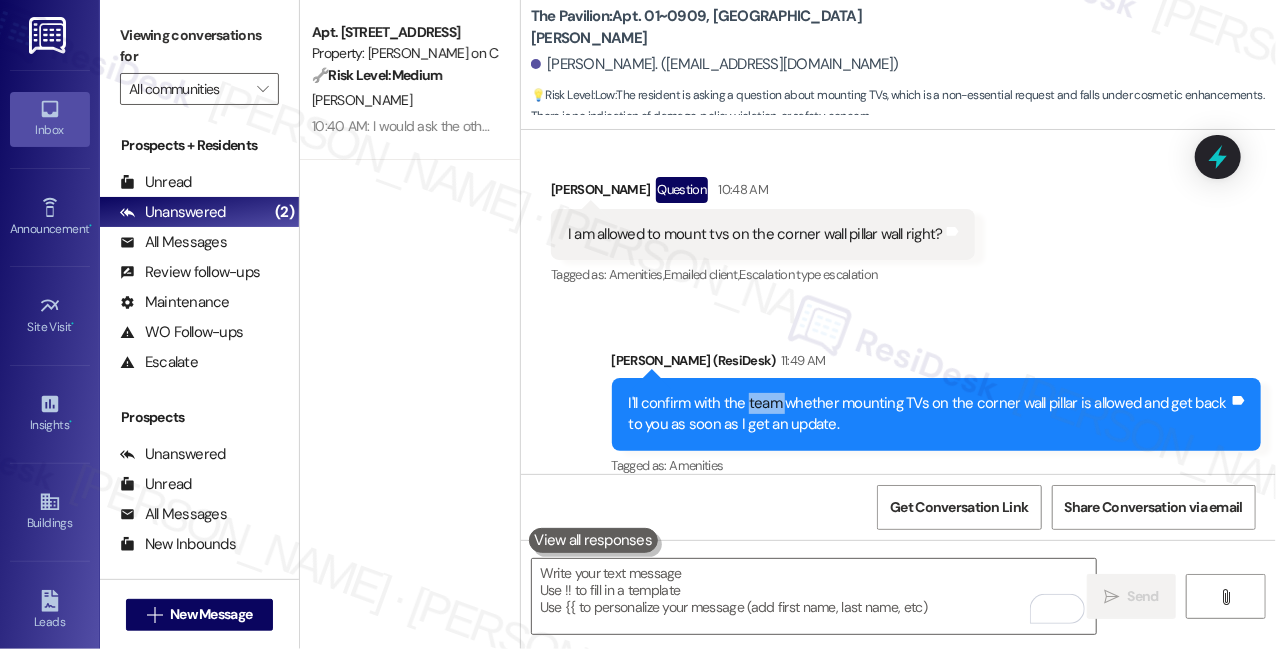 click on "I'll confirm with the team whether mounting TVs on the corner wall pillar is allowed and get back to you as soon as I get an update." at bounding box center [929, 414] 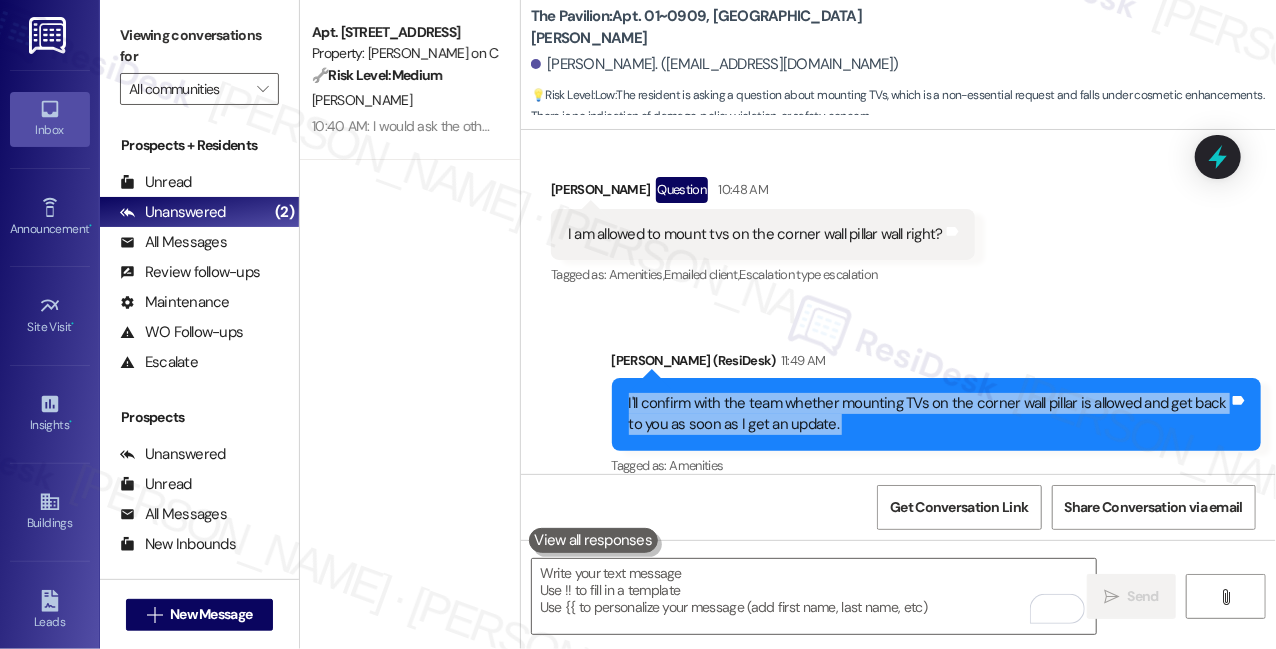 click on "I'll confirm with the team whether mounting TVs on the corner wall pillar is allowed and get back to you as soon as I get an update." at bounding box center [929, 414] 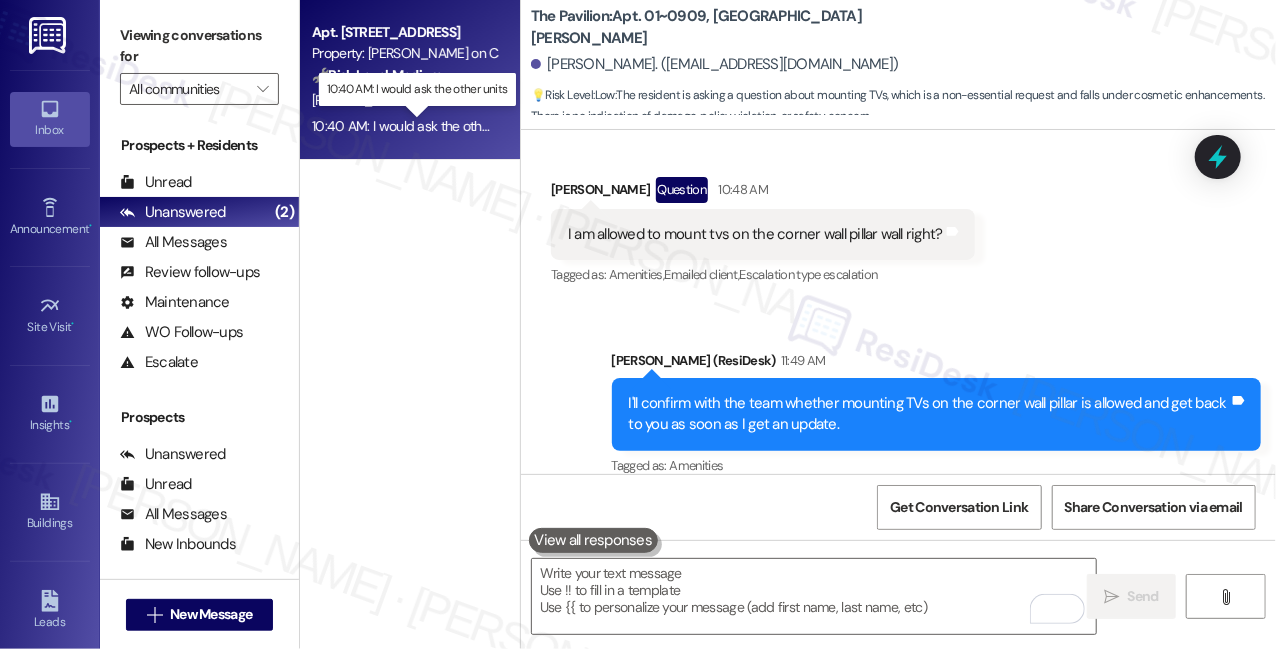 click on "10:40 AM: I would ask the other units 10:40 AM: I would ask the other units" at bounding box center [418, 126] 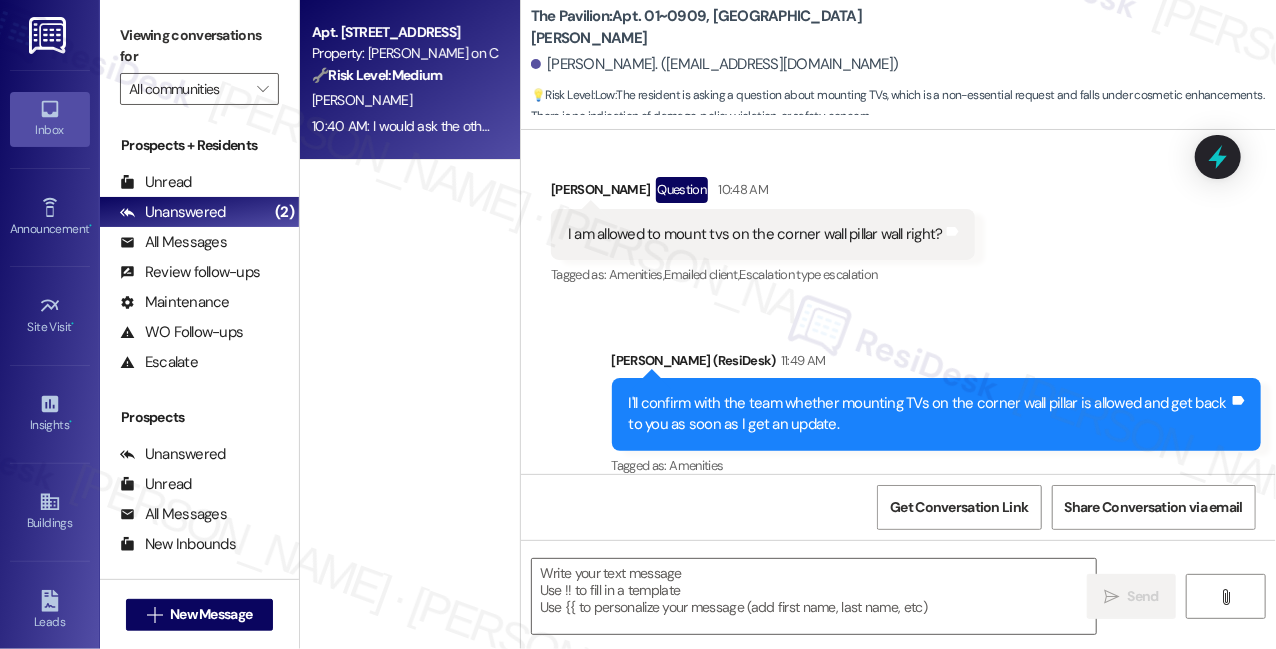 type on "Fetching suggested responses. Please feel free to read through the conversation in the meantime." 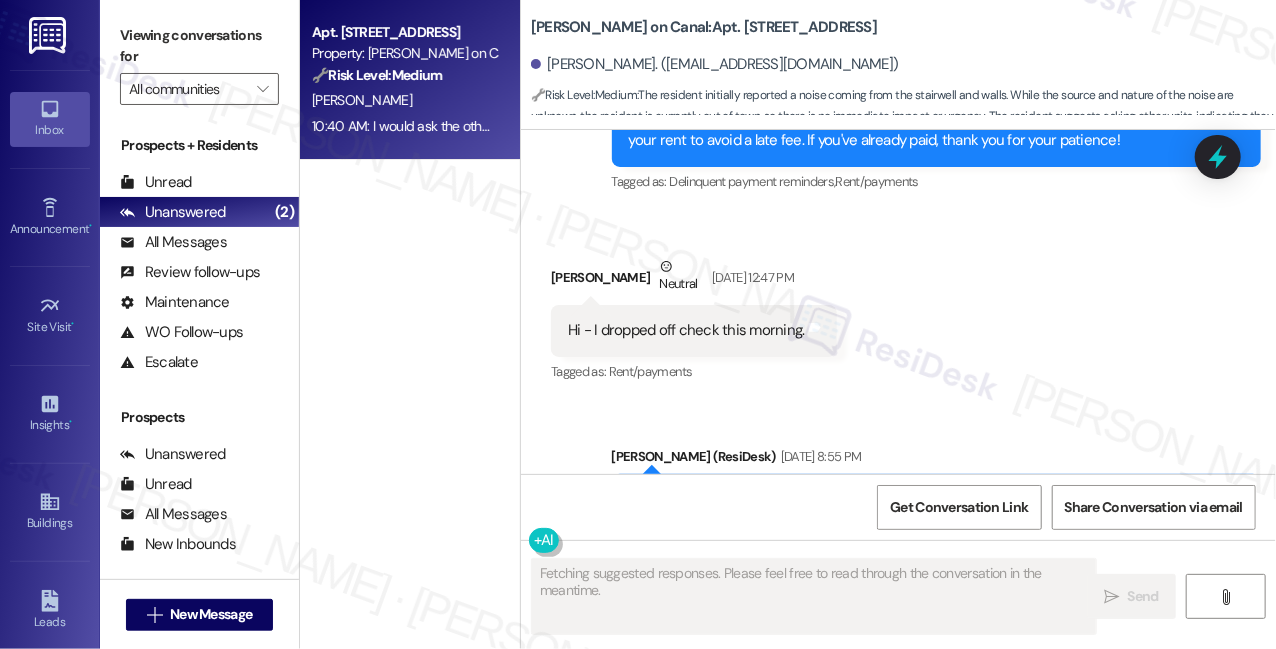 scroll, scrollTop: 12874, scrollLeft: 0, axis: vertical 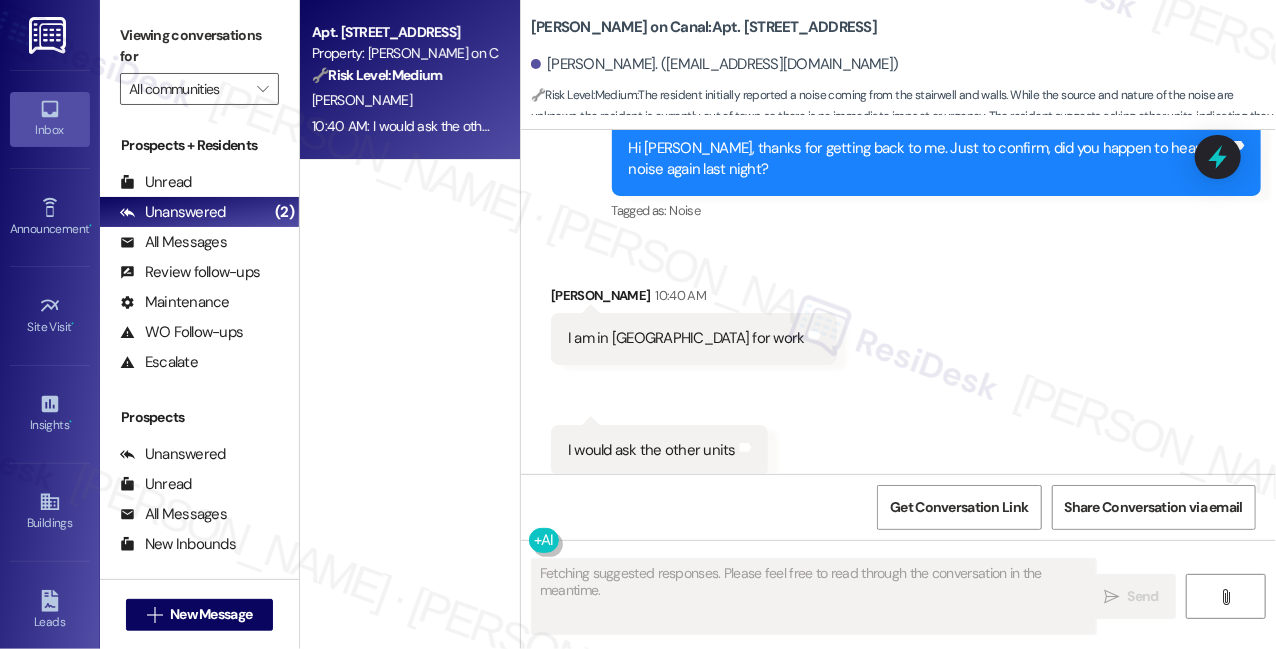 click on "I am in [GEOGRAPHIC_DATA] for work" at bounding box center (686, 338) 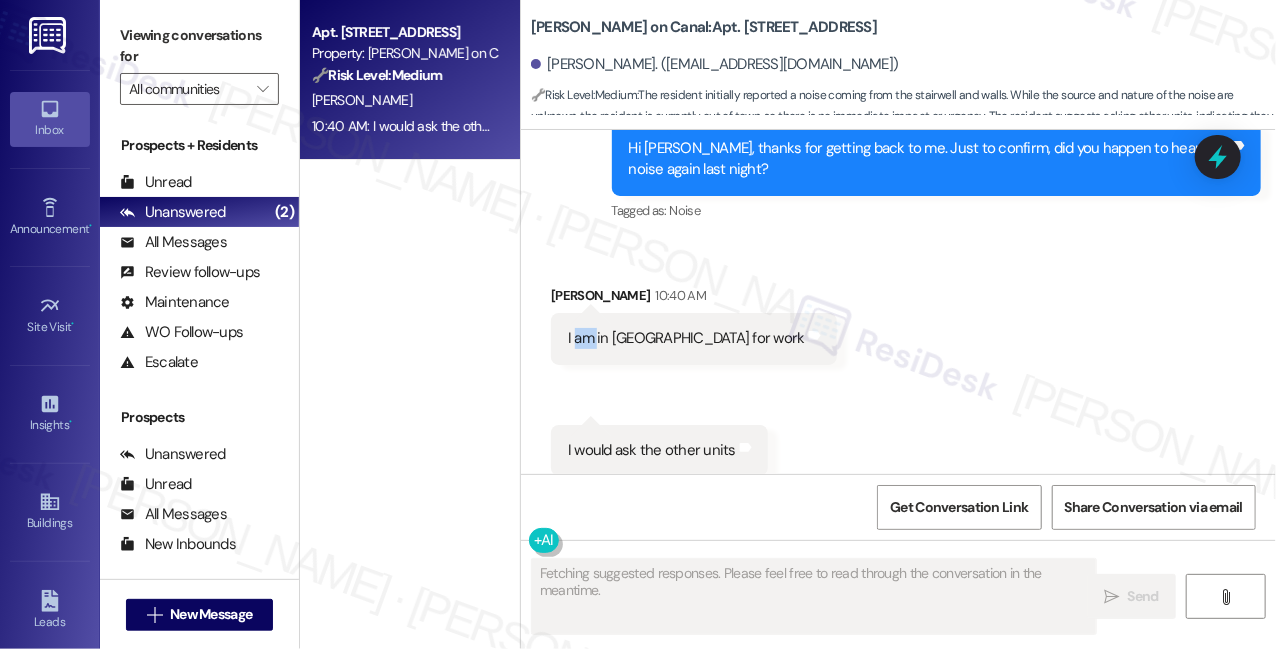 click on "I am in [GEOGRAPHIC_DATA] for work" at bounding box center (686, 338) 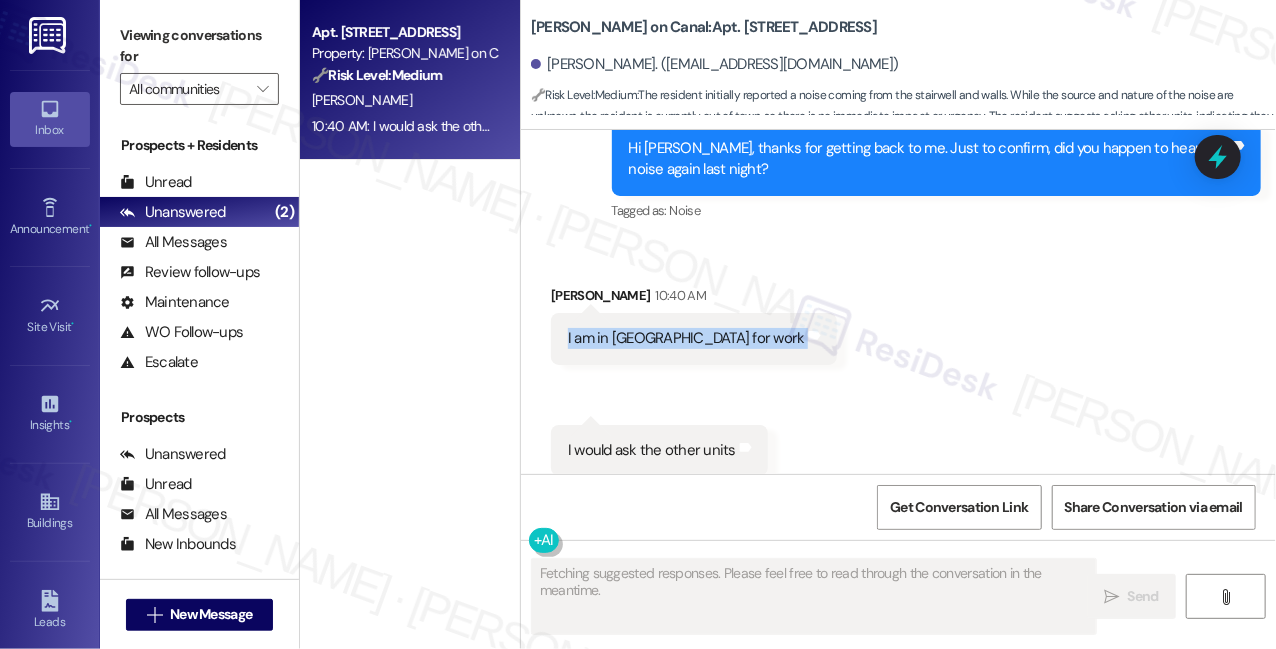 click on "I am in [GEOGRAPHIC_DATA] for work" at bounding box center (686, 338) 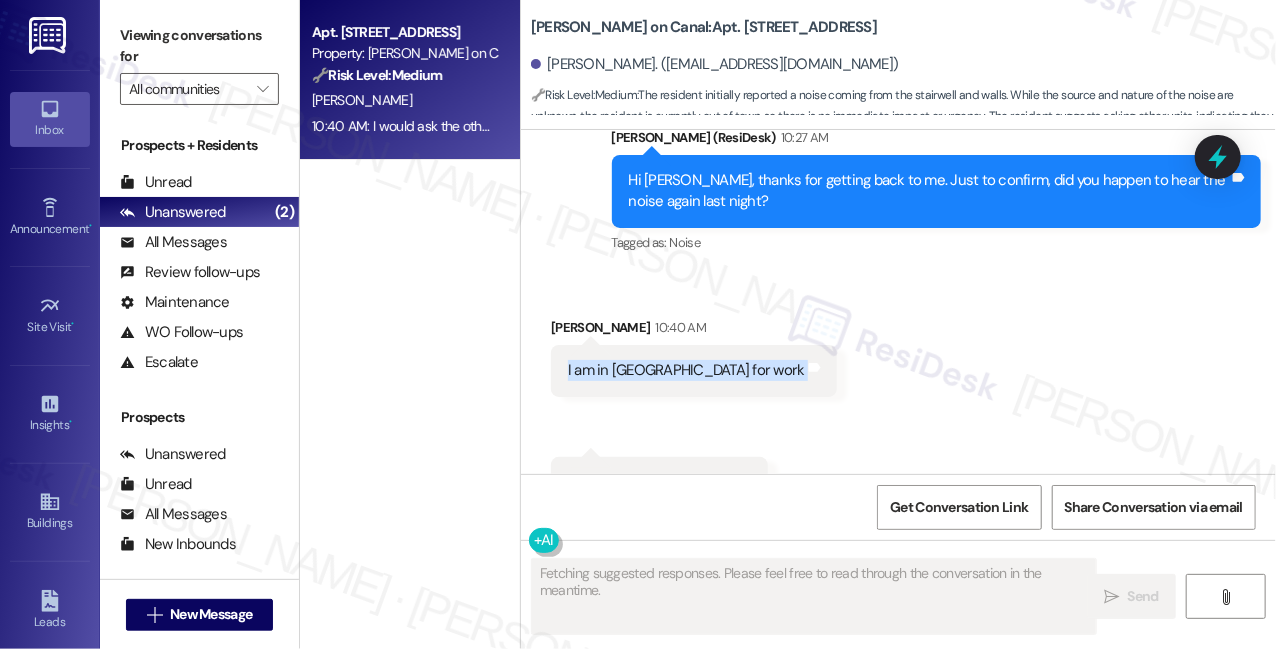 scroll, scrollTop: 12693, scrollLeft: 0, axis: vertical 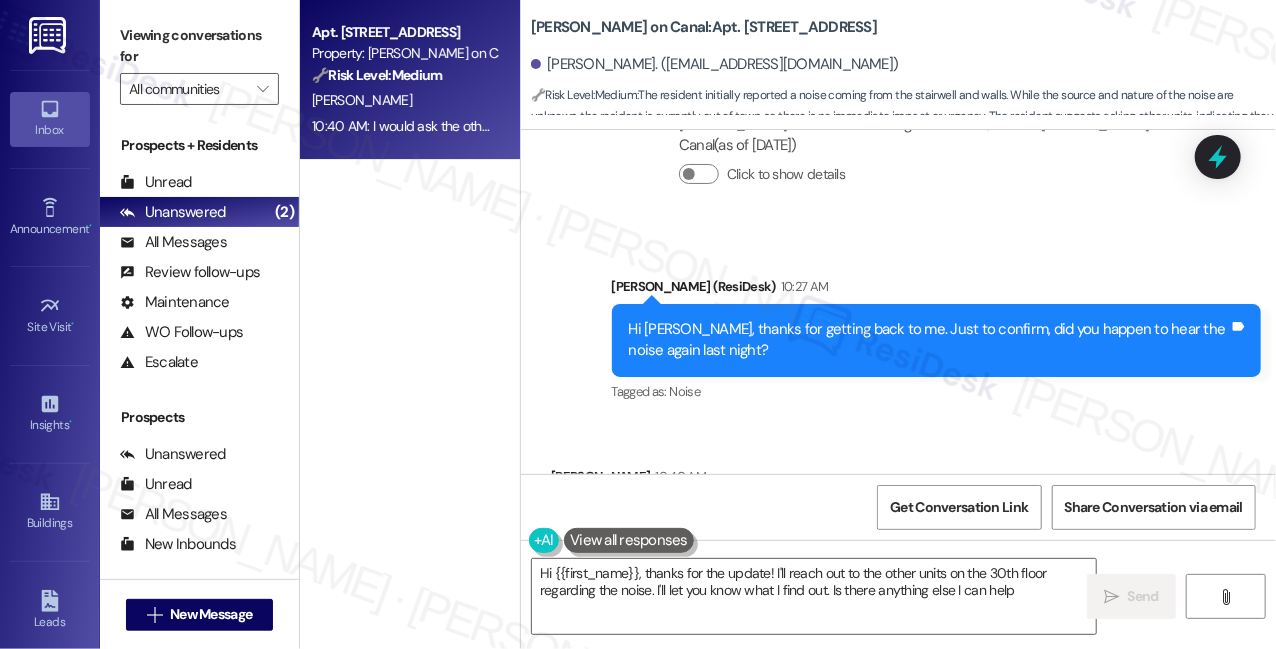 click on "Hi [PERSON_NAME], thanks for getting back to me. Just to confirm, did you happen to hear the noise again last night?" at bounding box center (929, 340) 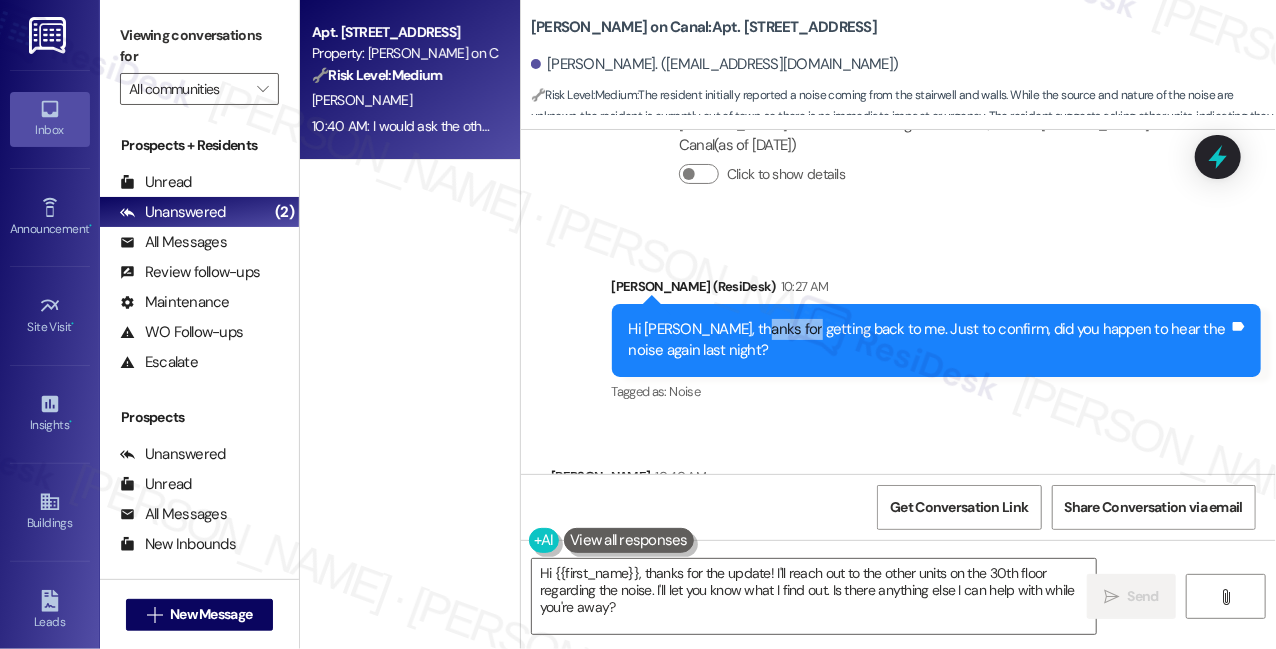 click on "Hi [PERSON_NAME], thanks for getting back to me. Just to confirm, did you happen to hear the noise again last night?" at bounding box center [929, 340] 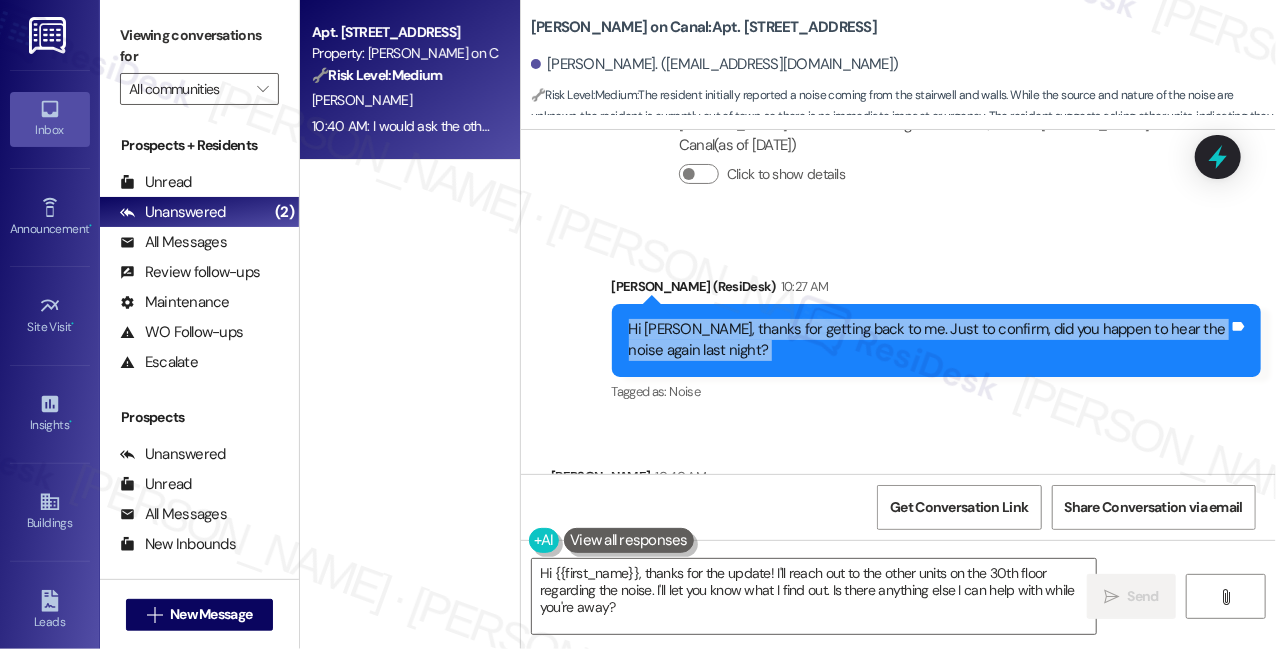 click on "Hi [PERSON_NAME], thanks for getting back to me. Just to confirm, did you happen to hear the noise again last night?" at bounding box center [929, 340] 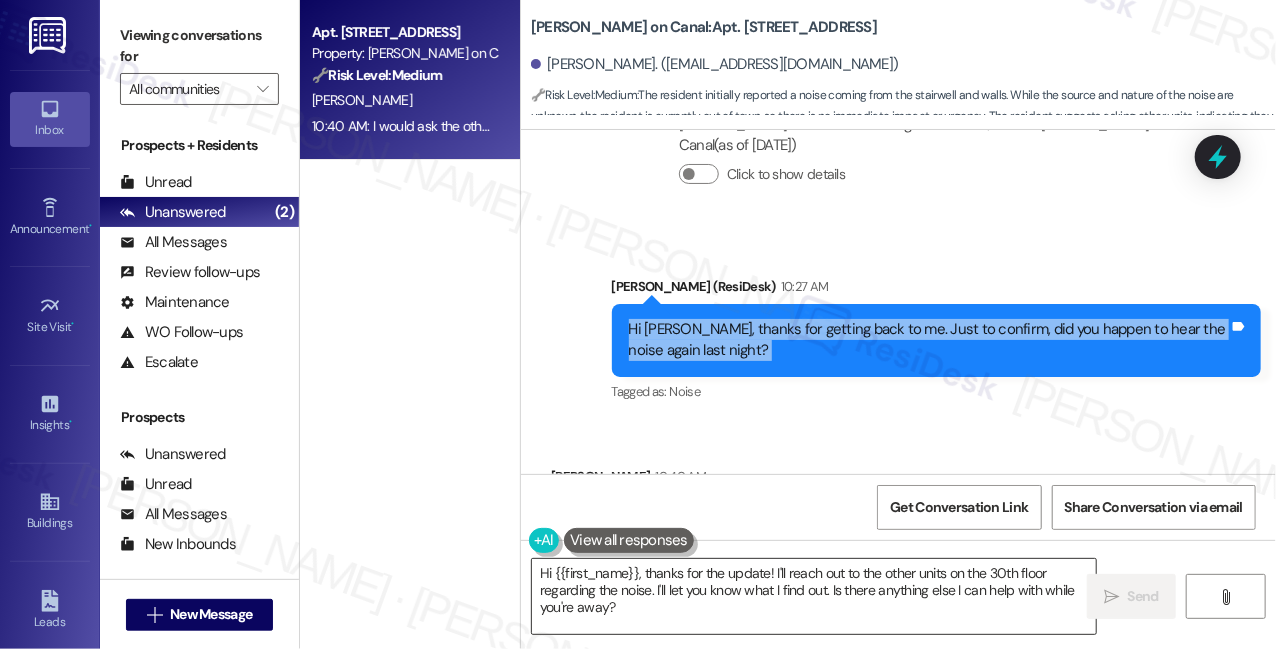 click on "Hi {{first_name}}, thanks for the update! I'll reach out to the other units on the 30th floor regarding the noise. I'll let you know what I find out. Is there anything else I can help with while you're away?" at bounding box center (814, 596) 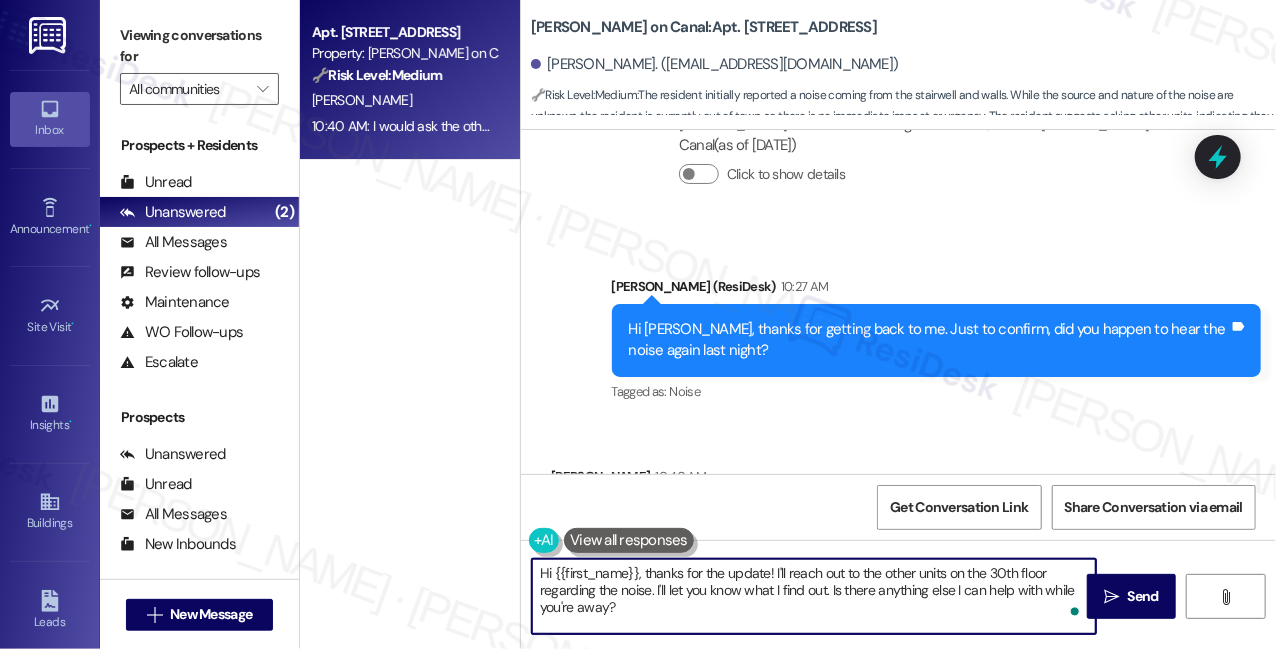 click on "Hi {{first_name}}, thanks for the update! I'll reach out to the other units on the 30th floor regarding the noise. I'll let you know what I find out. Is there anything else I can help with while you're away?" at bounding box center (814, 596) 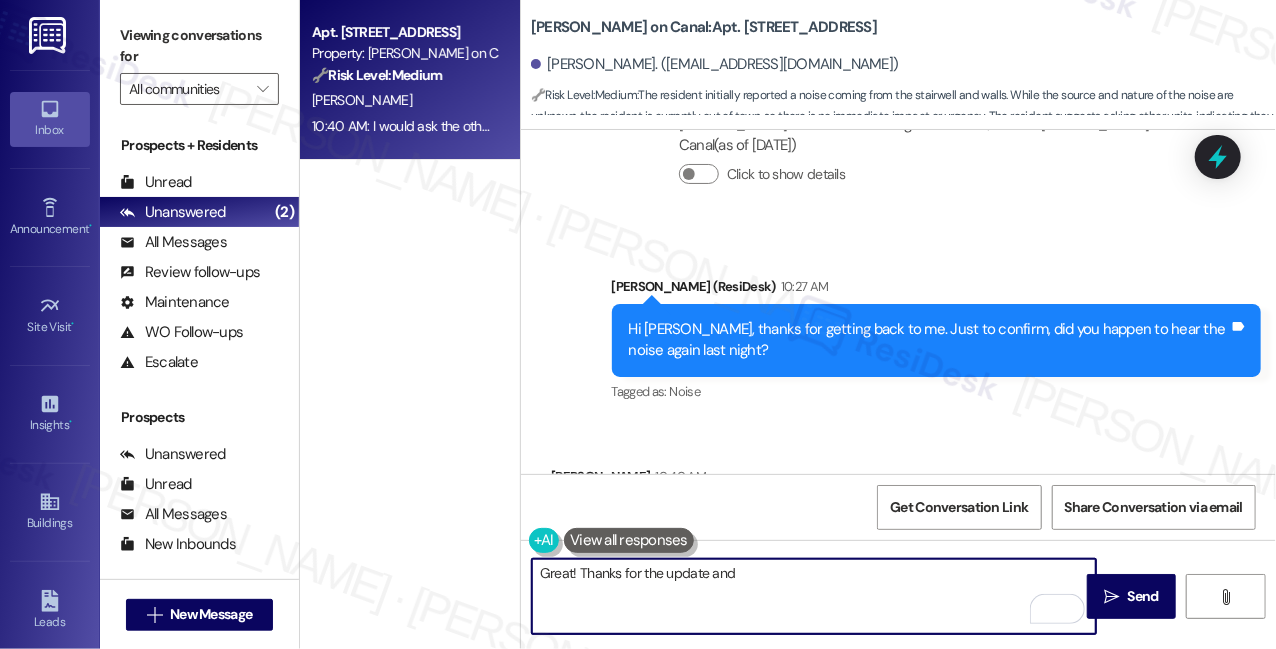 scroll, scrollTop: 12875, scrollLeft: 0, axis: vertical 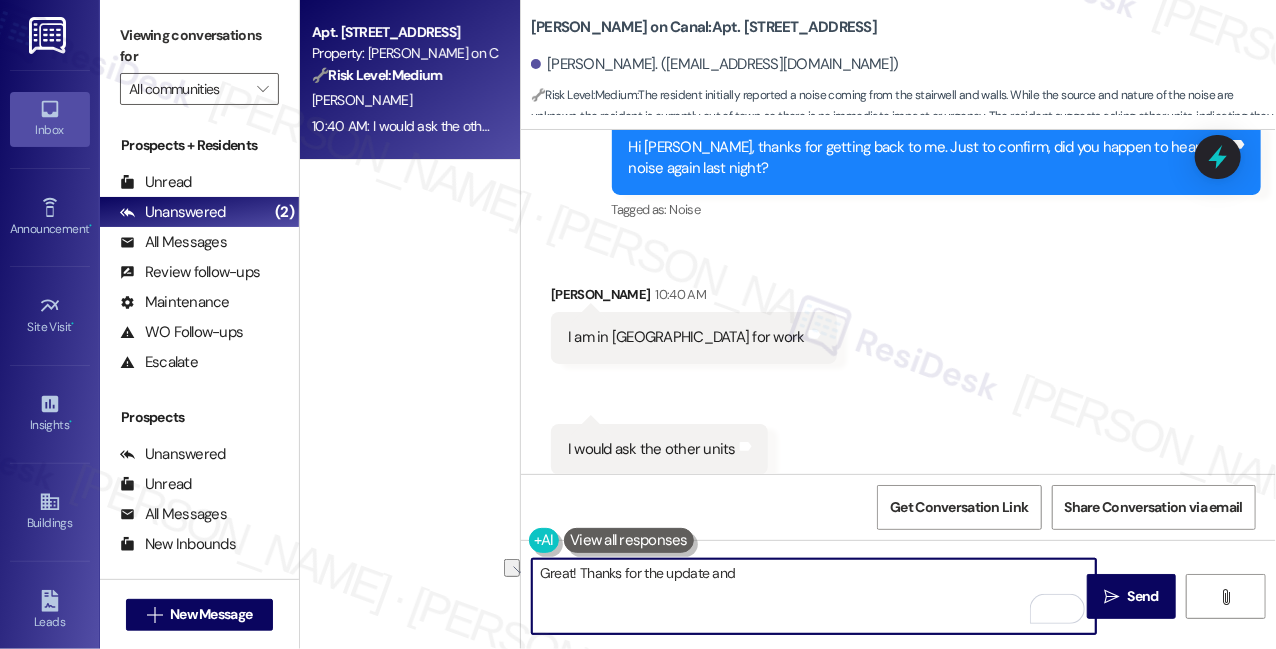 drag, startPoint x: 760, startPoint y: 574, endPoint x: 622, endPoint y: 568, distance: 138.13037 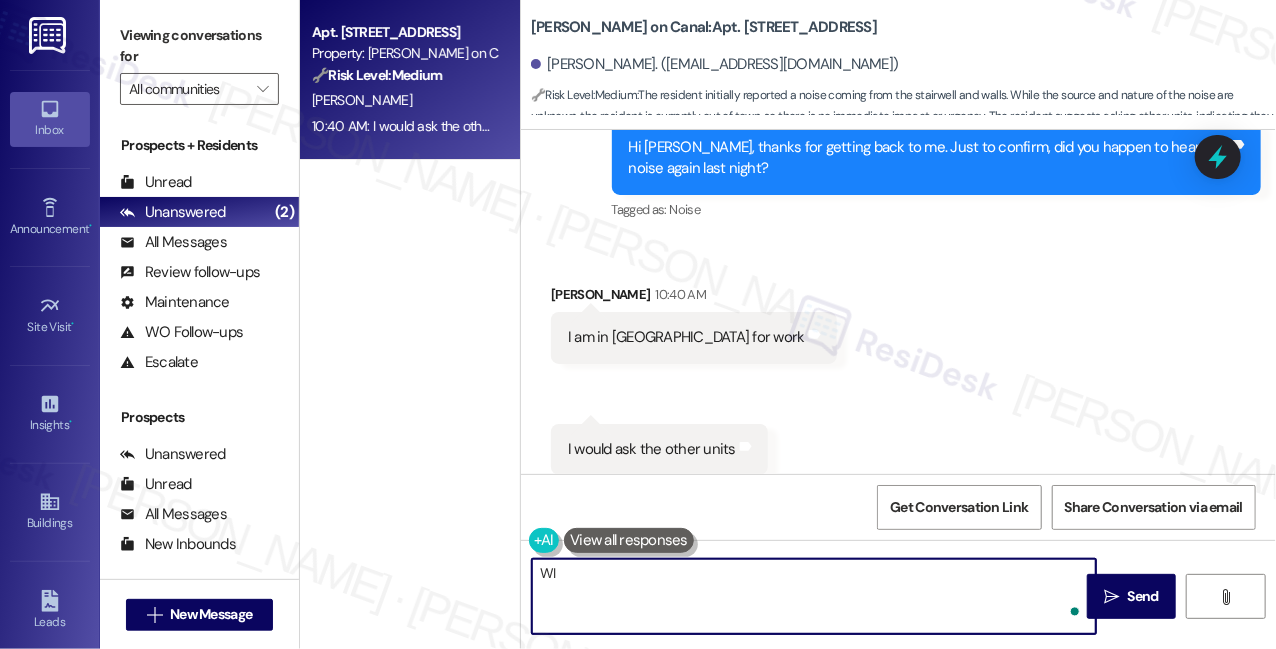 type on "W" 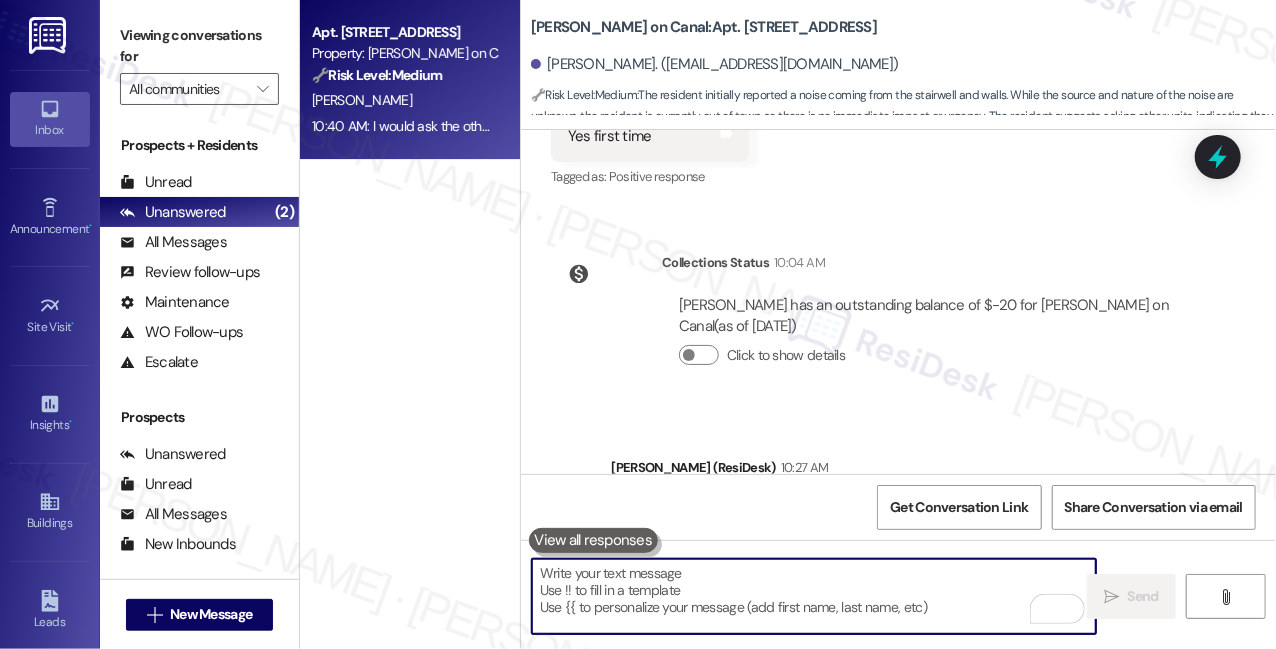 scroll, scrollTop: 12693, scrollLeft: 0, axis: vertical 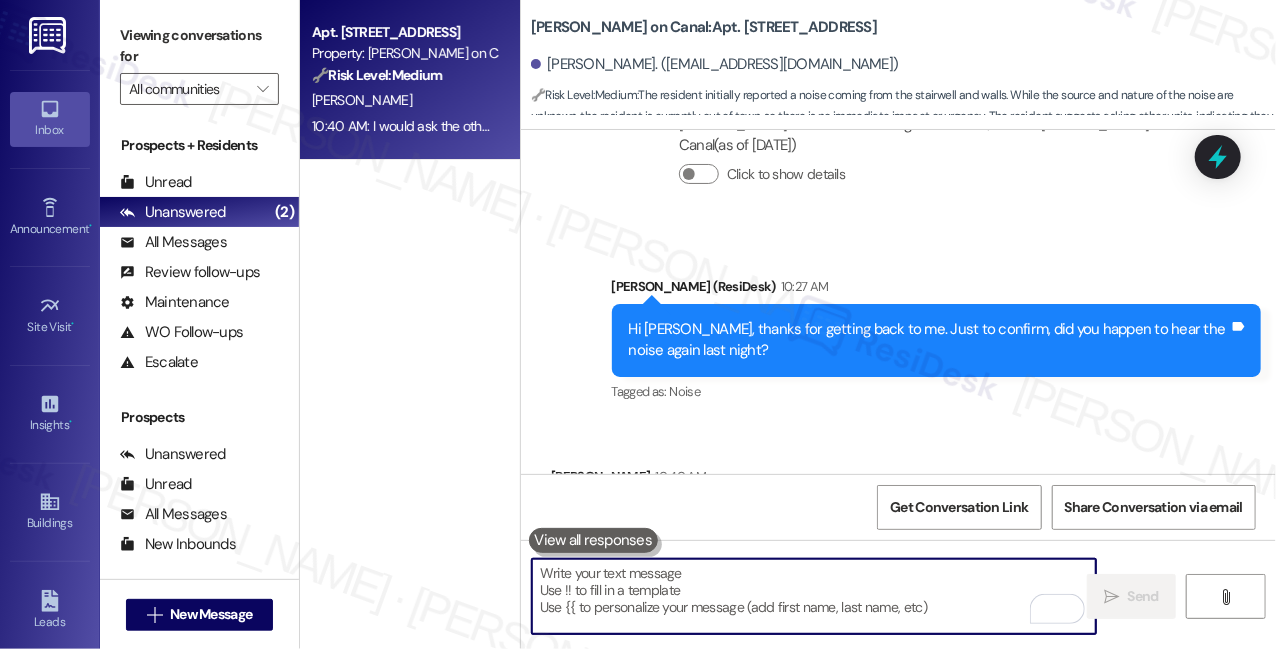 type 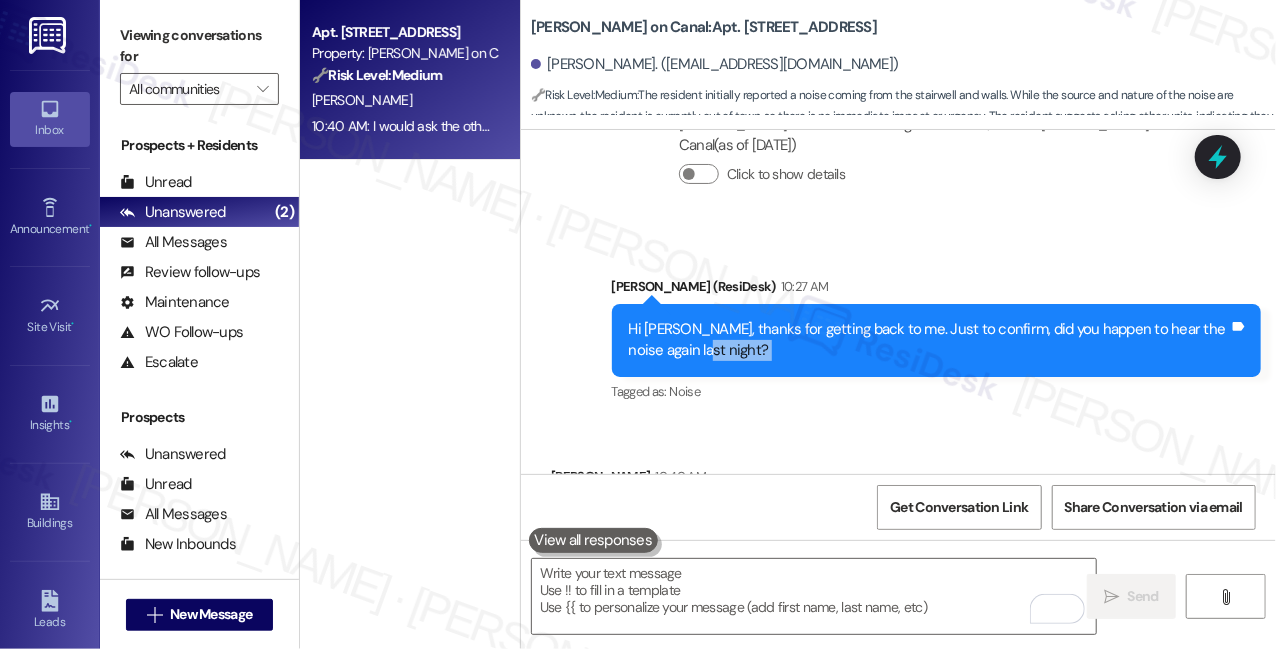click on "Hi [PERSON_NAME], thanks for getting back to me. Just to confirm, did you happen to hear the noise again last night?" at bounding box center (929, 340) 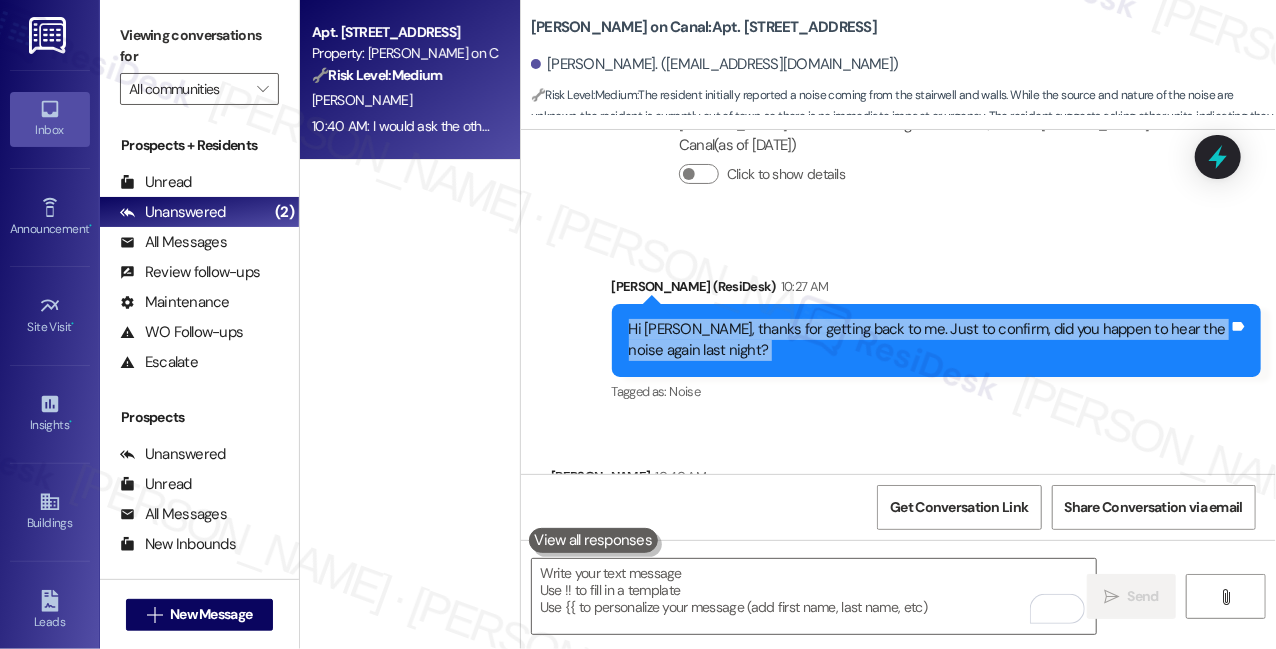 click on "Hi [PERSON_NAME], thanks for getting back to me. Just to confirm, did you happen to hear the noise again last night?" at bounding box center [929, 340] 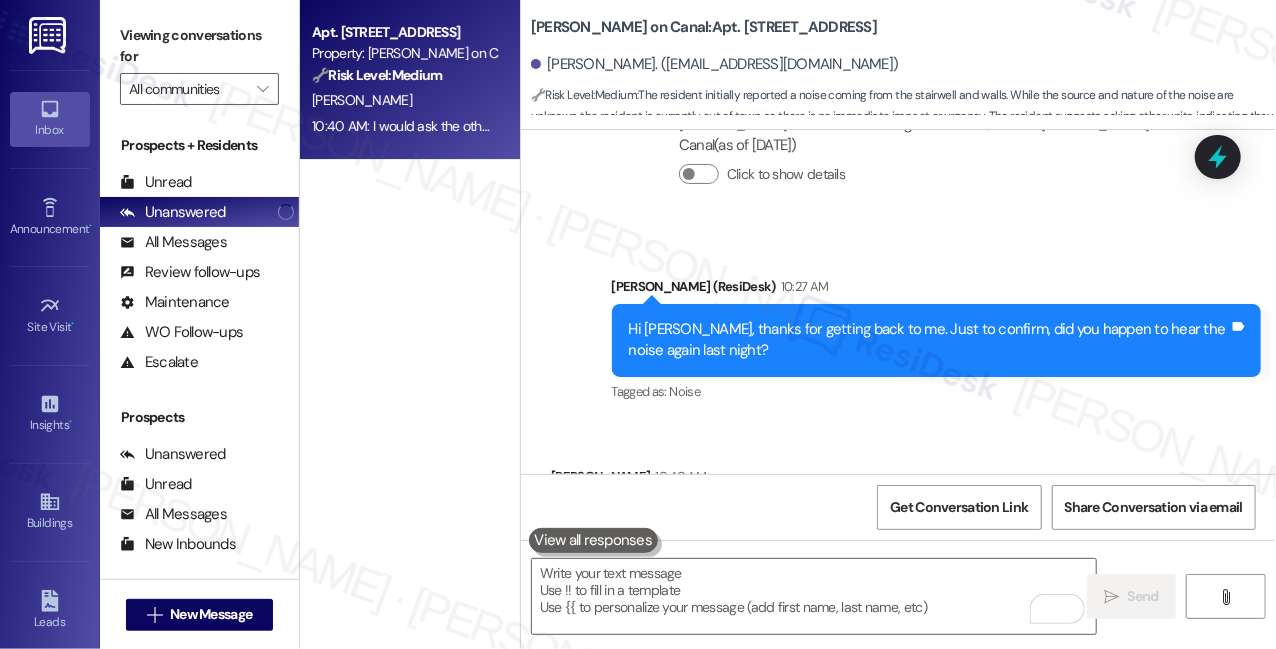 click on "Viewing conversations for All communities " at bounding box center (199, 62) 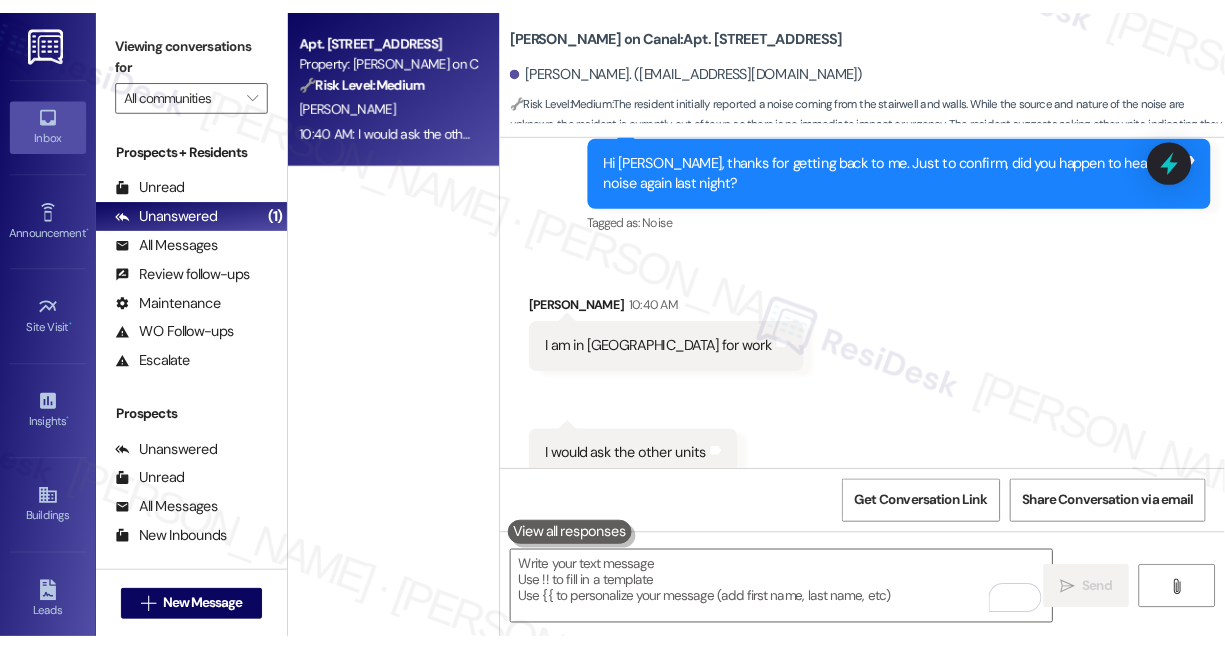 scroll, scrollTop: 12875, scrollLeft: 0, axis: vertical 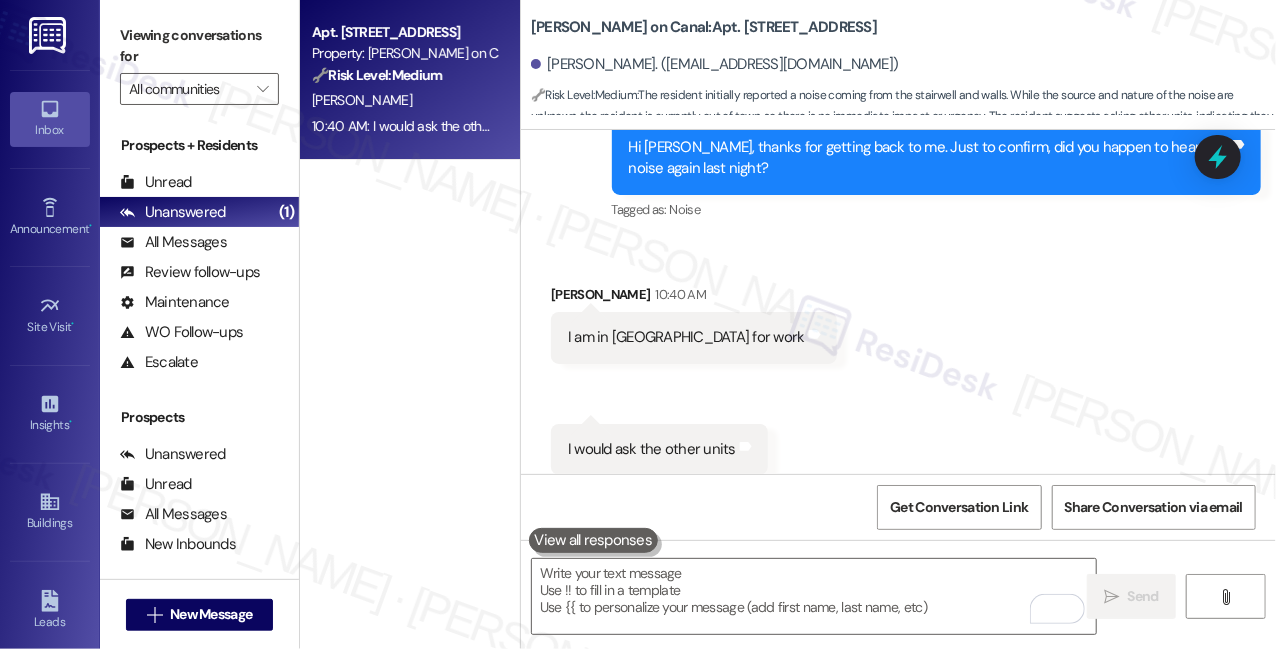 click on "I am in [GEOGRAPHIC_DATA] for work Tags and notes" at bounding box center [694, 337] 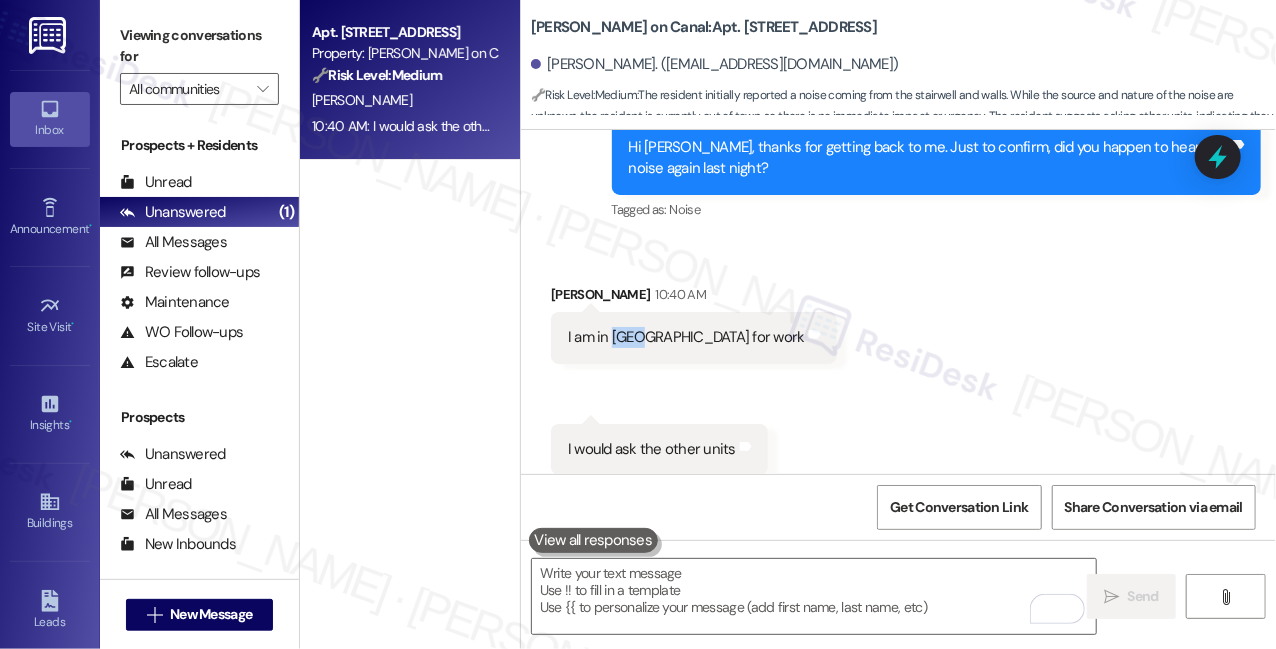 click on "I am in [GEOGRAPHIC_DATA] for work" at bounding box center (686, 337) 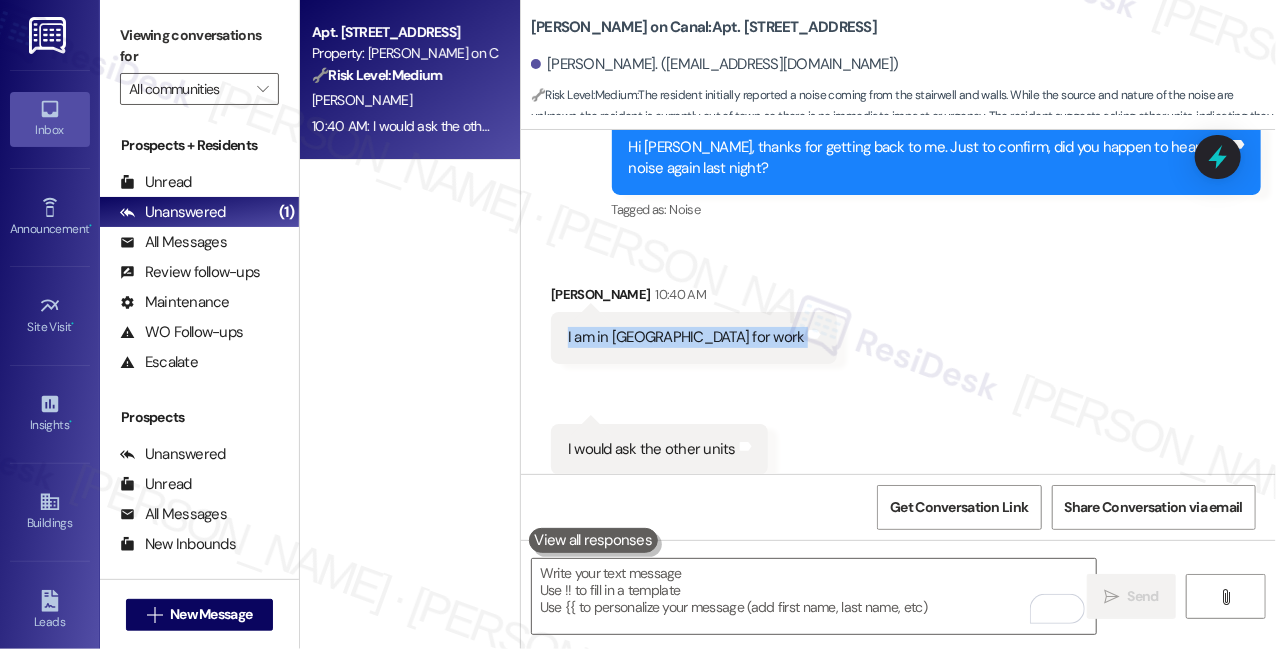 click on "I am in [GEOGRAPHIC_DATA] for work" at bounding box center [686, 337] 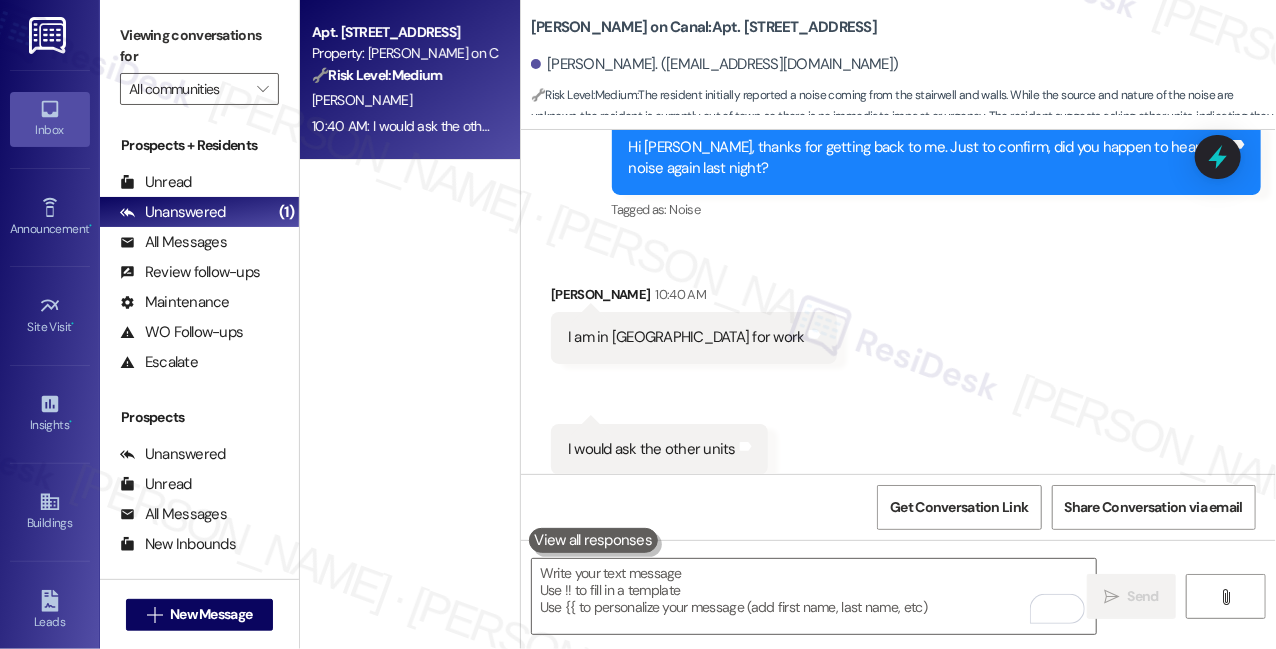 click on "Viewing conversations for" at bounding box center [199, 46] 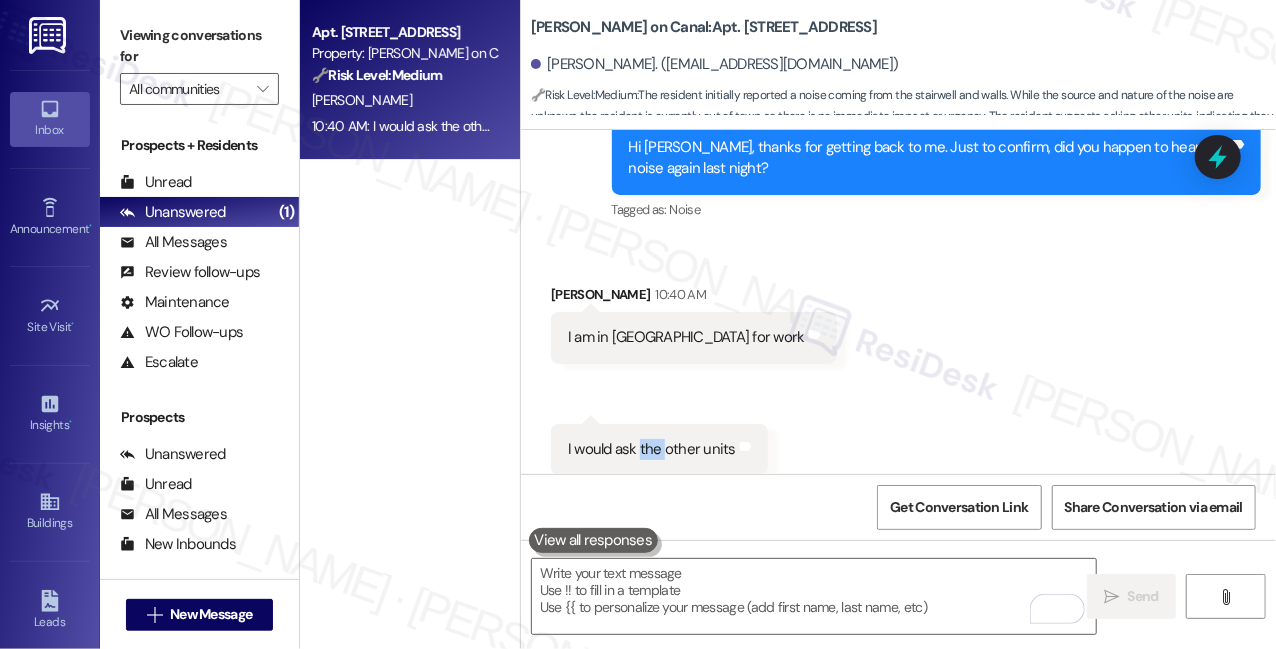 click on "I would ask the other units" at bounding box center [652, 449] 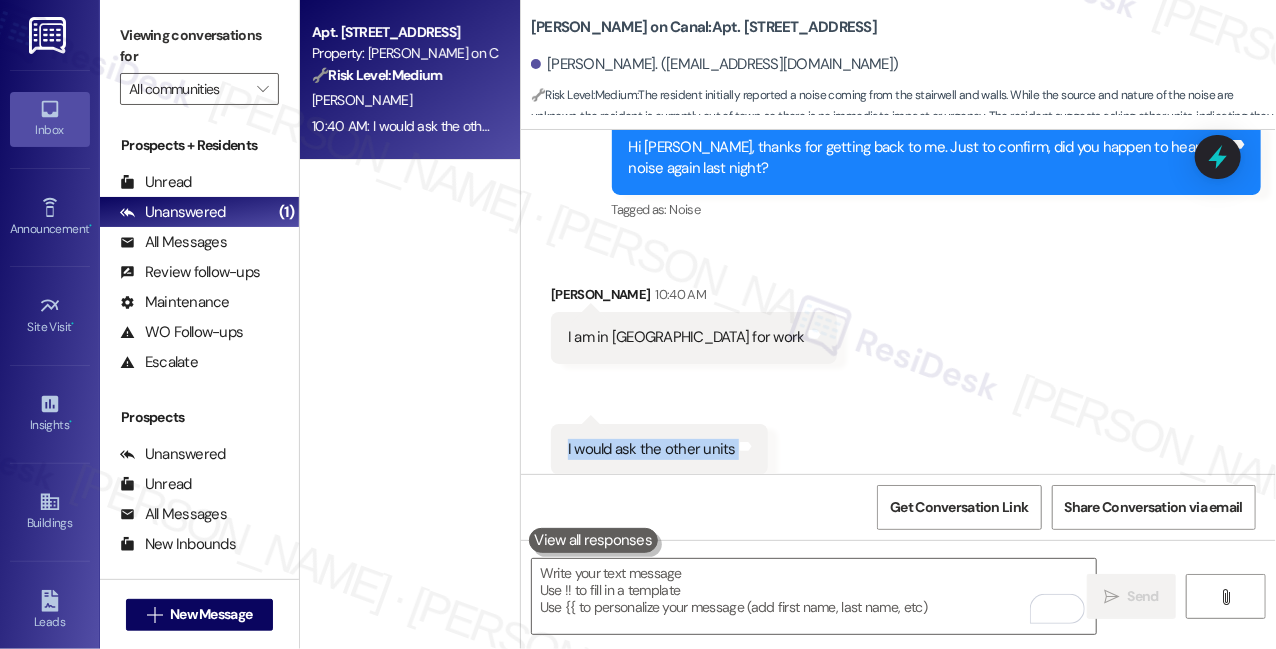 click on "I would ask the other units" at bounding box center (652, 449) 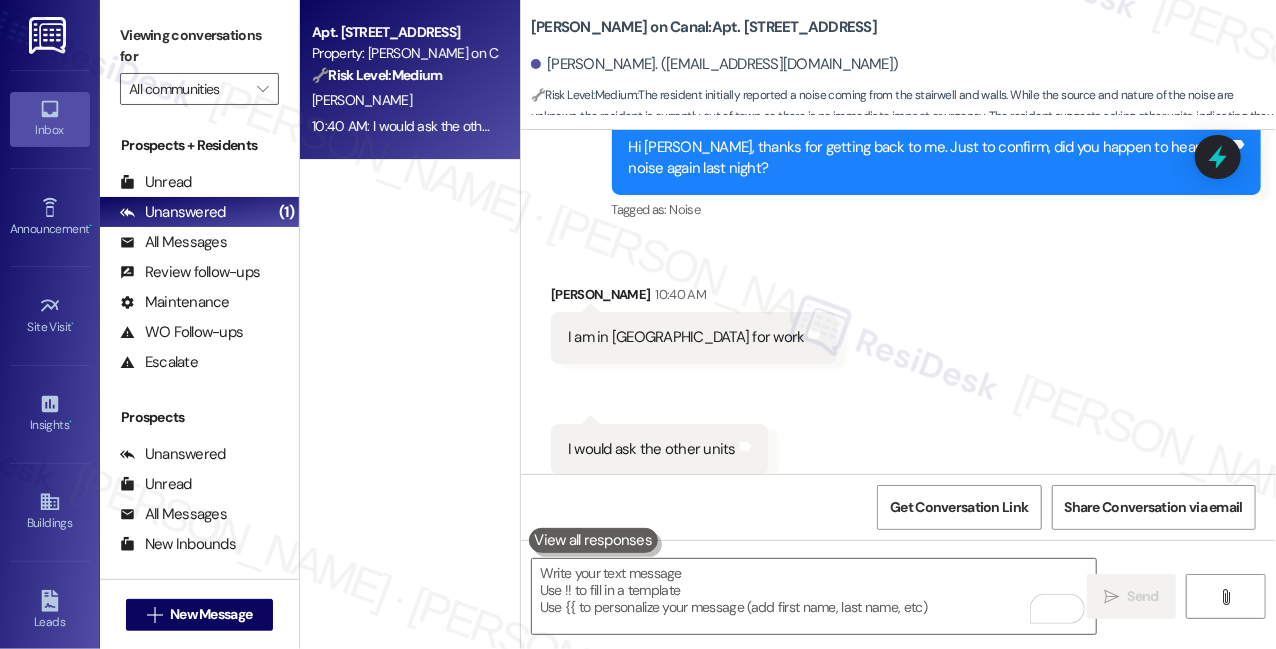 click on "Viewing conversations for" at bounding box center [199, 46] 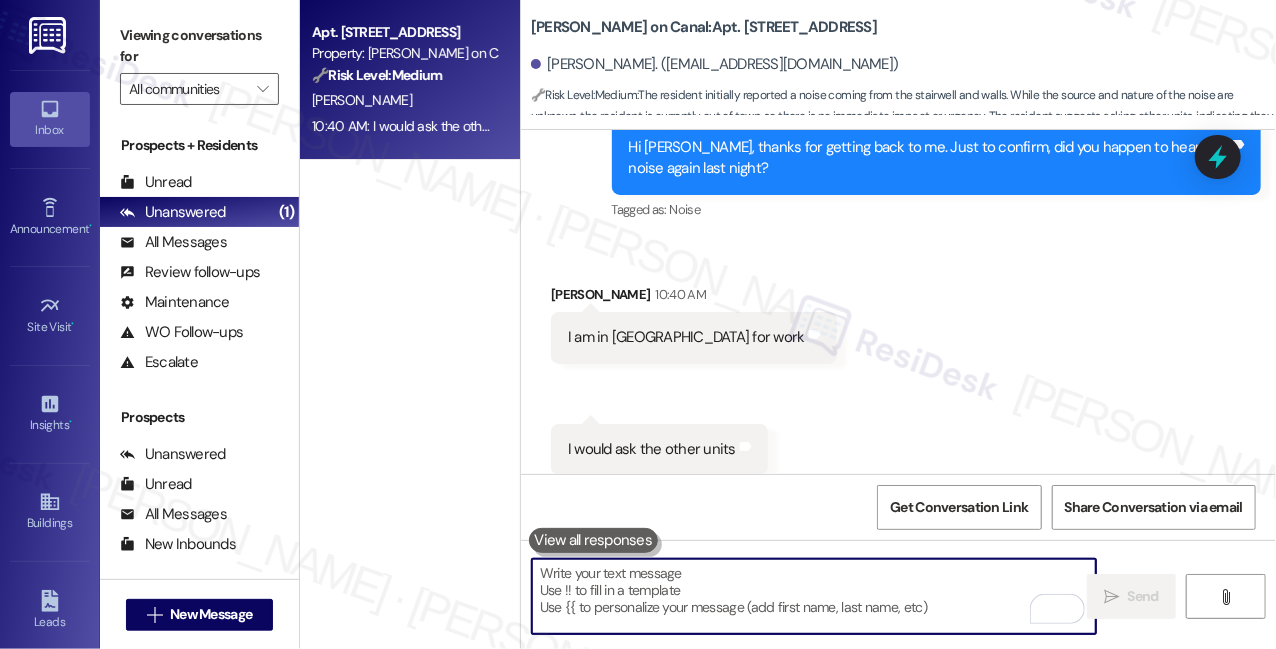 click at bounding box center [814, 596] 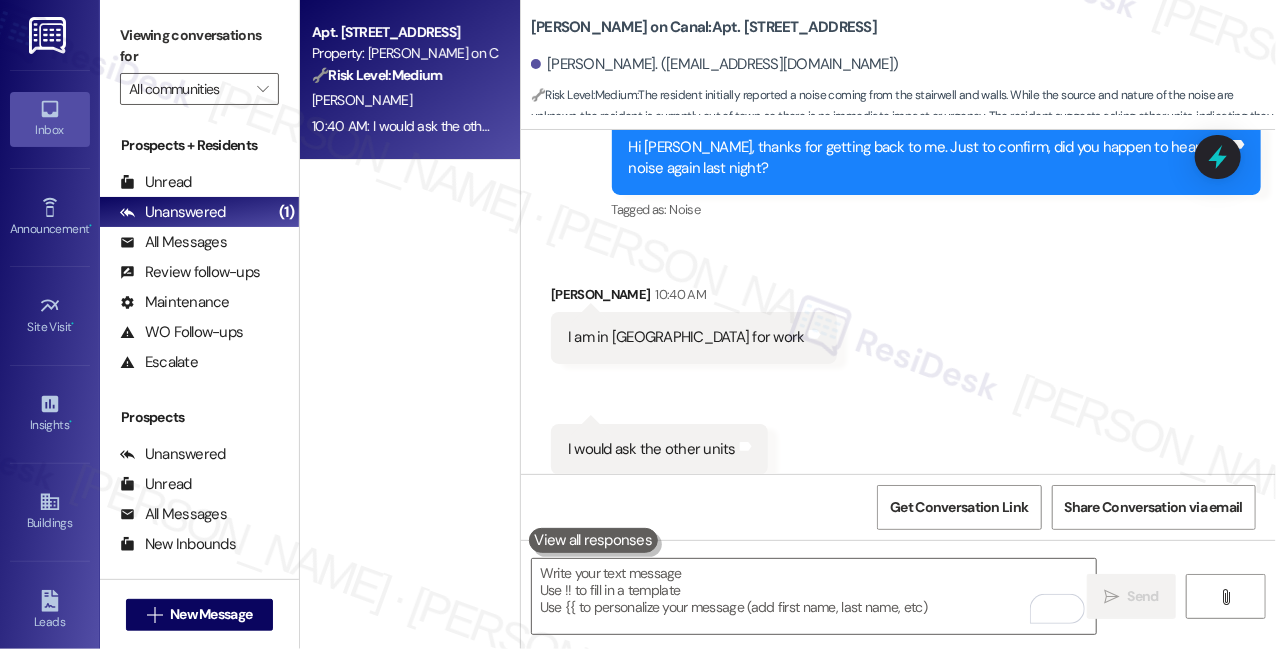 drag, startPoint x: 138, startPoint y: 30, endPoint x: 154, endPoint y: 22, distance: 17.888544 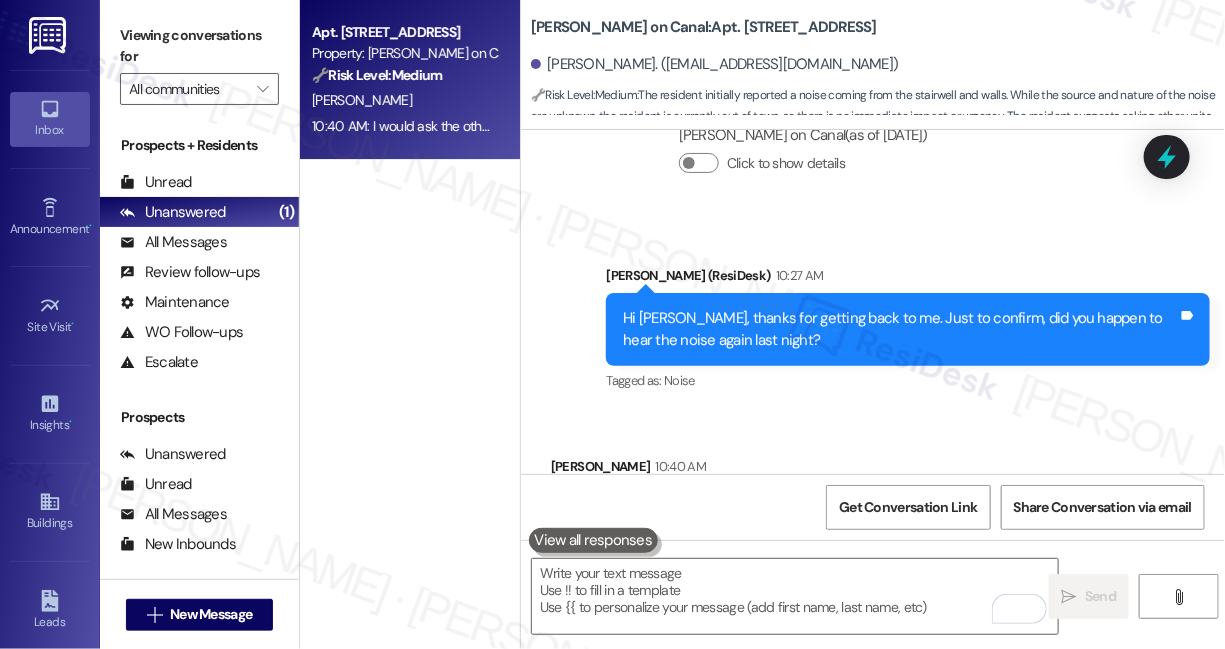 scroll, scrollTop: 13004, scrollLeft: 0, axis: vertical 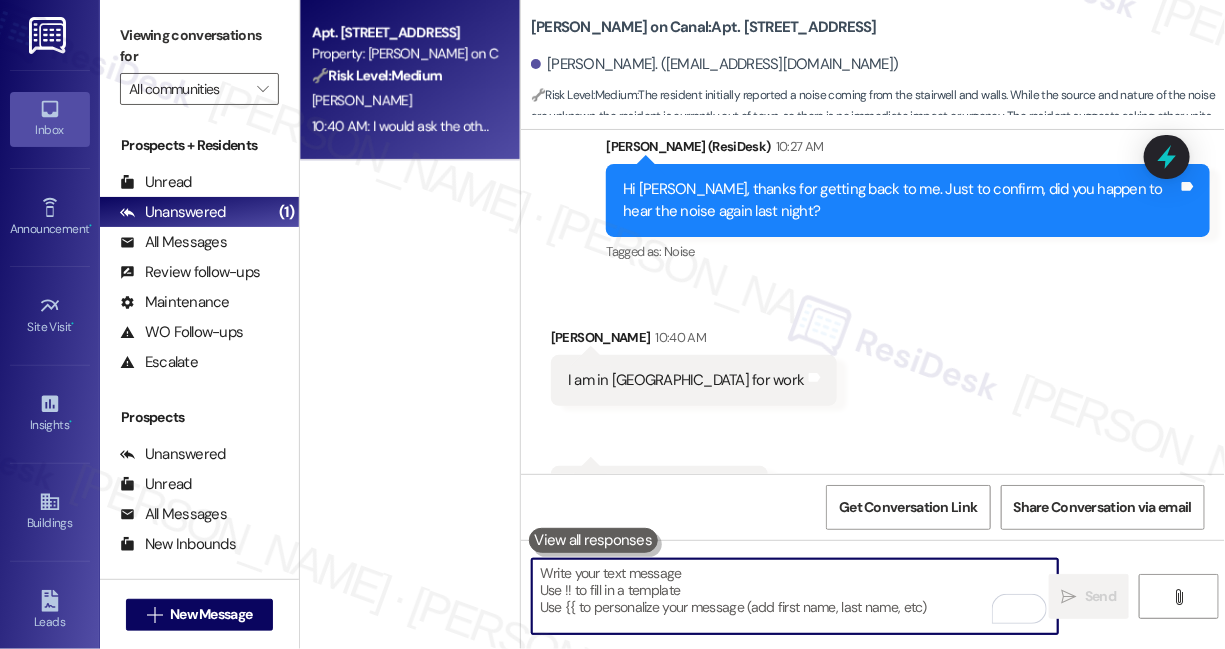 click at bounding box center (795, 596) 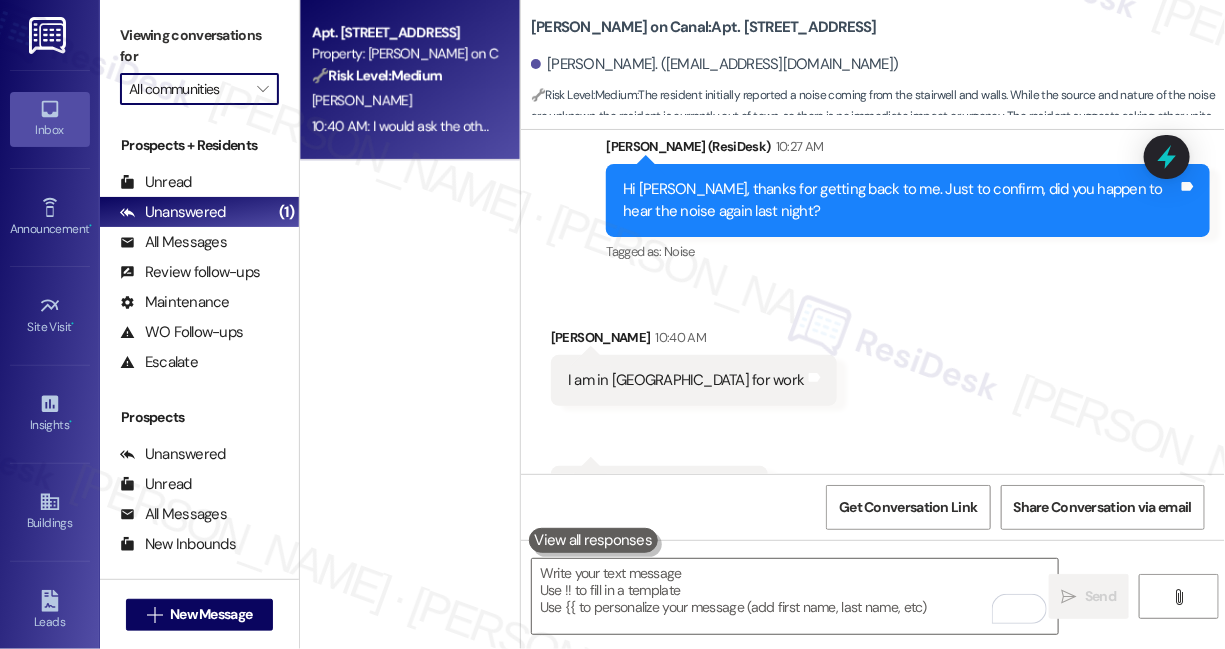 click on "All communities" at bounding box center [188, 89] 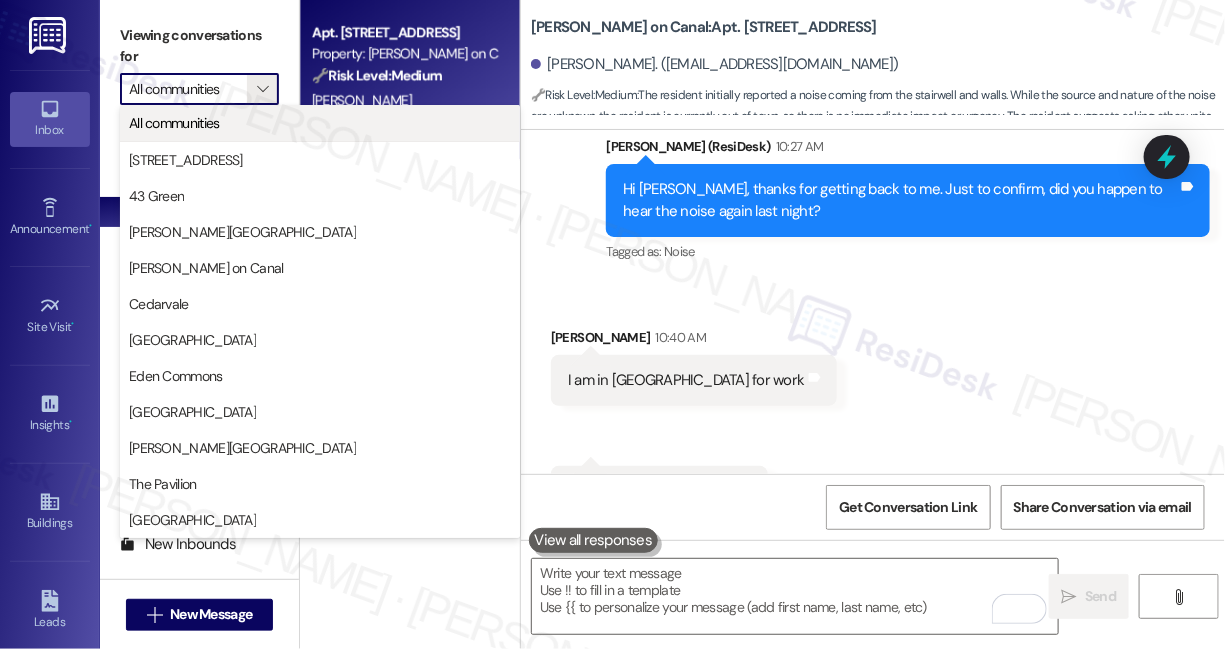 click on "All communities" at bounding box center [320, 123] 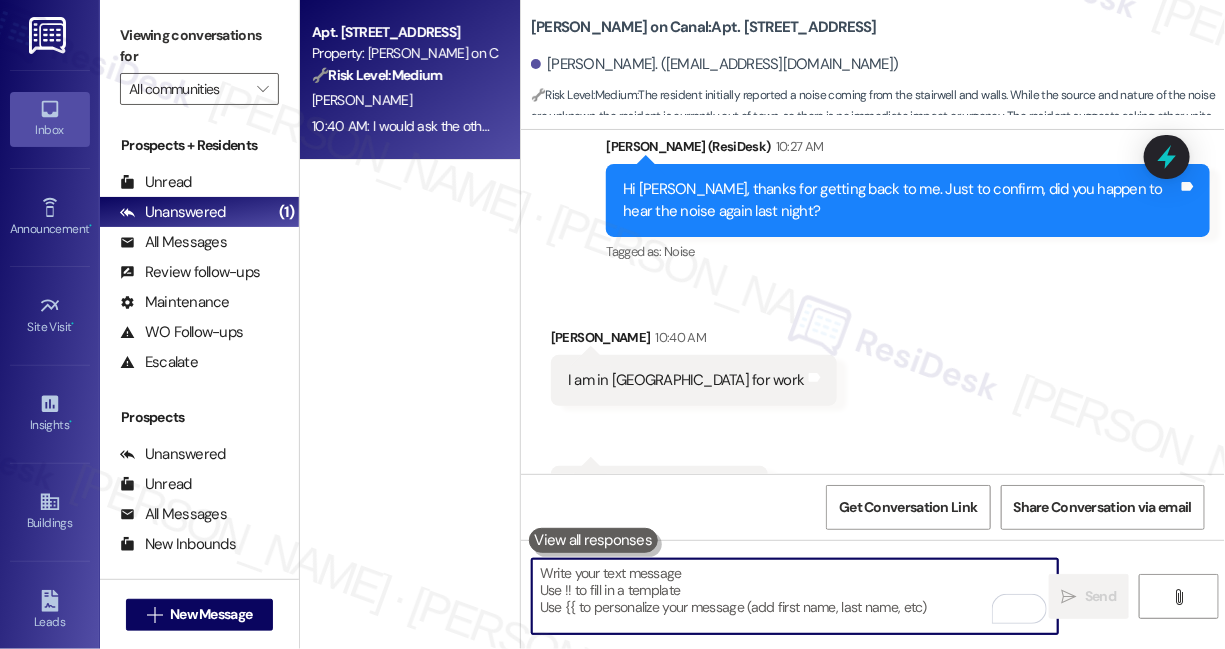 click at bounding box center [795, 596] 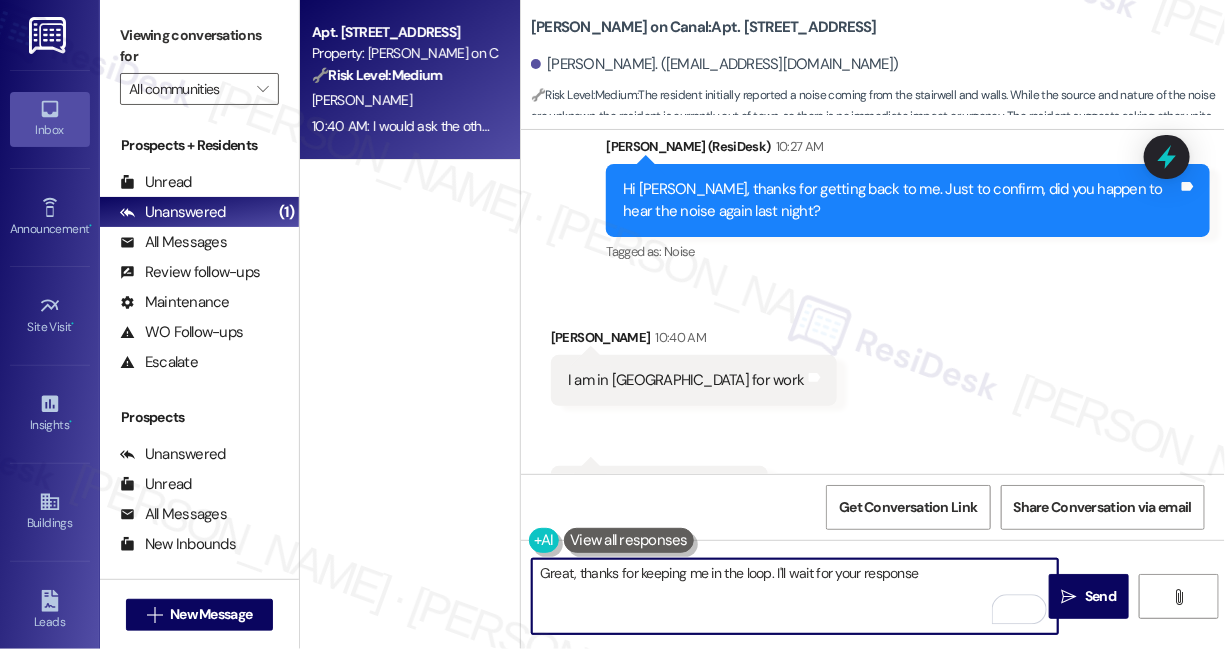 click on "Great, thanks for keeping me in the loop. I'll wait for your response" at bounding box center [795, 596] 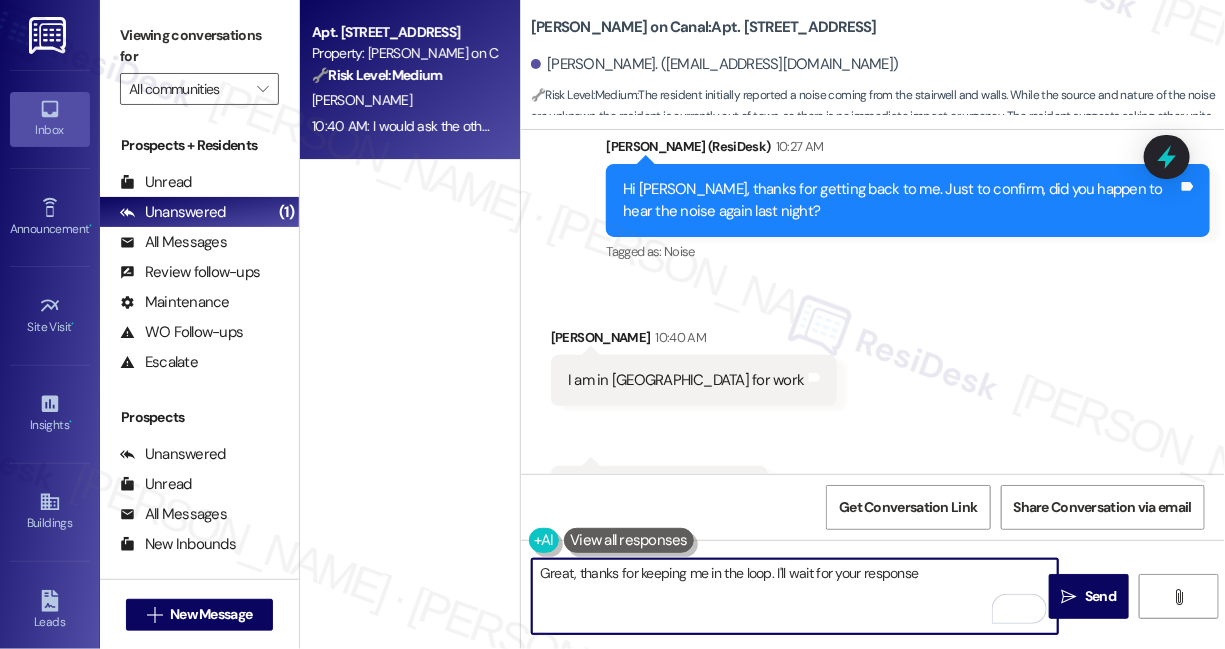 drag, startPoint x: 921, startPoint y: 578, endPoint x: 718, endPoint y: 573, distance: 203.06157 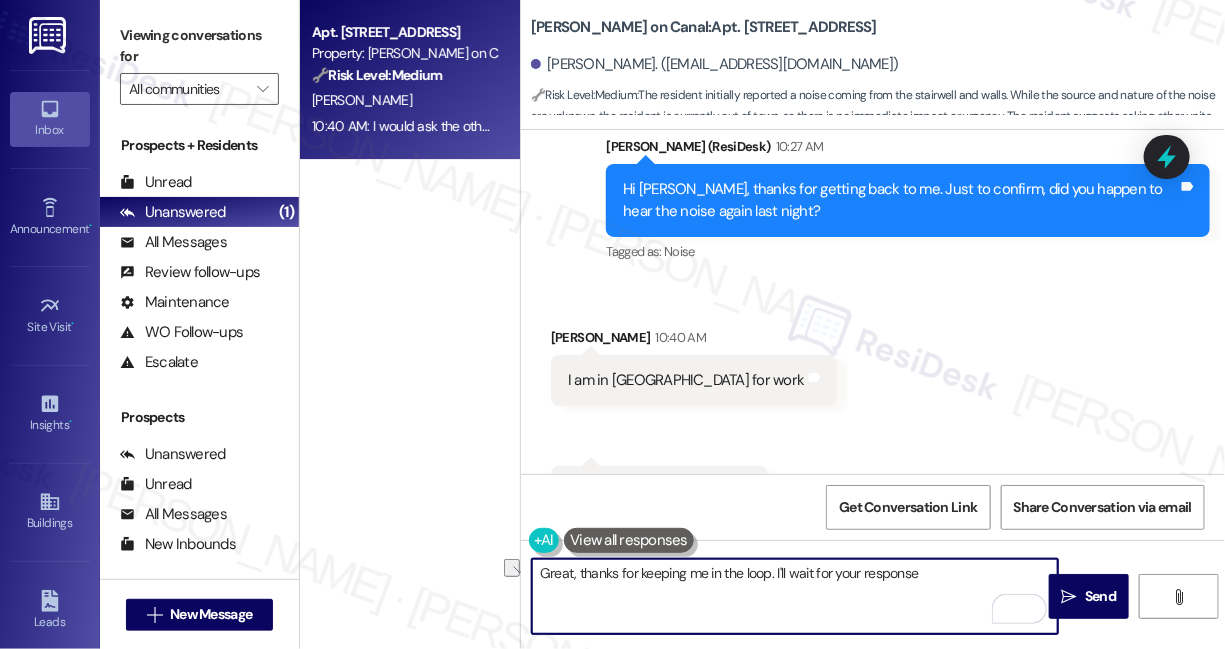 click on "Great, thanks for keeping me in the loop. I'll wait for your response" at bounding box center (795, 596) 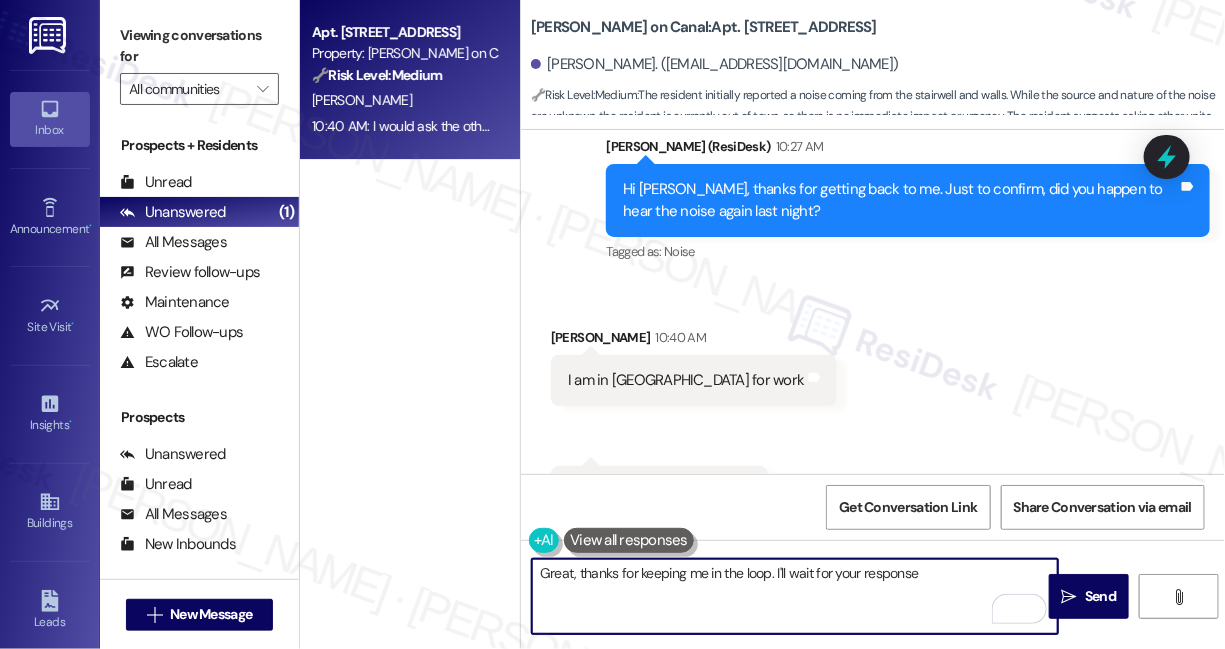 click on "Great, thanks for keeping me in the loop. I'll wait for your response" at bounding box center [795, 596] 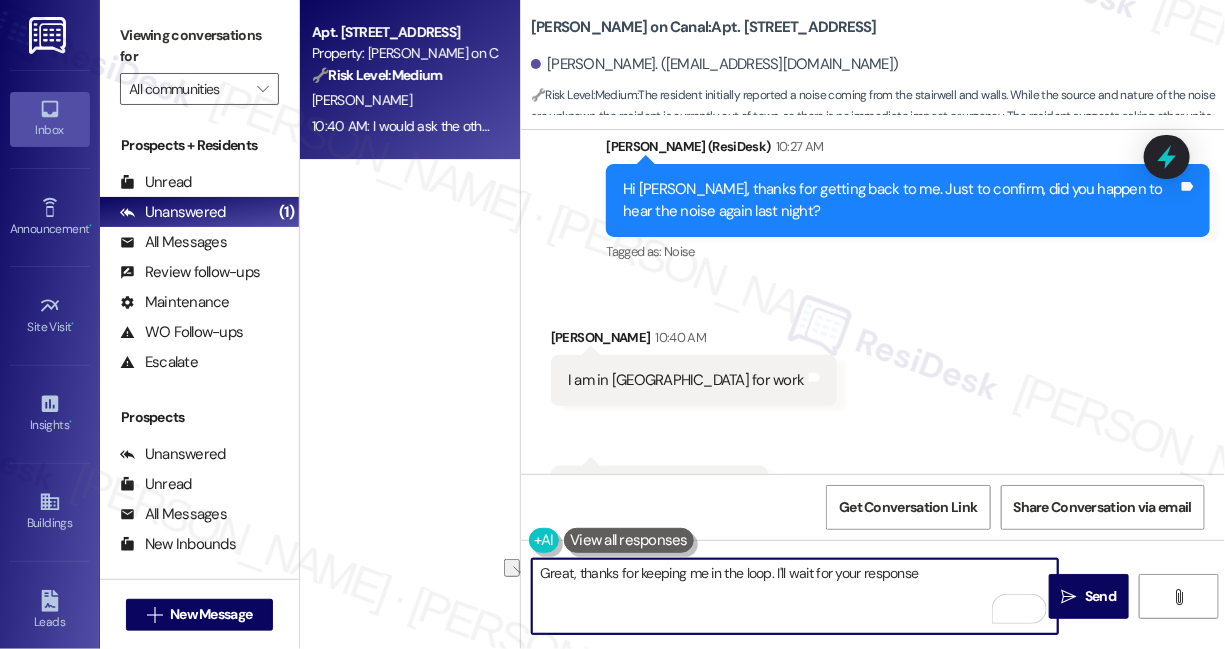drag, startPoint x: 948, startPoint y: 572, endPoint x: 774, endPoint y: 582, distance: 174.28712 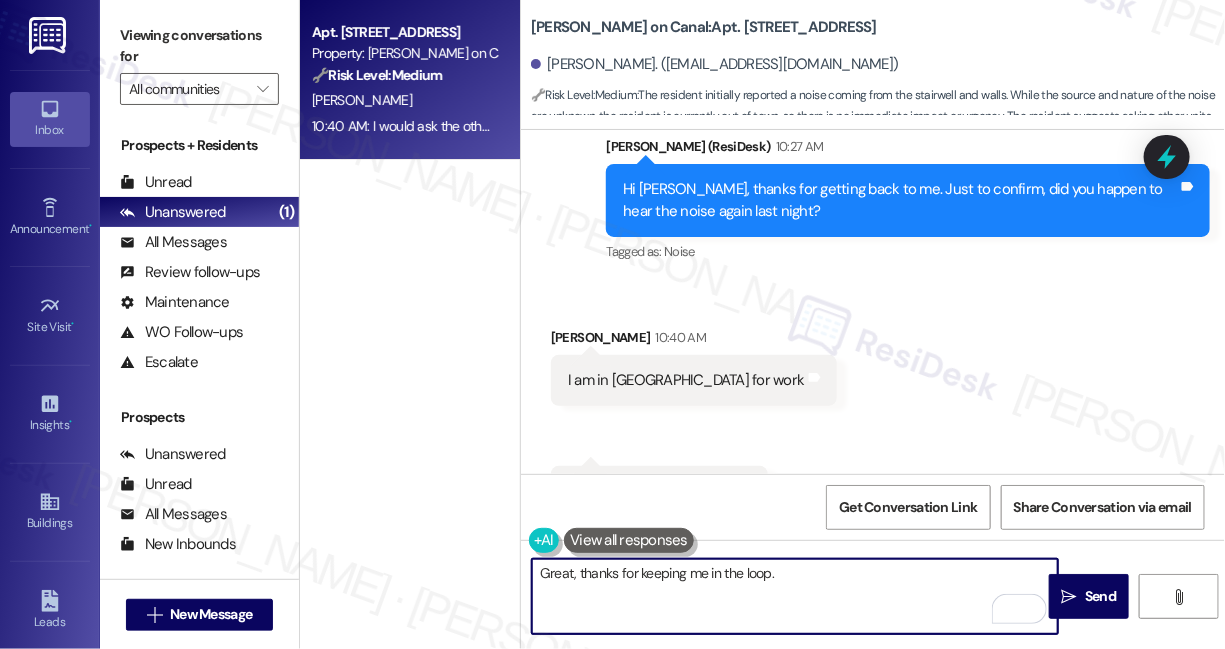 type on "Great, thanks for keeping me in the loop." 